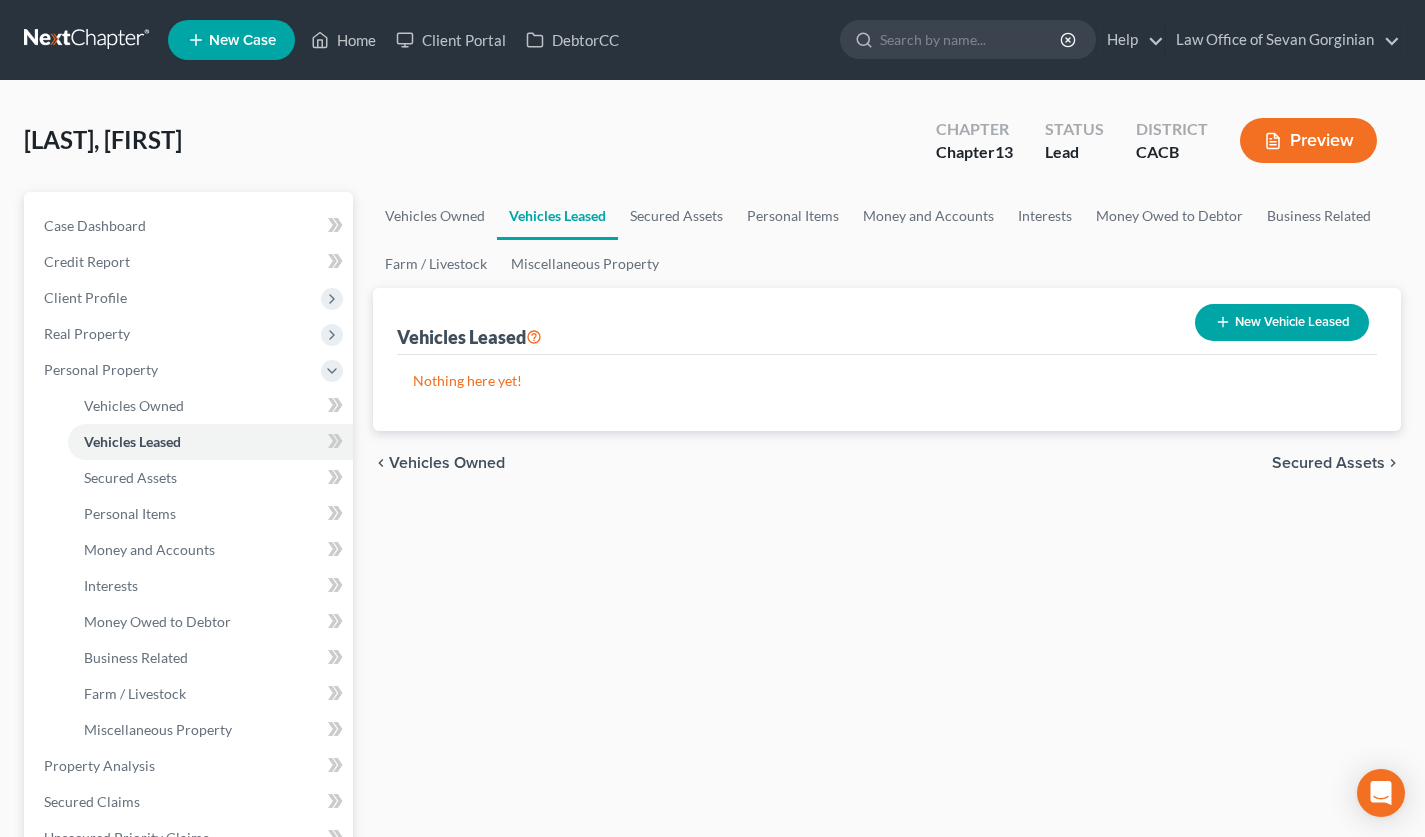 scroll, scrollTop: 0, scrollLeft: 0, axis: both 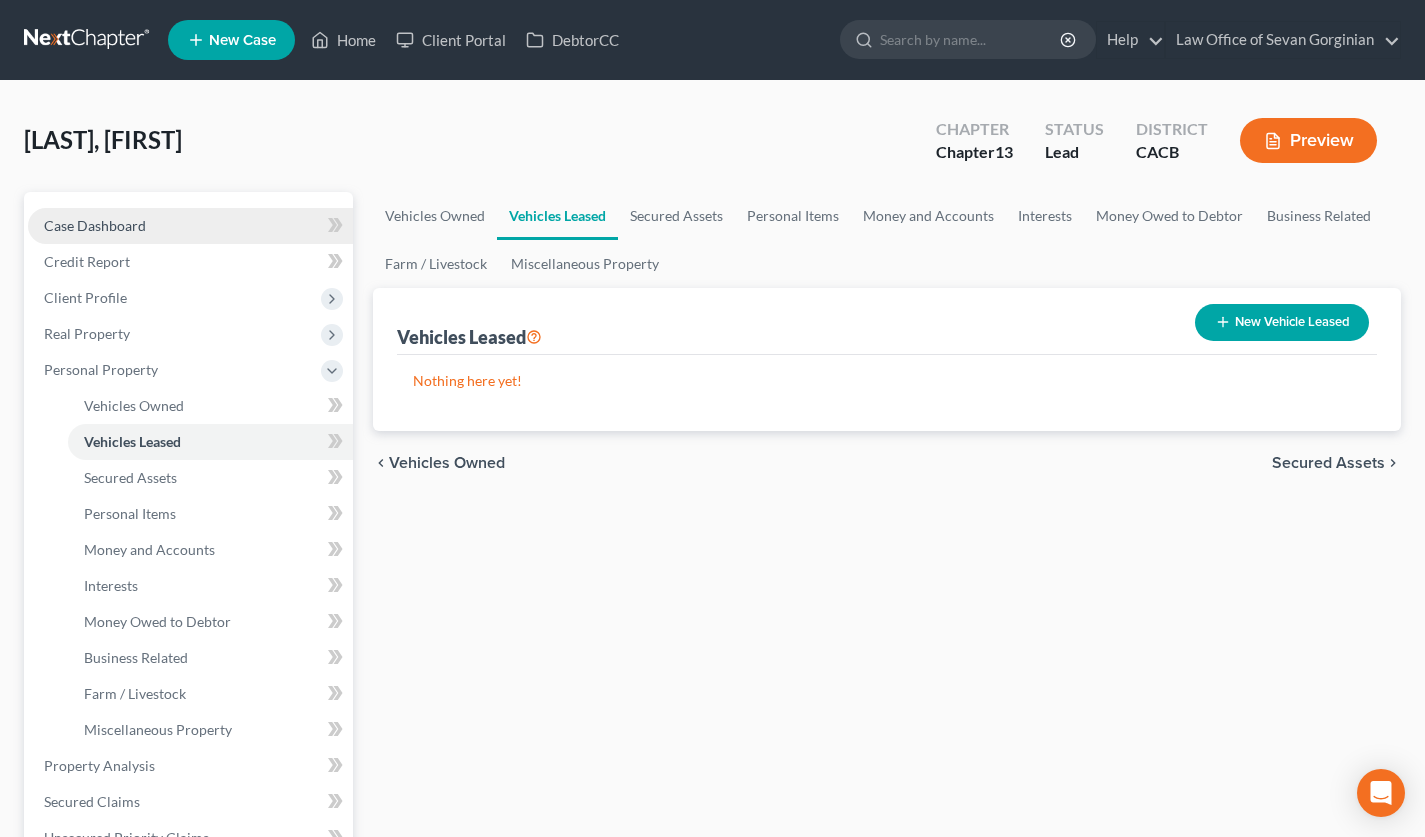 click on "Case Dashboard" at bounding box center (95, 225) 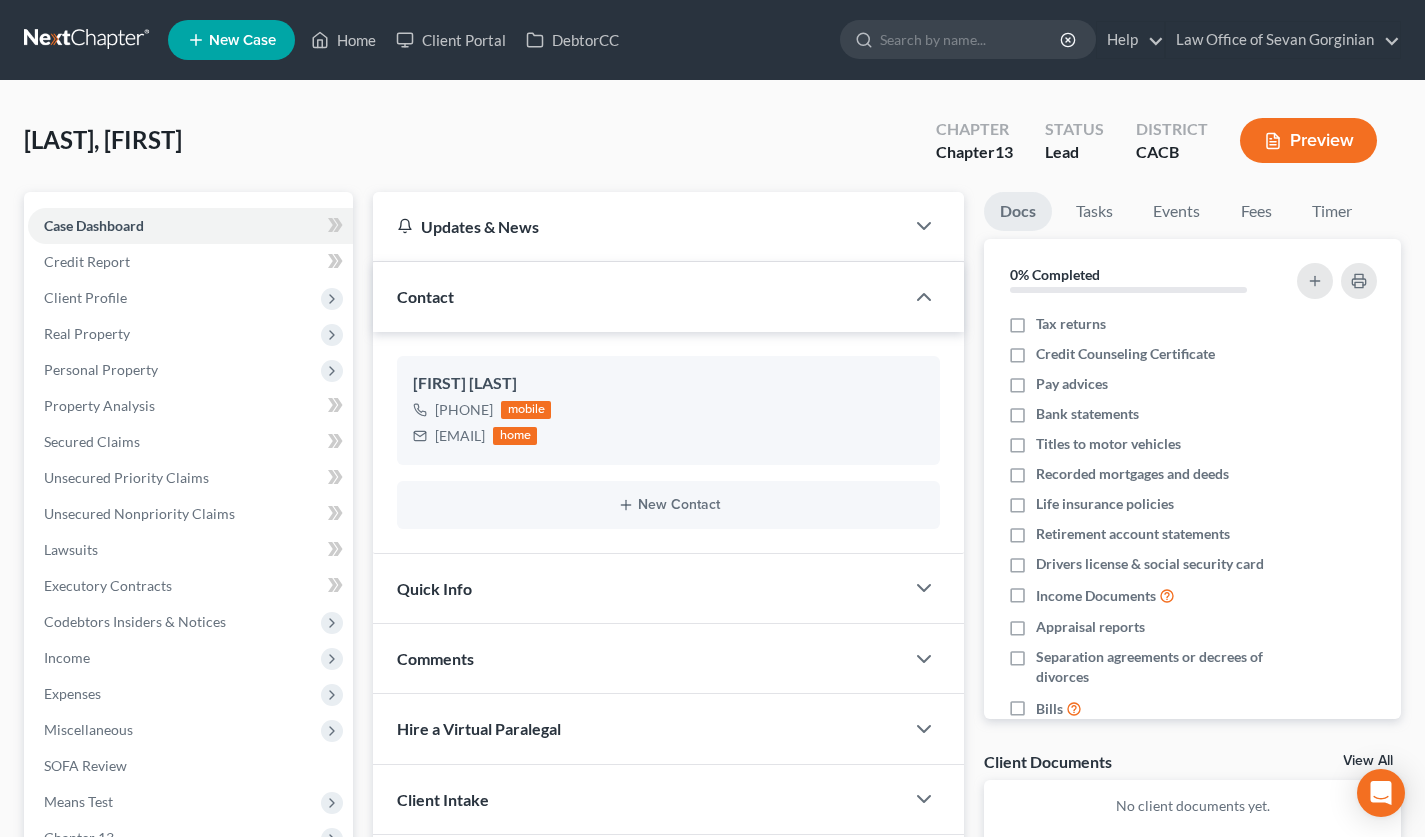 click at bounding box center (88, 40) 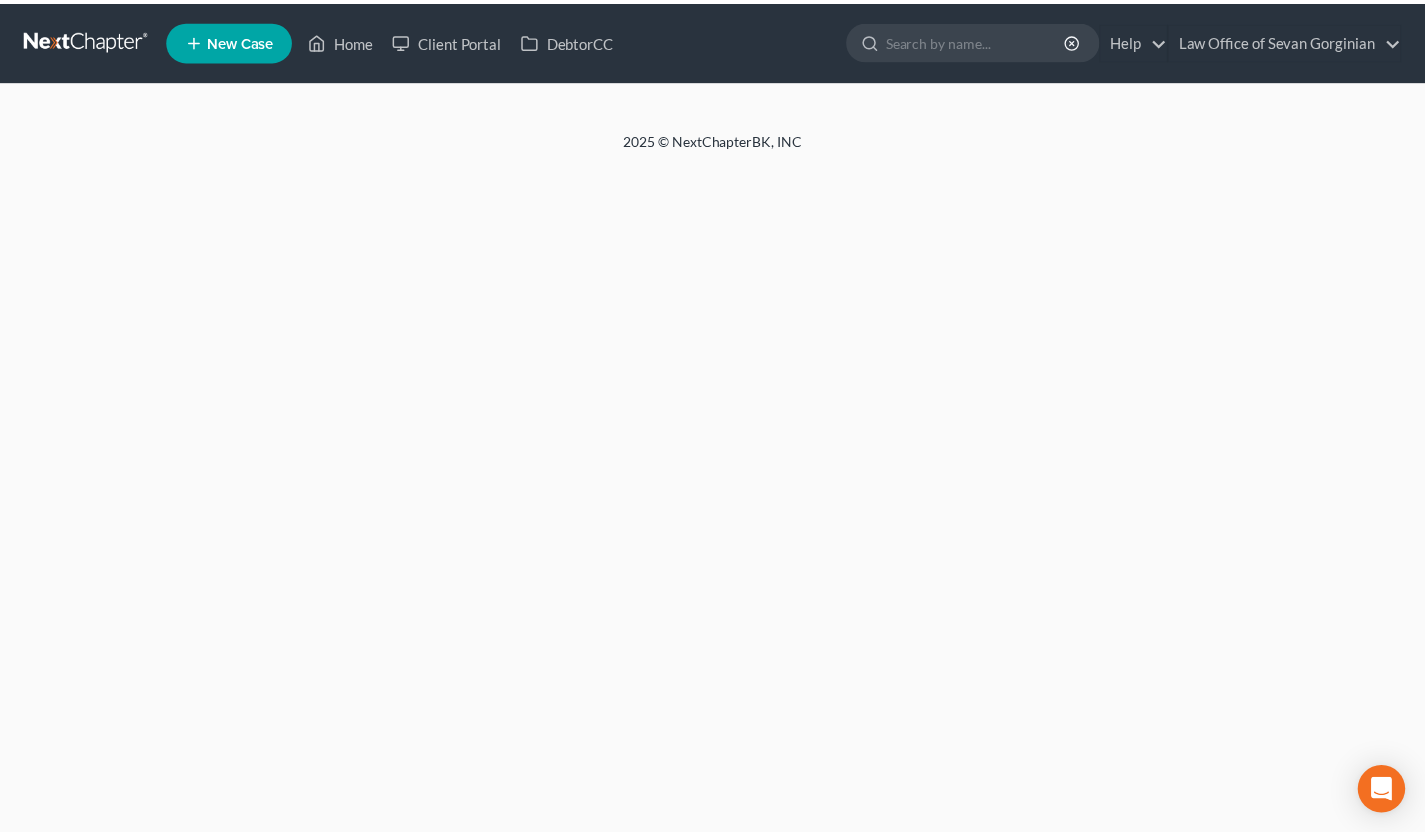 scroll, scrollTop: 0, scrollLeft: 0, axis: both 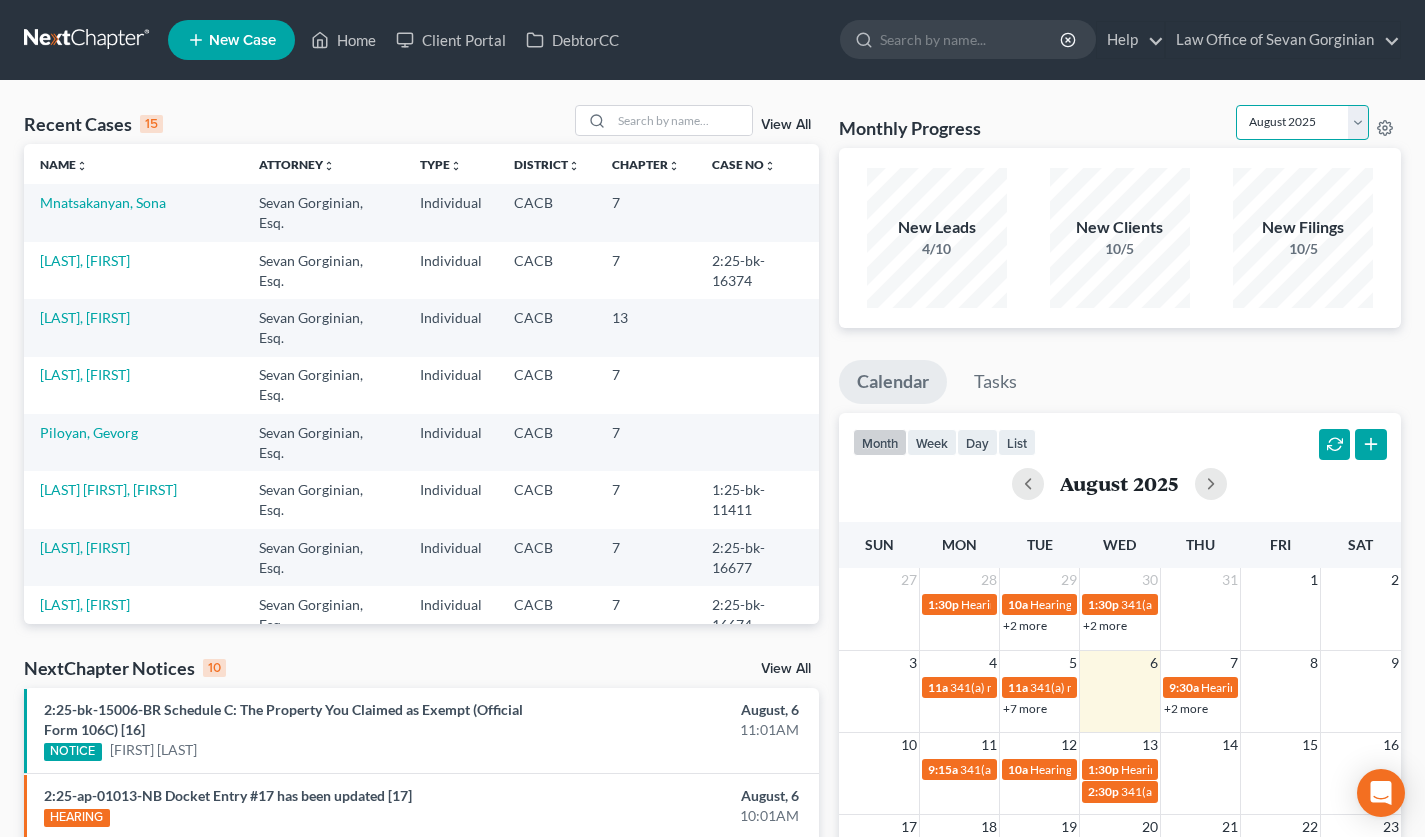 click on "August 2025 July 2025 June 2025 May 2025 April 2025 March 2025 February 2025 January 2025 December 2024 November 2024 October 2024 September 2024" at bounding box center (1302, 122) 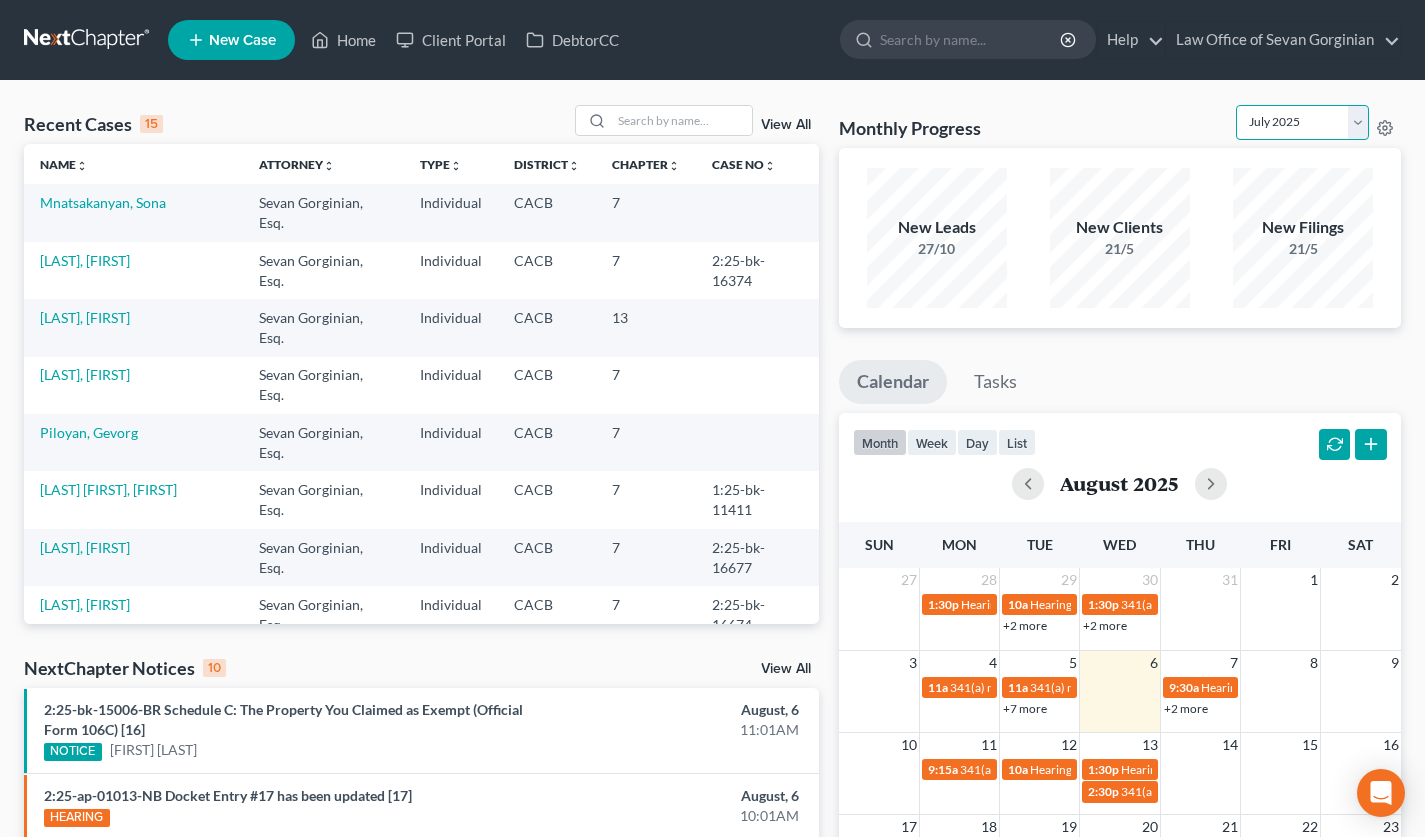 click on "August 2025 July 2025 June 2025 May 2025 April 2025 March 2025 February 2025 January 2025 December 2024 November 2024 October 2024 September 2024" at bounding box center [1302, 122] 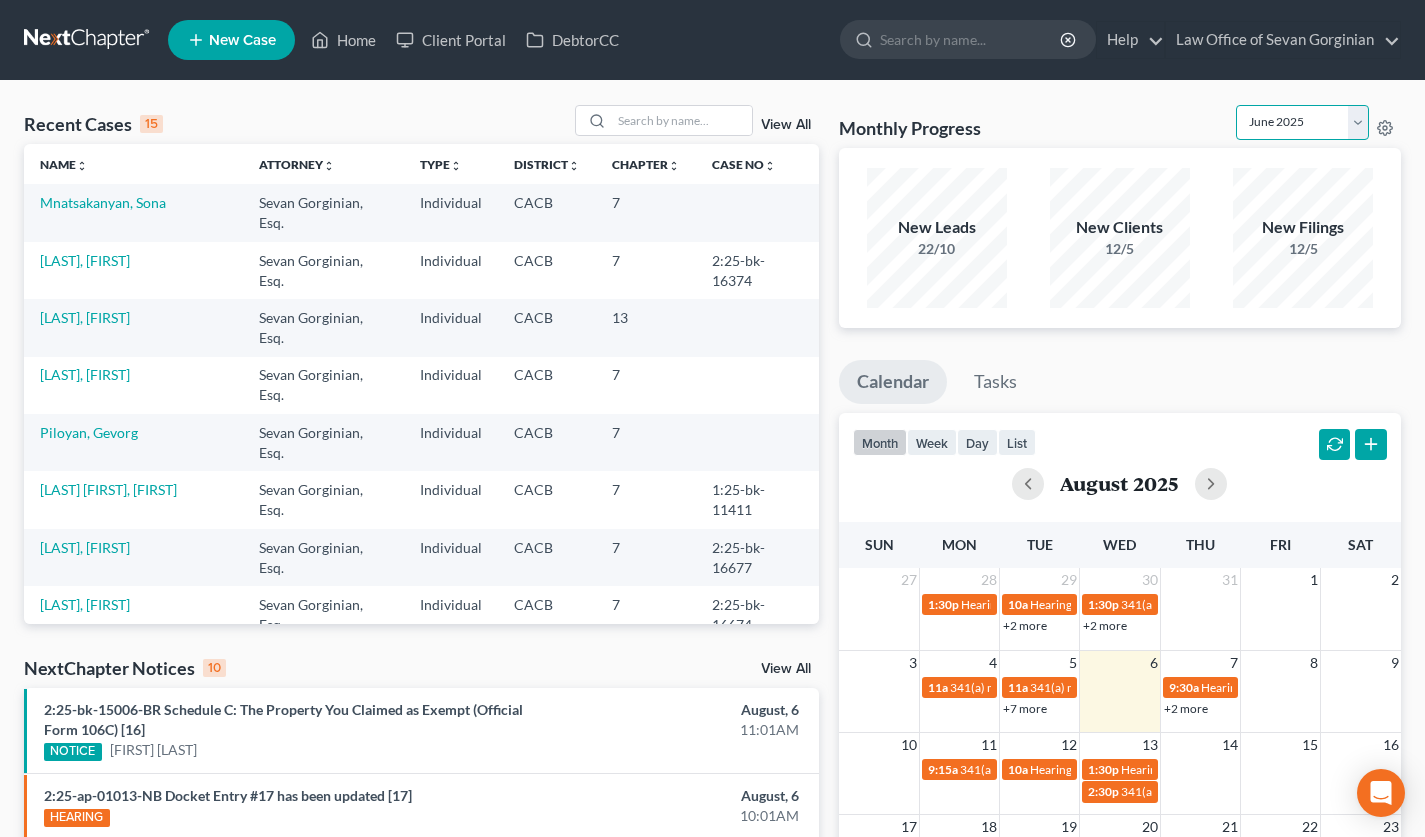 click on "August 2025 July 2025 June 2025 May 2025 April 2025 March 2025 February 2025 January 2025 December 2024 November 2024 October 2024 September 2024" at bounding box center [1302, 122] 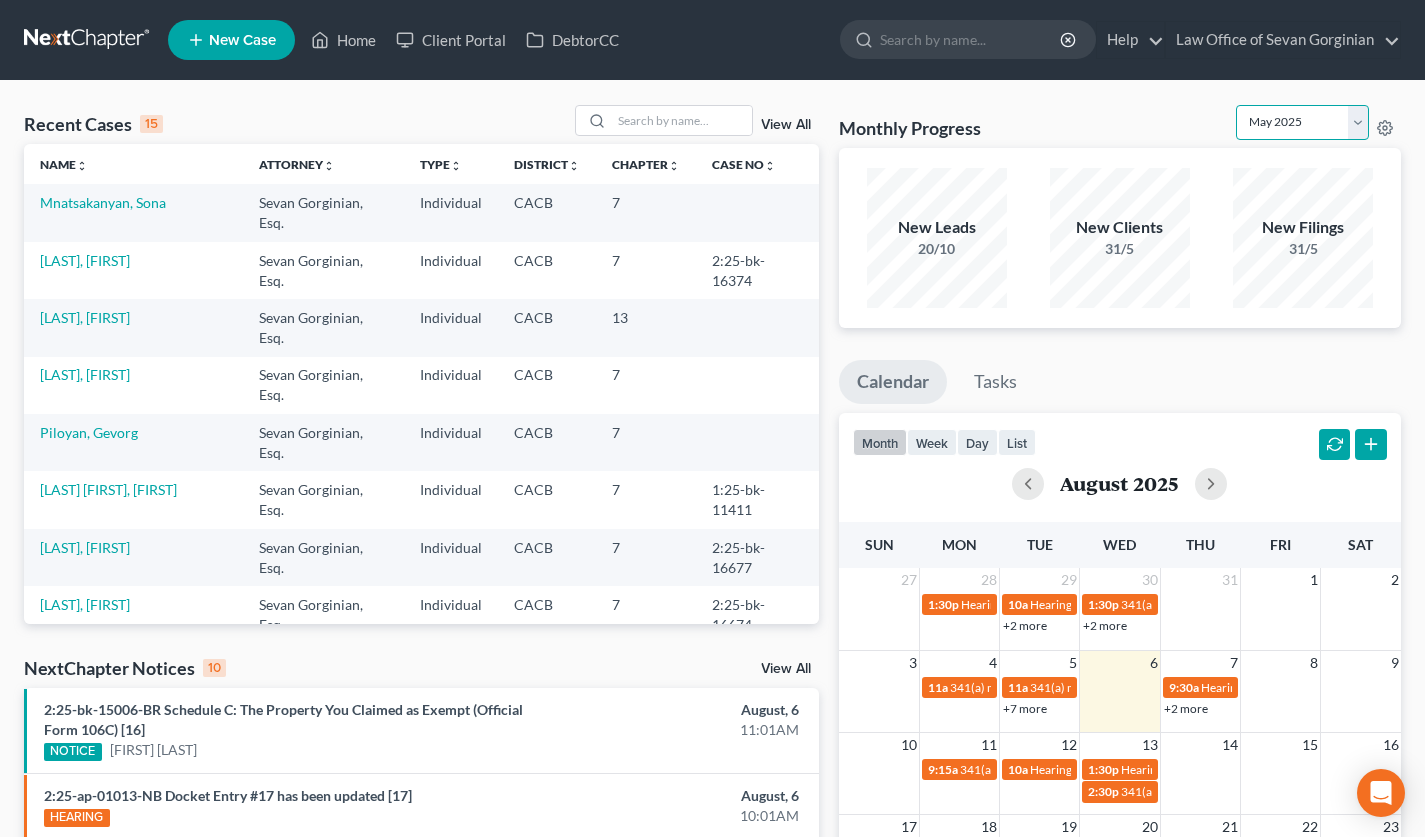 click on "August 2025 July 2025 June 2025 May 2025 April 2025 March 2025 February 2025 January 2025 December 2024 November 2024 October 2024 September 2024" at bounding box center [1302, 122] 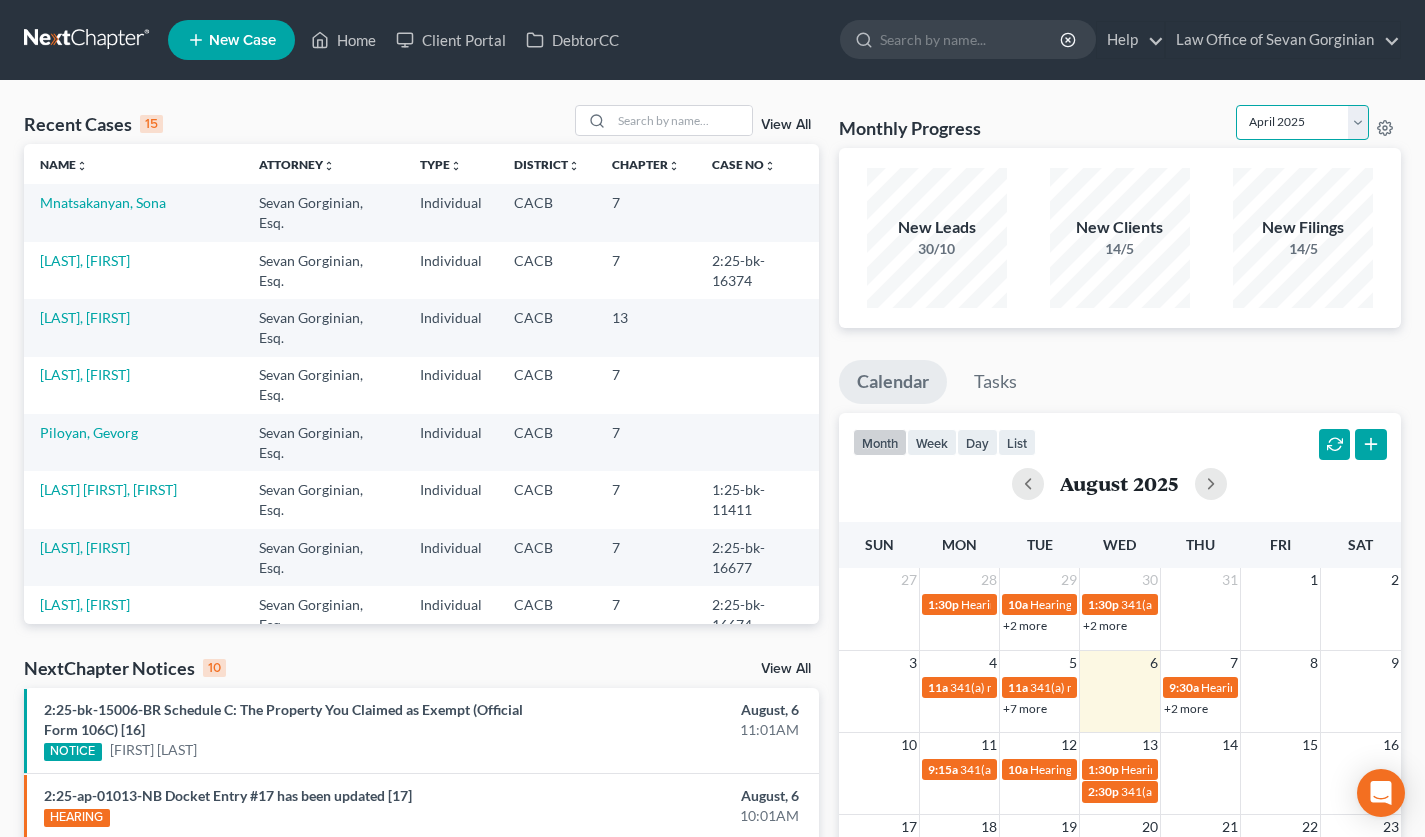 click on "August 2025 July 2025 June 2025 May 2025 April 2025 March 2025 February 2025 January 2025 December 2024 November 2024 October 2024 September 2024" at bounding box center (1302, 122) 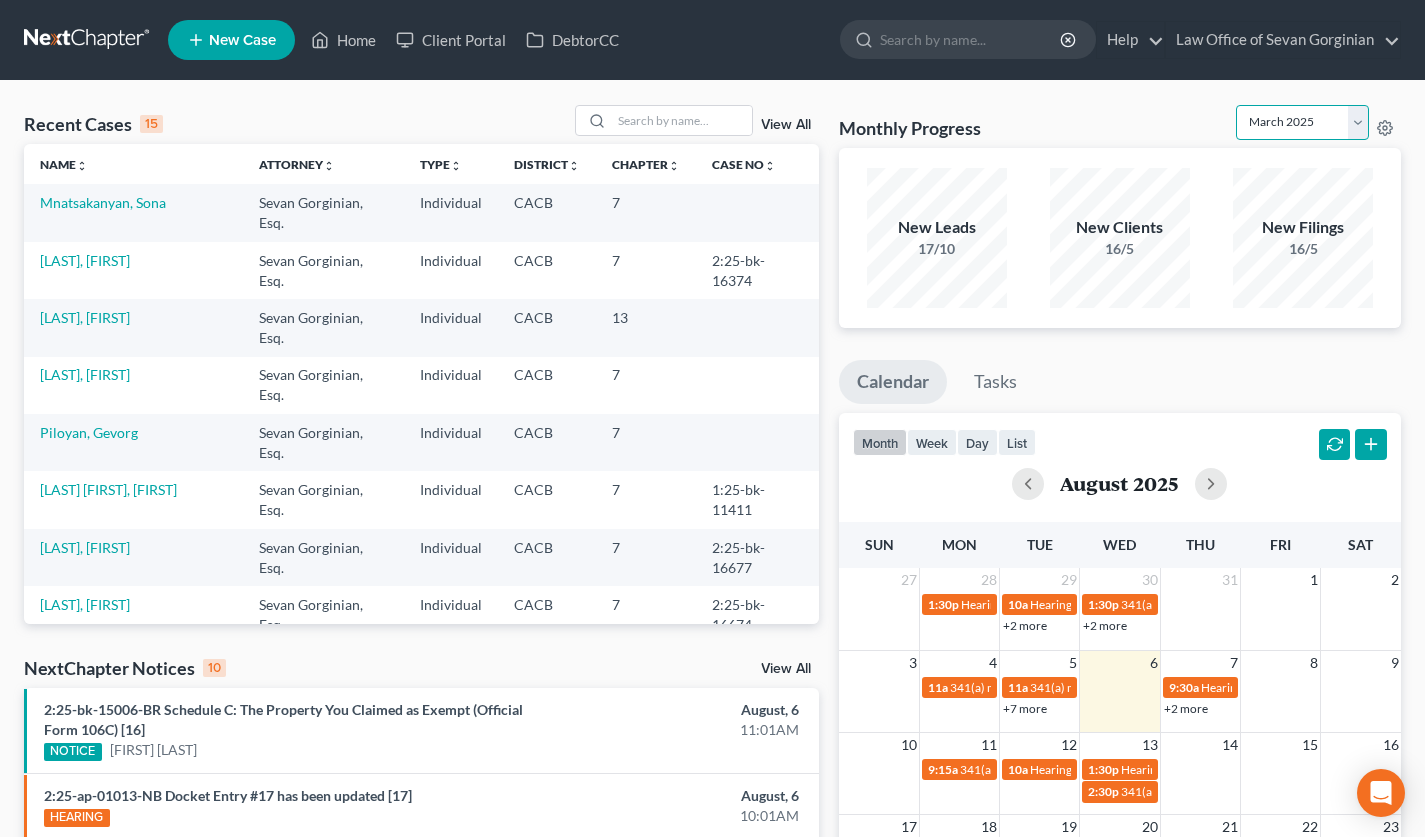 click on "August 2025 July 2025 June 2025 May 2025 April 2025 March 2025 February 2025 January 2025 December 2024 November 2024 October 2024 September 2024" at bounding box center [1302, 122] 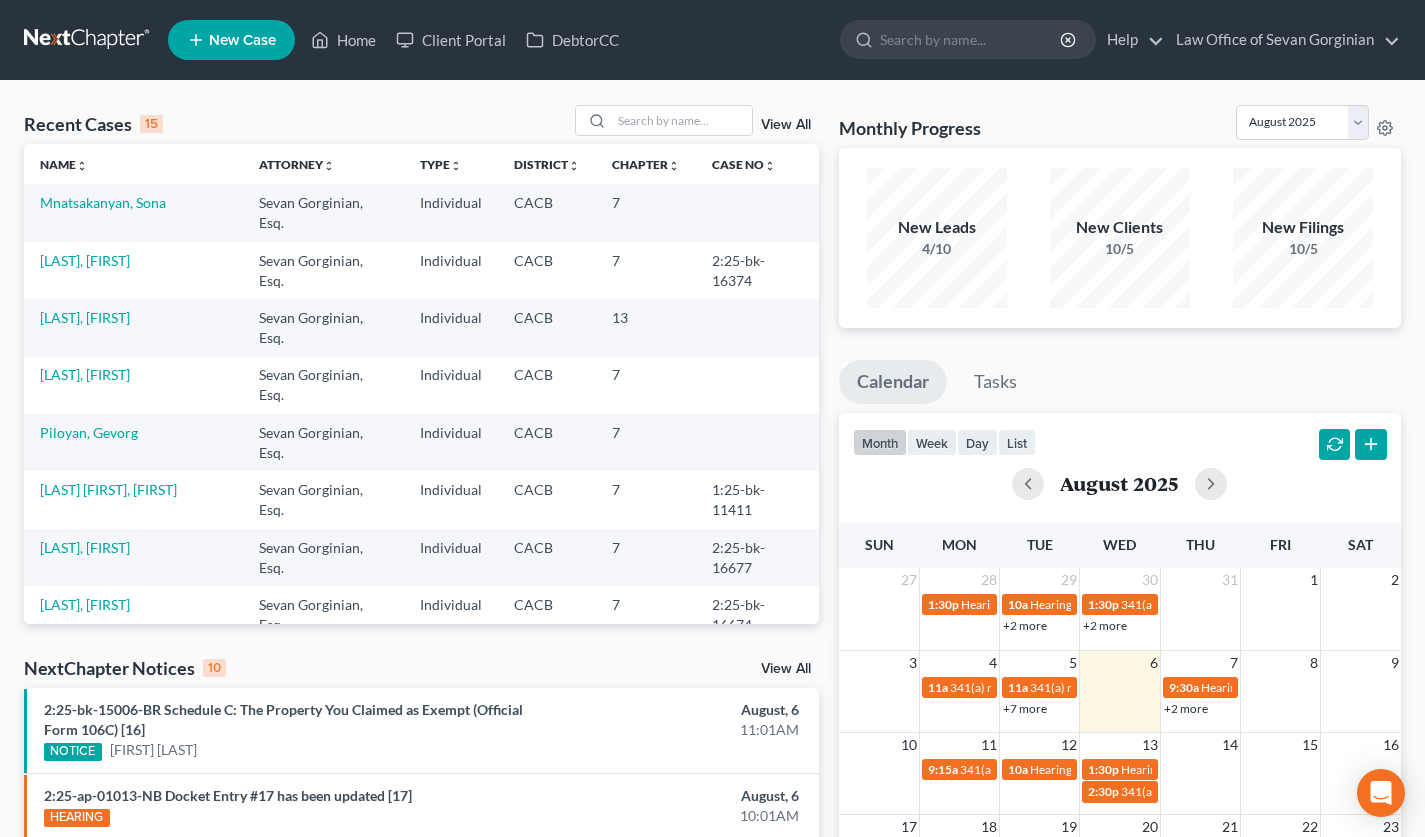click on "Mnatsakanyan, Sona" at bounding box center (133, 212) 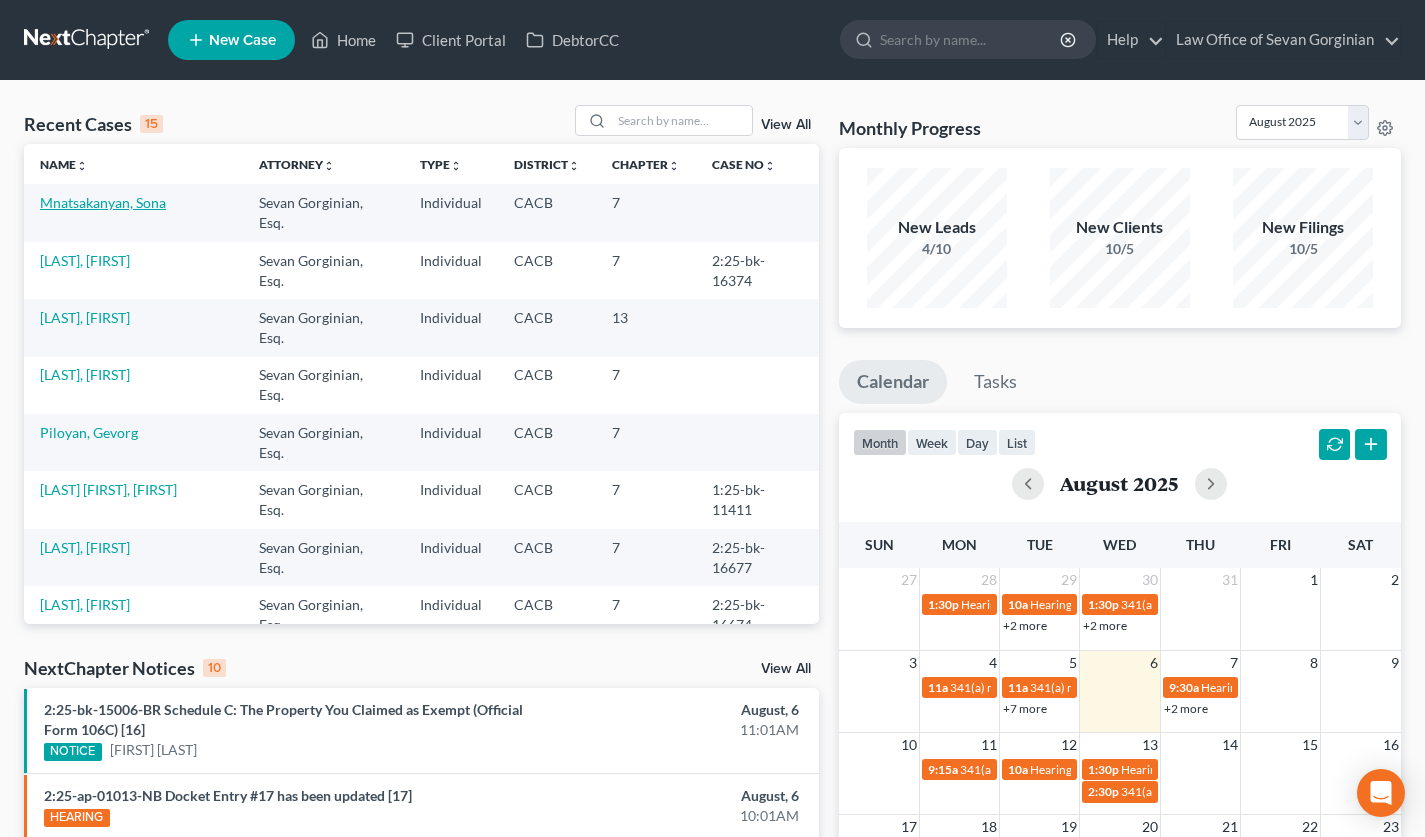 click on "Mnatsakanyan, Sona" at bounding box center (103, 202) 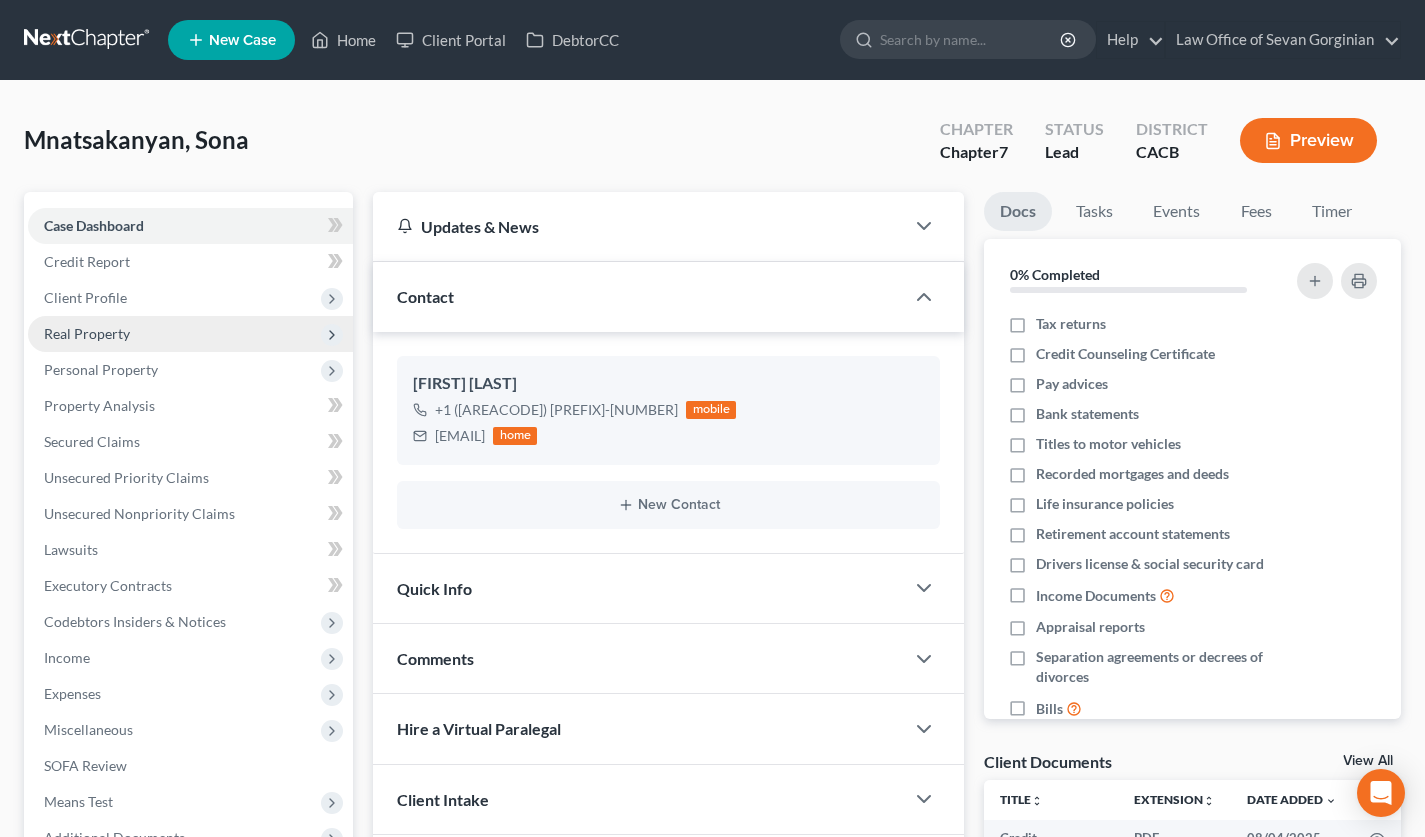 click on "Real Property" at bounding box center [190, 334] 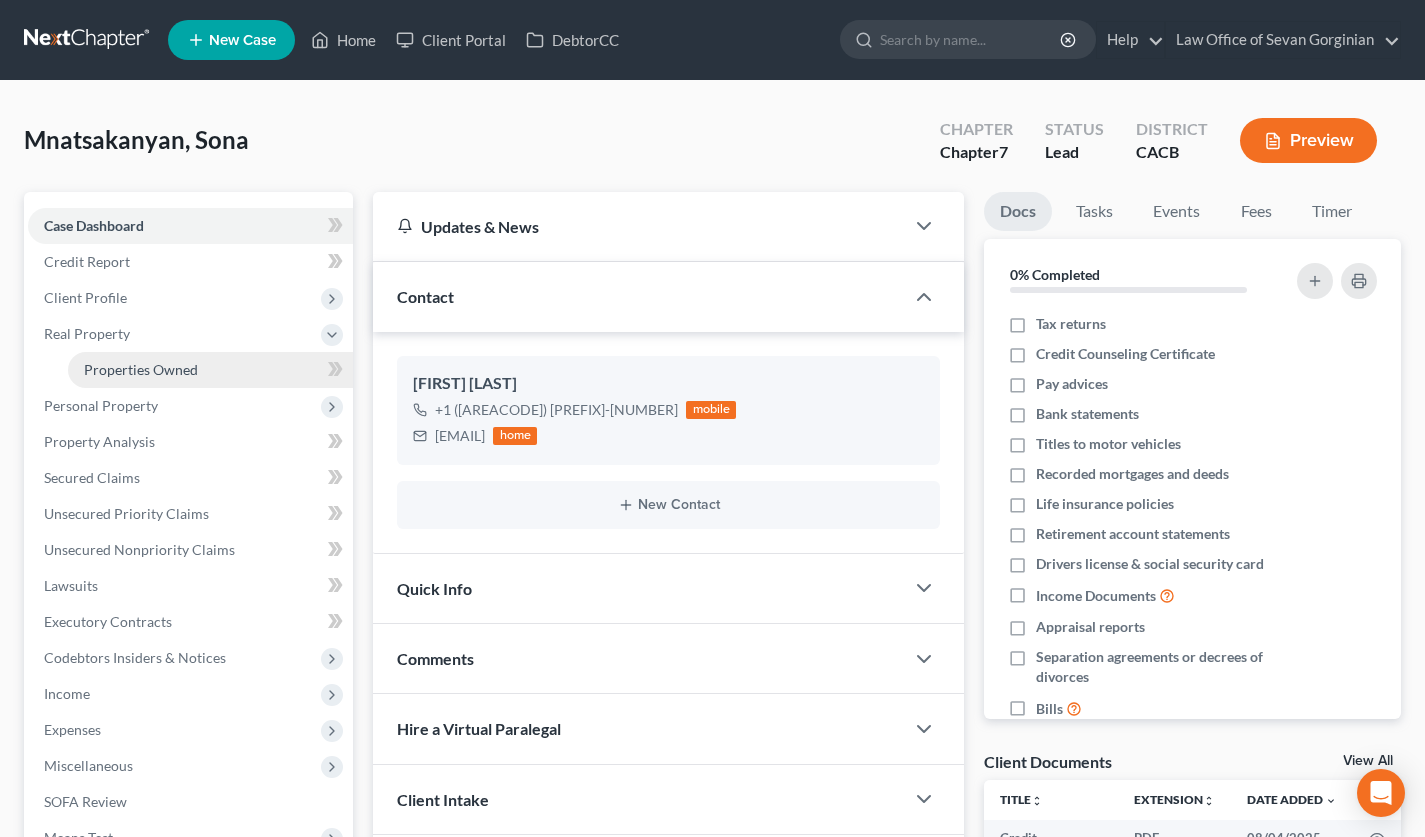 click on "Properties Owned" at bounding box center [210, 370] 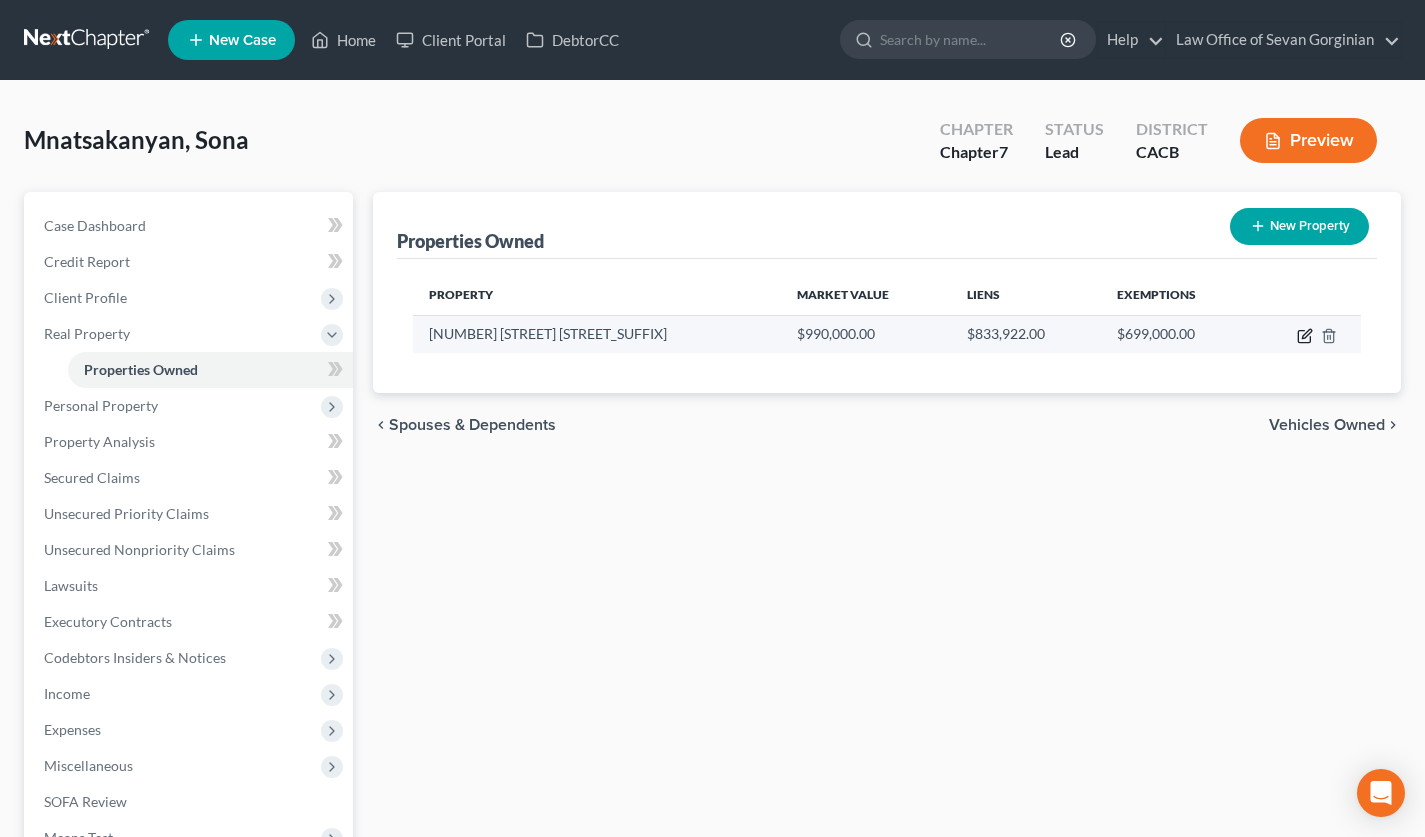 click 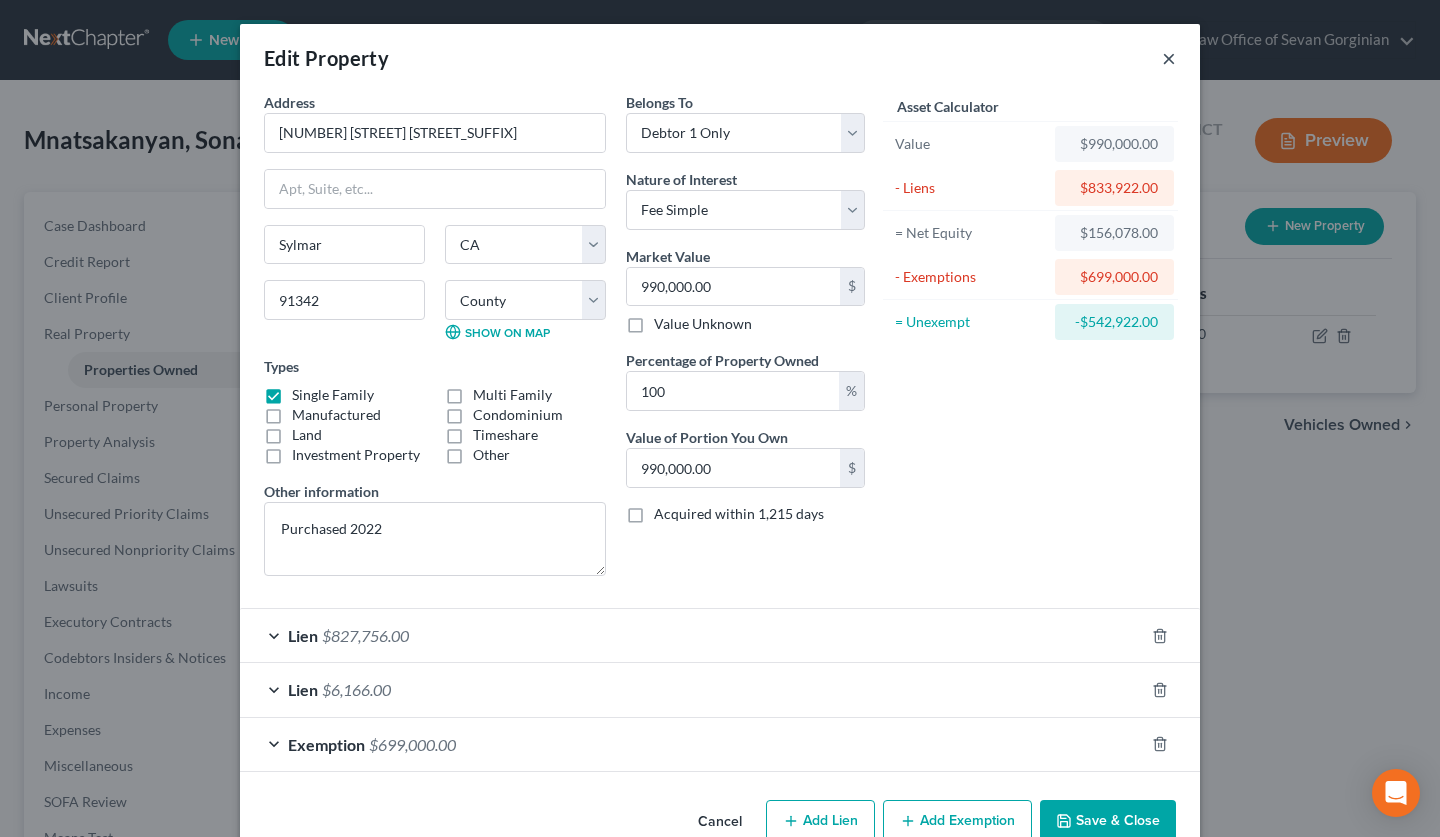 click on "×" at bounding box center (1169, 58) 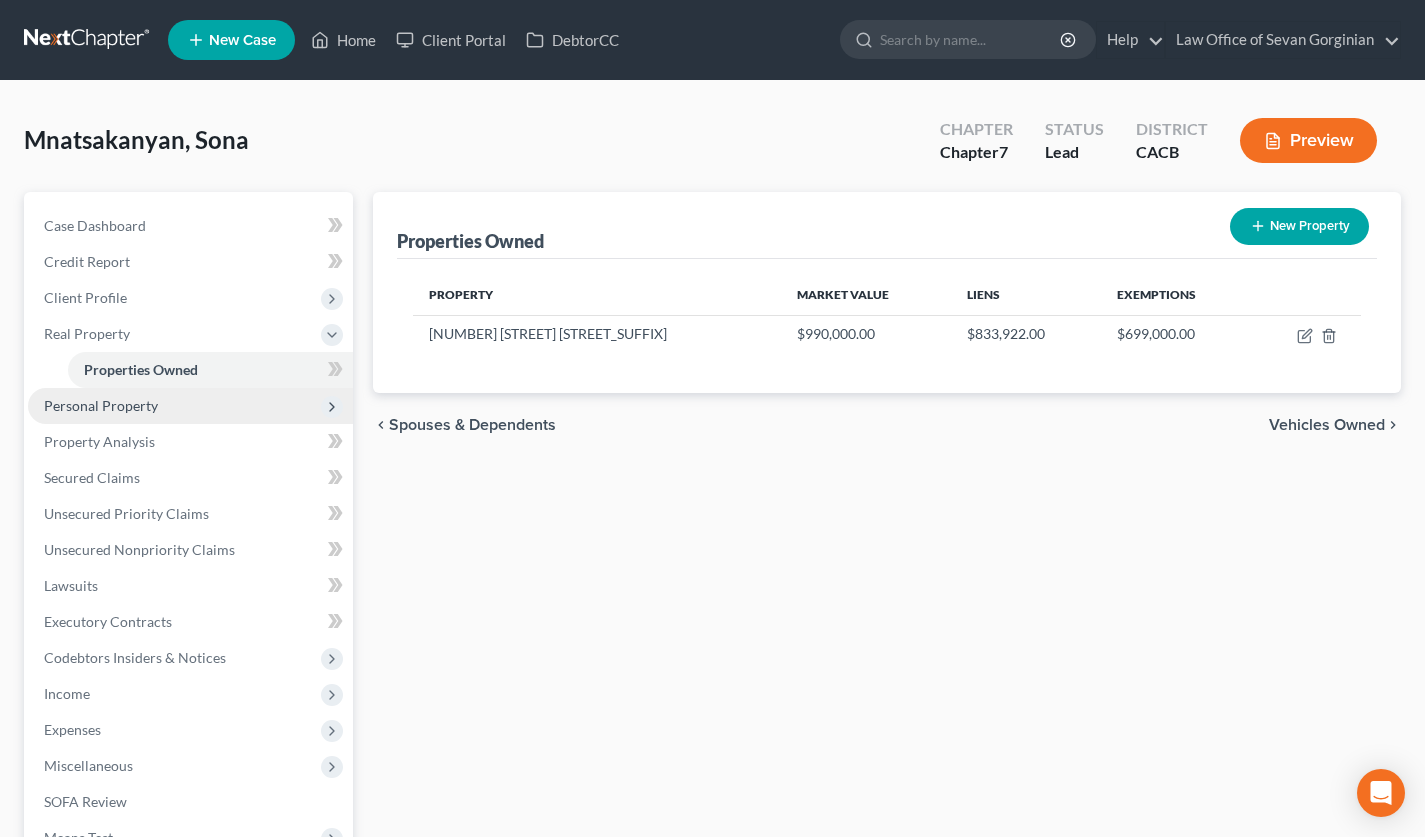 click on "Personal Property" at bounding box center (101, 405) 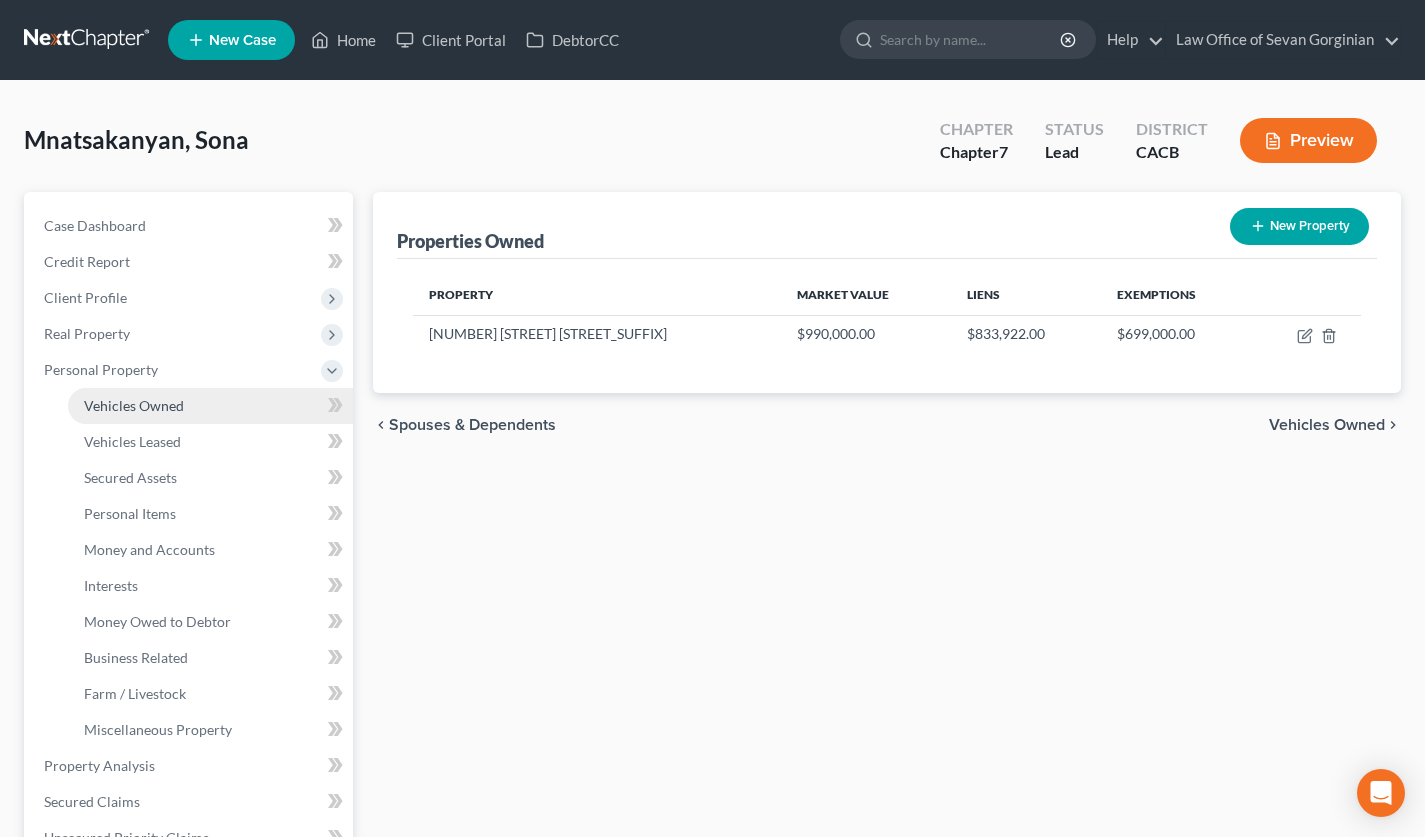 click on "Vehicles Owned" at bounding box center [210, 406] 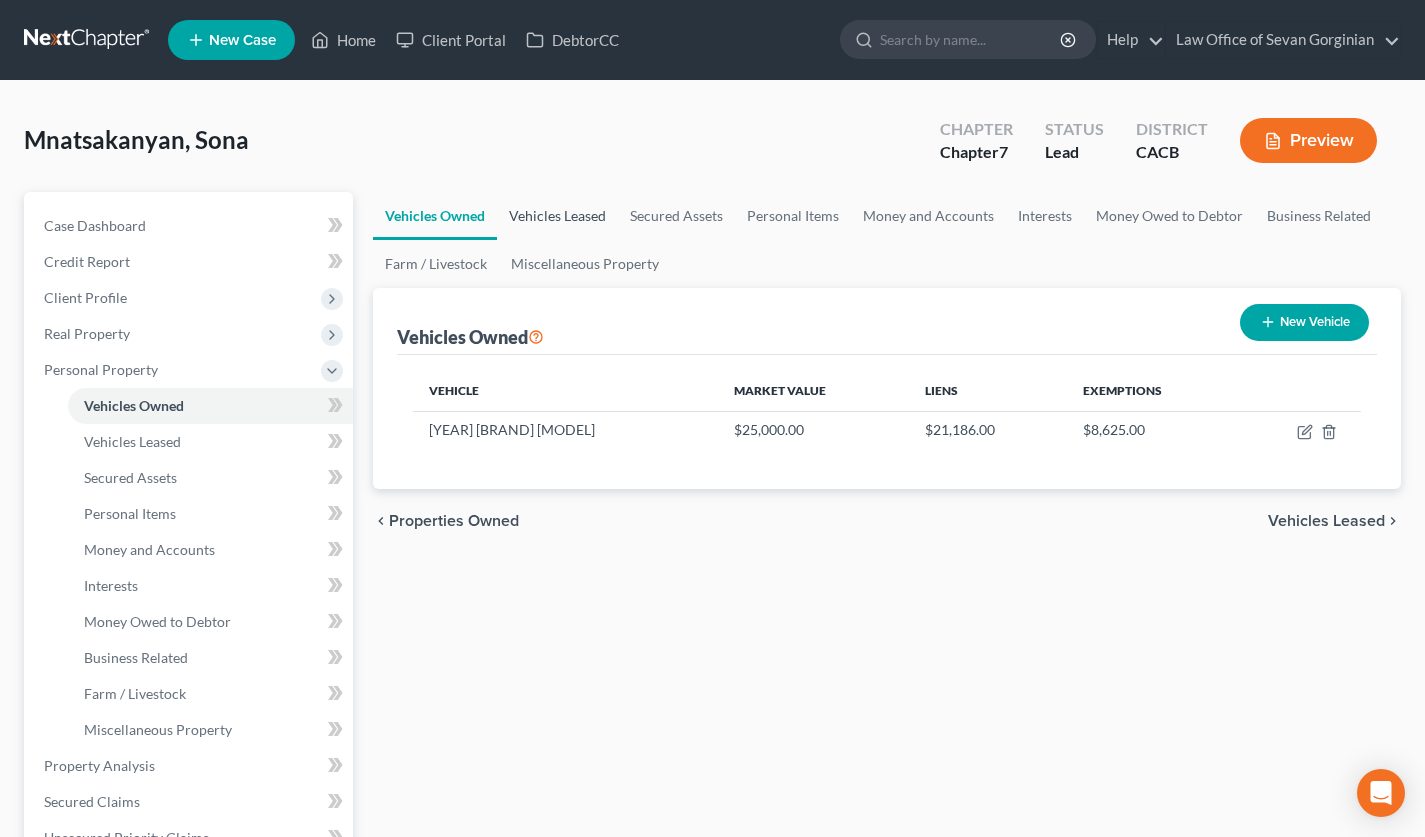 click on "Vehicles Leased" at bounding box center [557, 216] 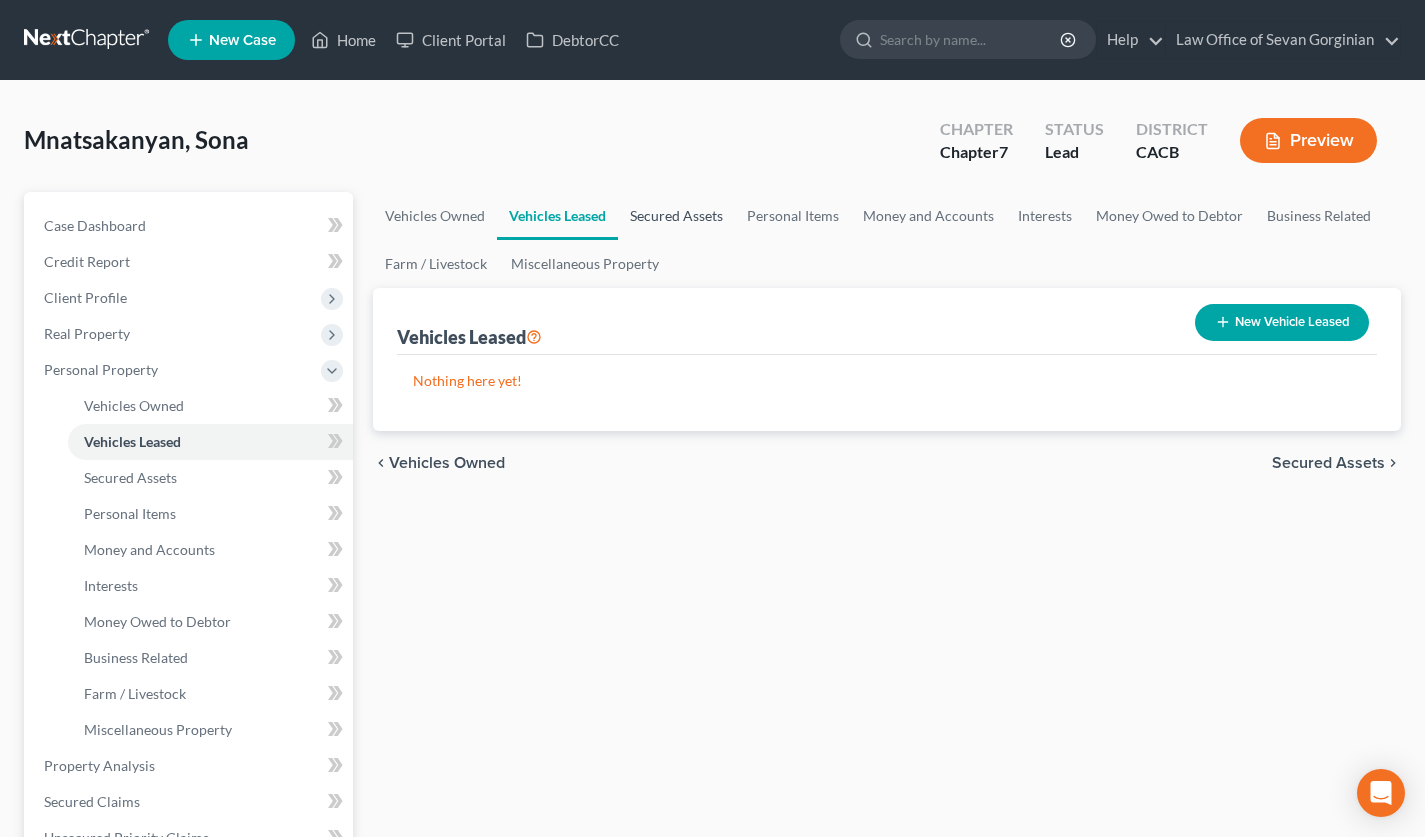click on "Secured Assets" at bounding box center [676, 216] 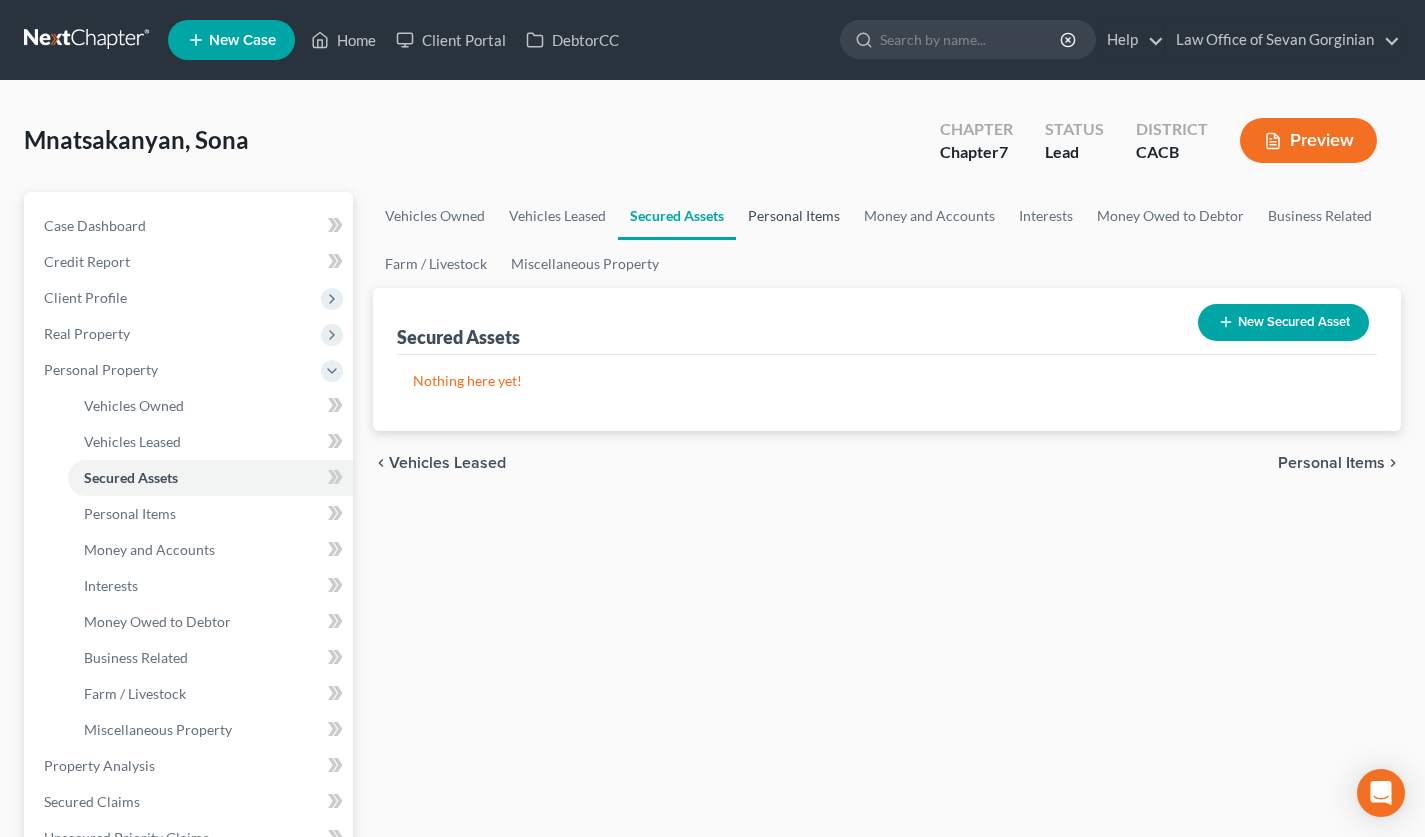 click on "Personal Items" at bounding box center (794, 216) 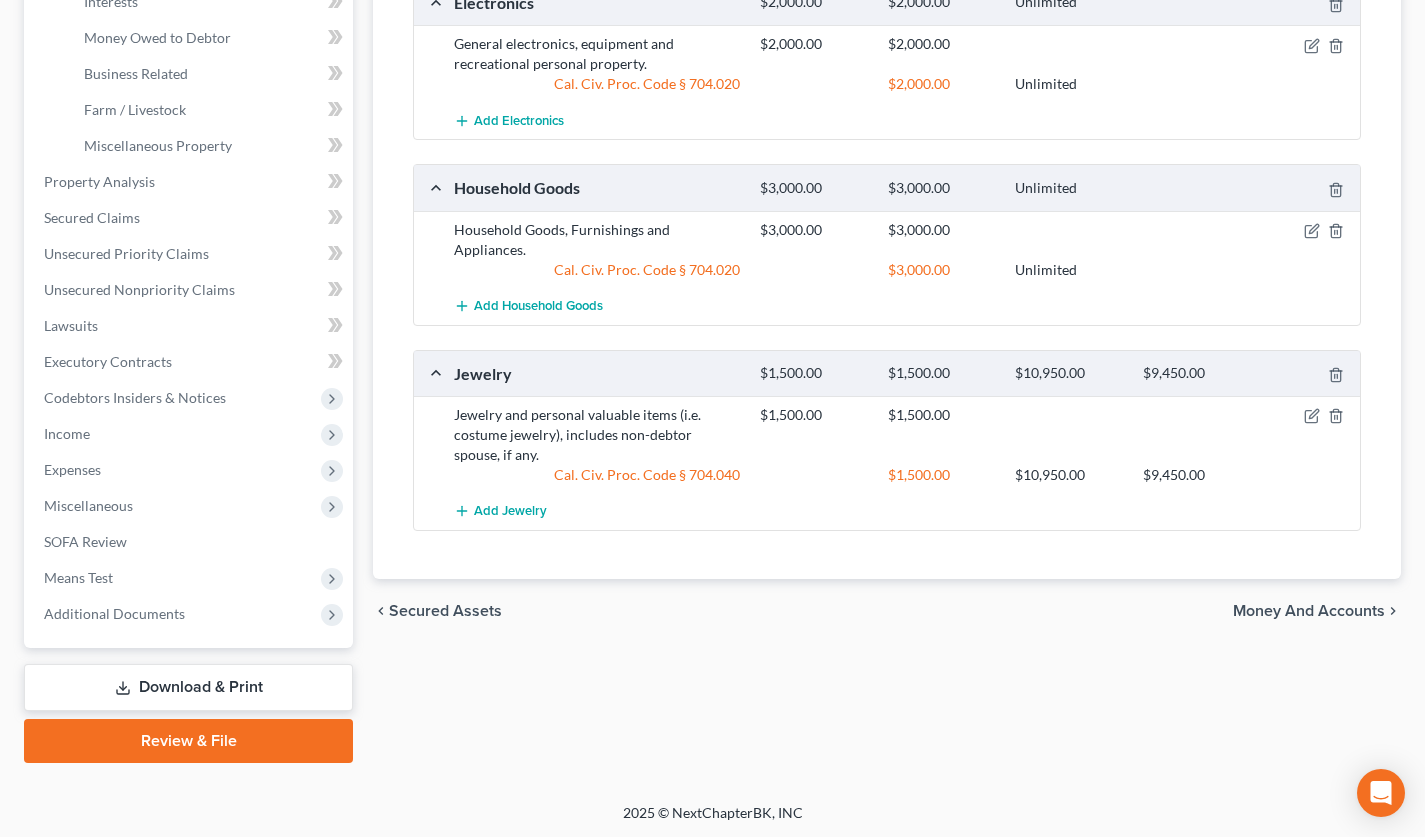 scroll, scrollTop: 0, scrollLeft: 0, axis: both 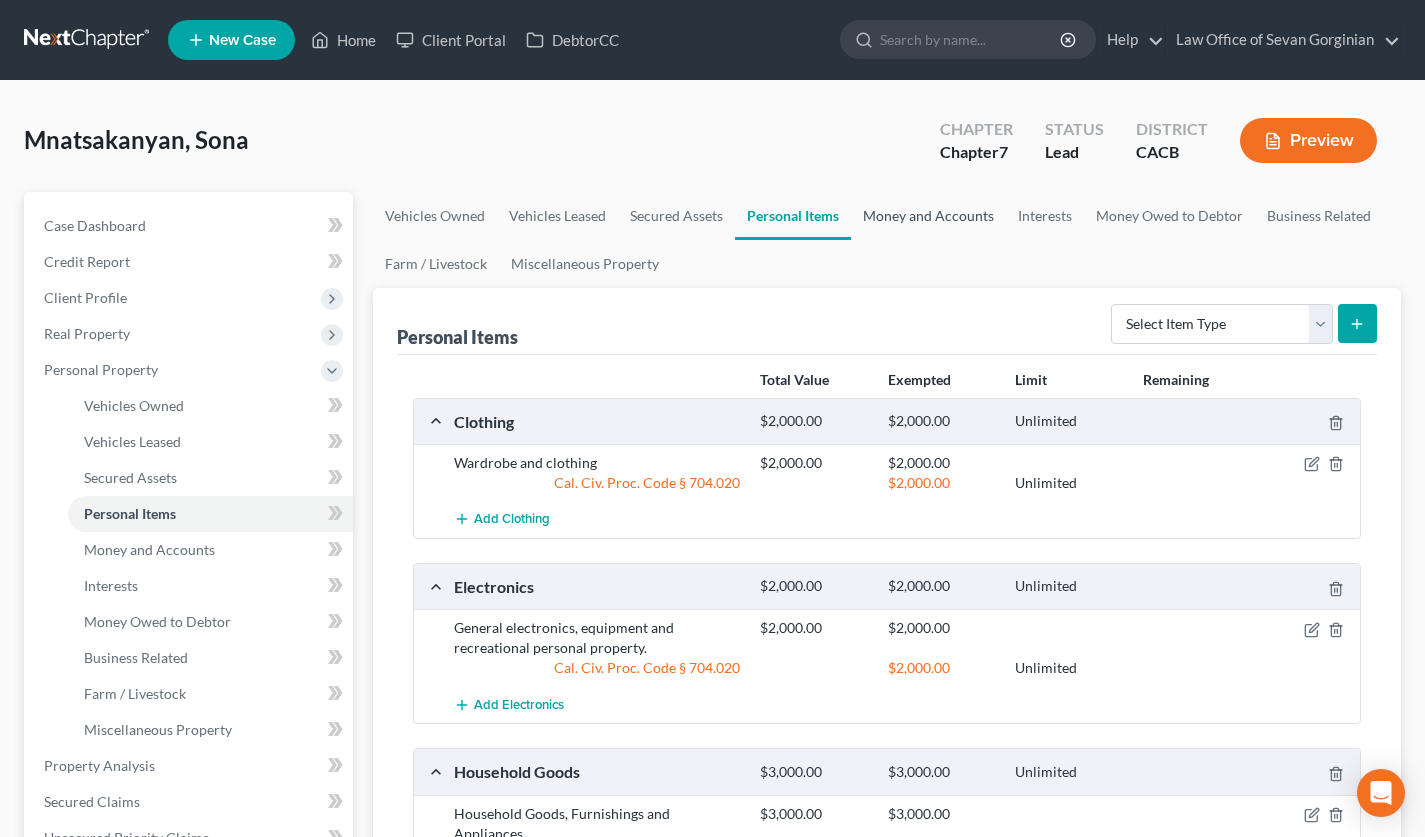 click on "Money and Accounts" at bounding box center (928, 216) 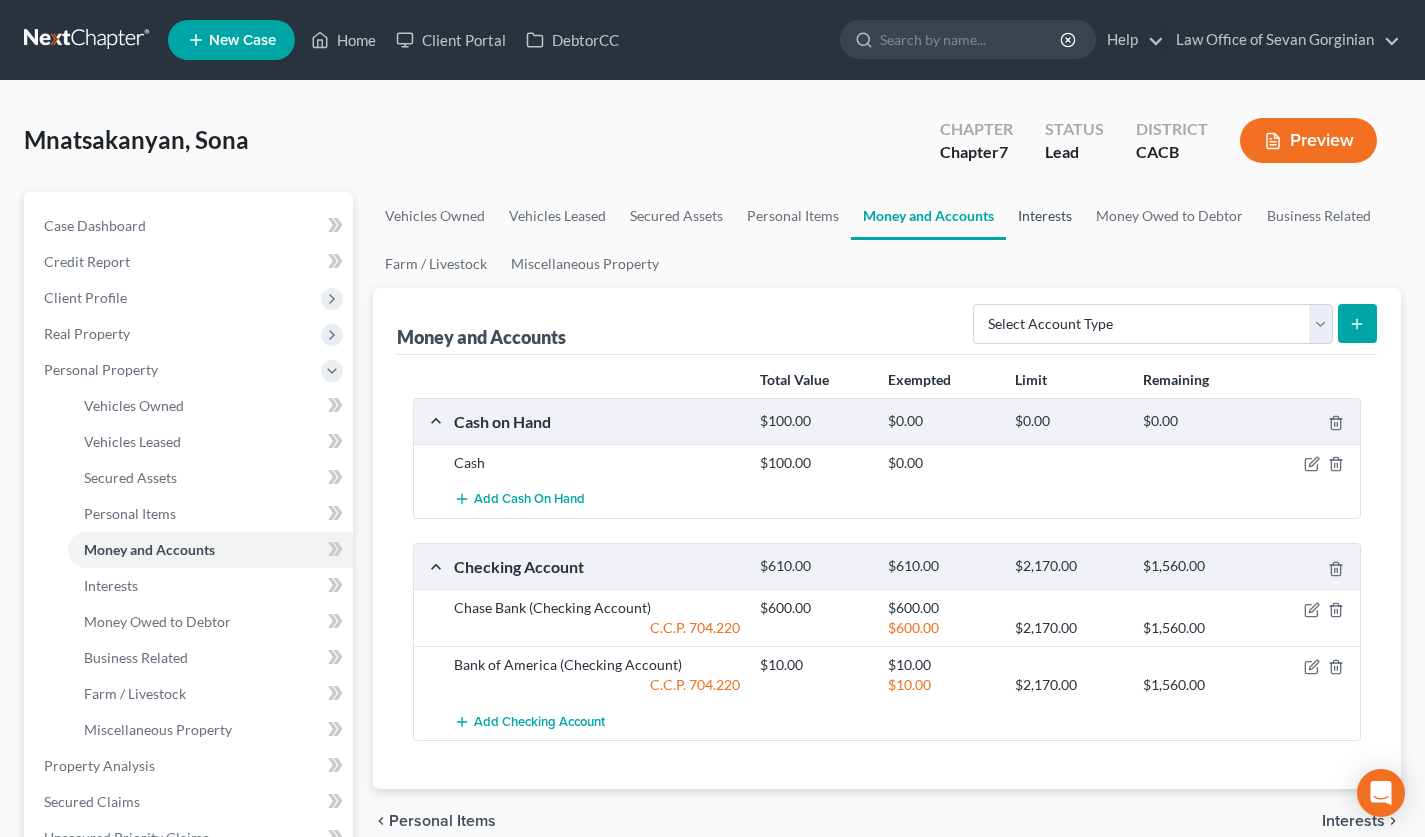 click on "Interests" at bounding box center [1045, 216] 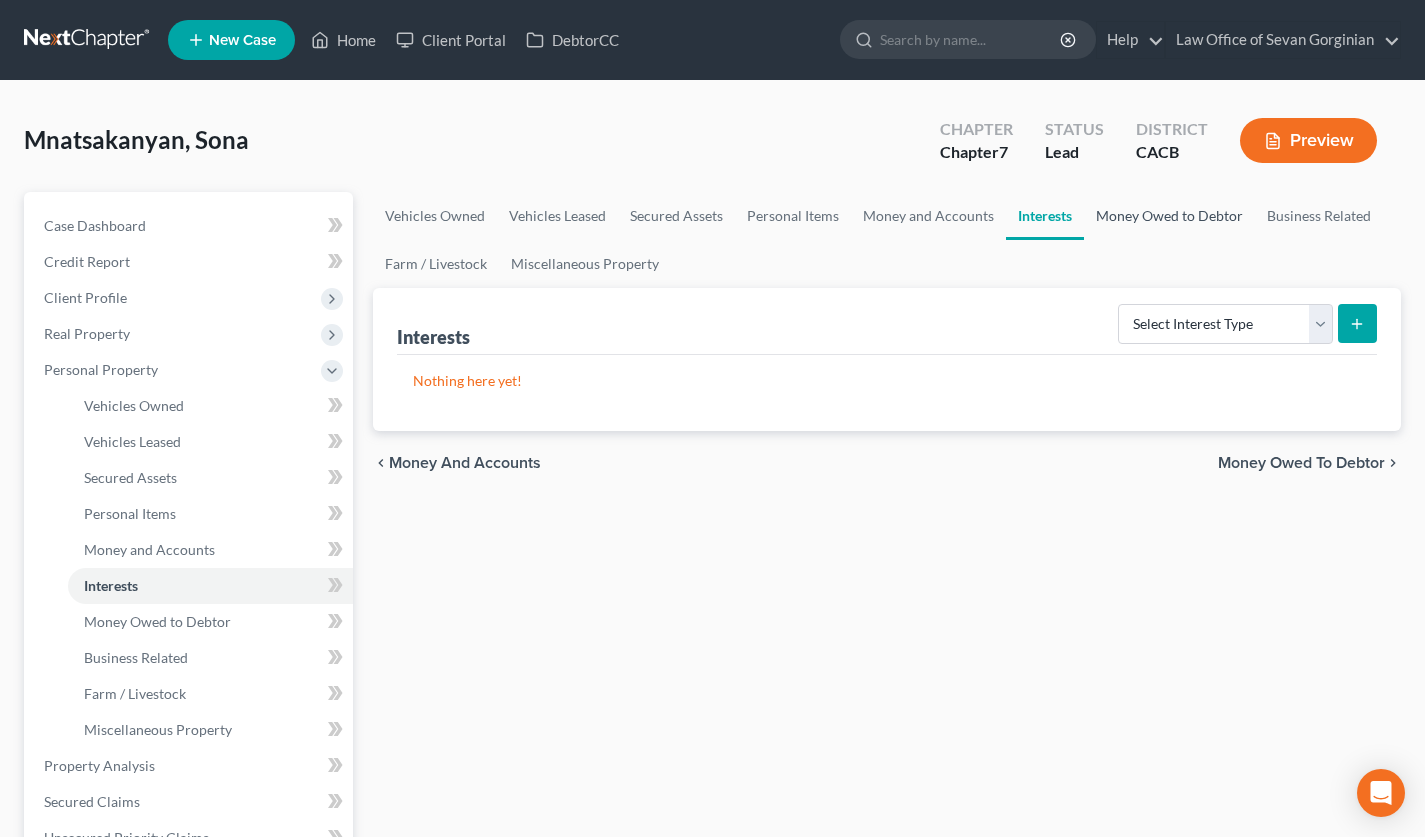 click on "Money Owed to Debtor" at bounding box center [1169, 216] 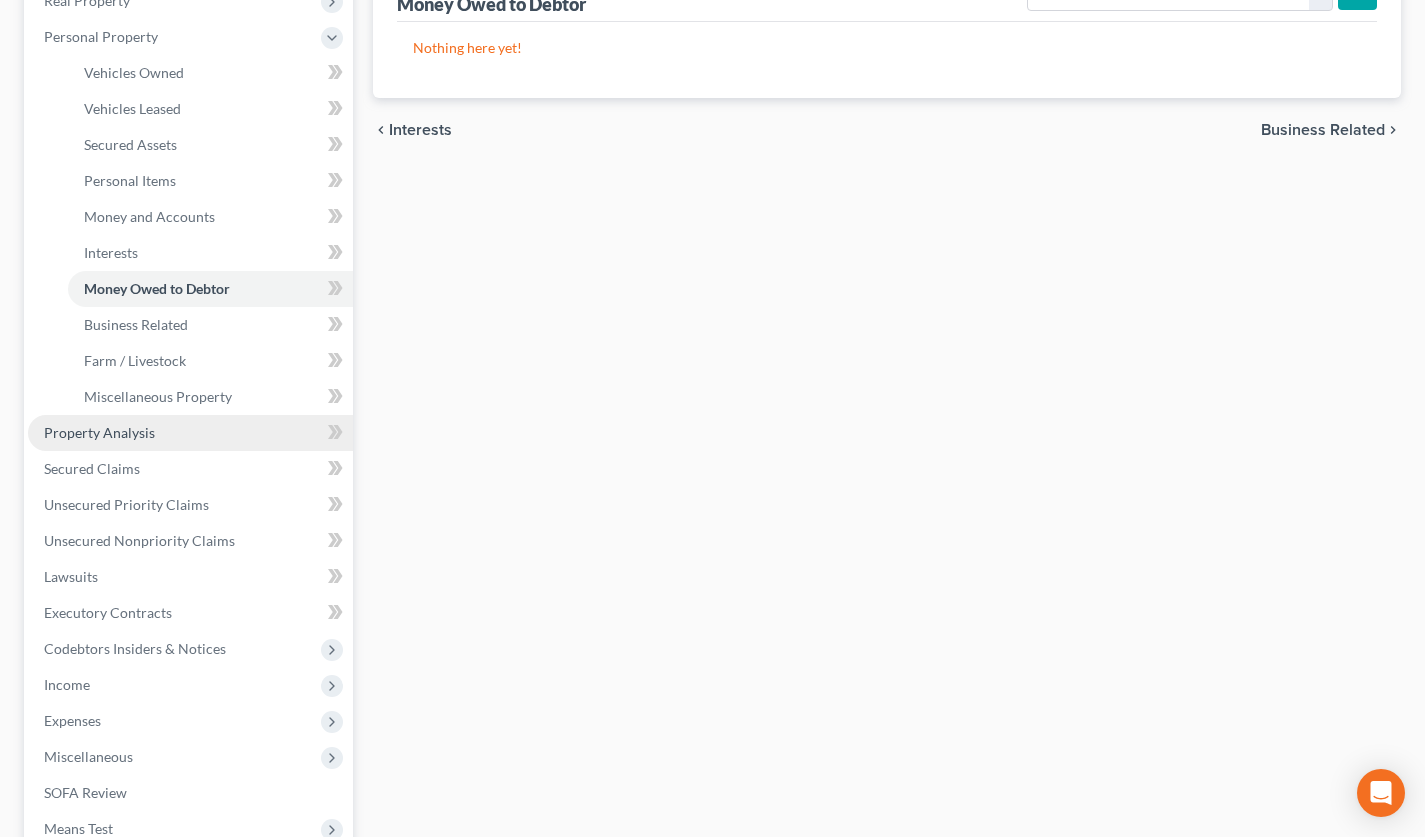 click on "Property Analysis" at bounding box center (190, 433) 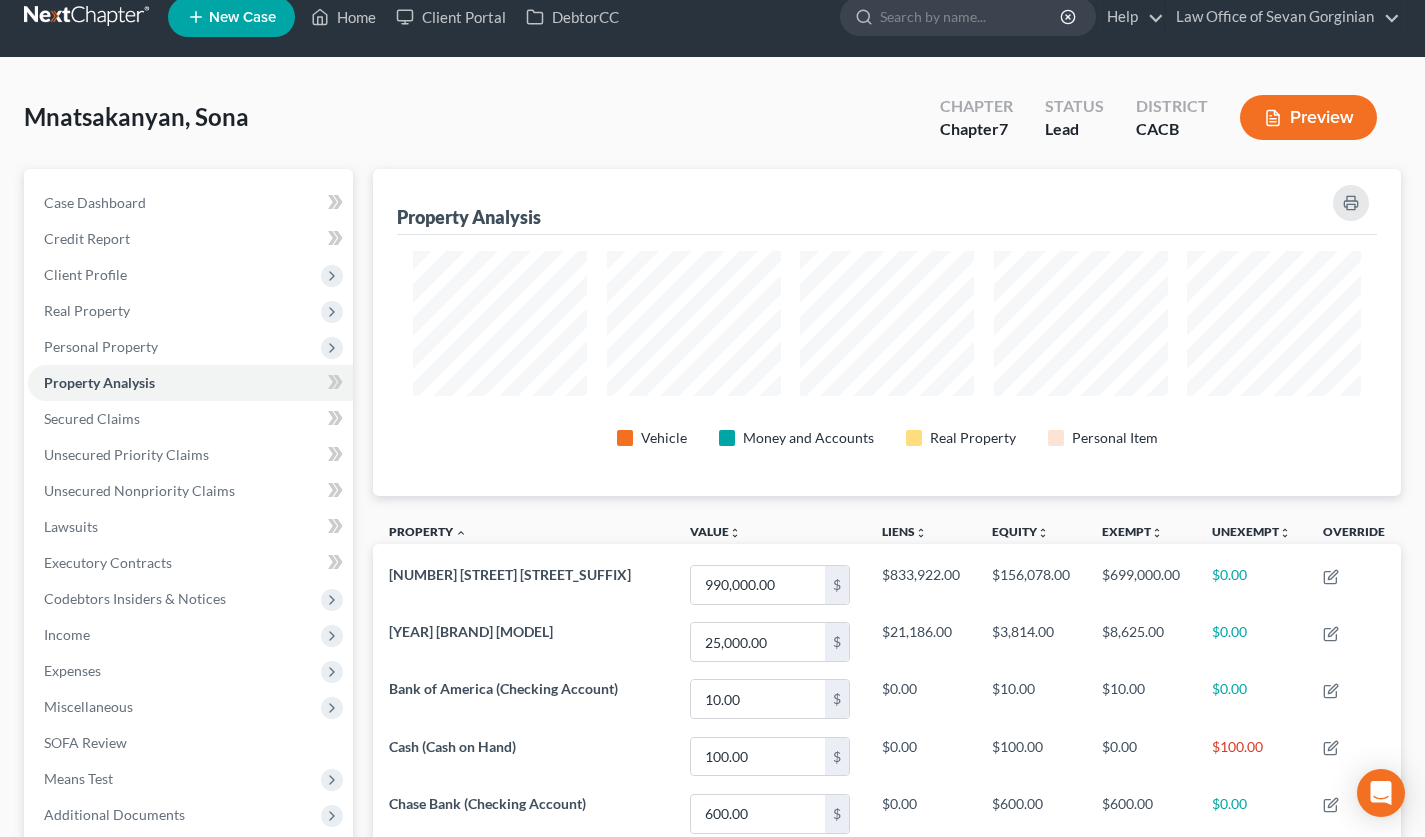 scroll, scrollTop: 0, scrollLeft: 0, axis: both 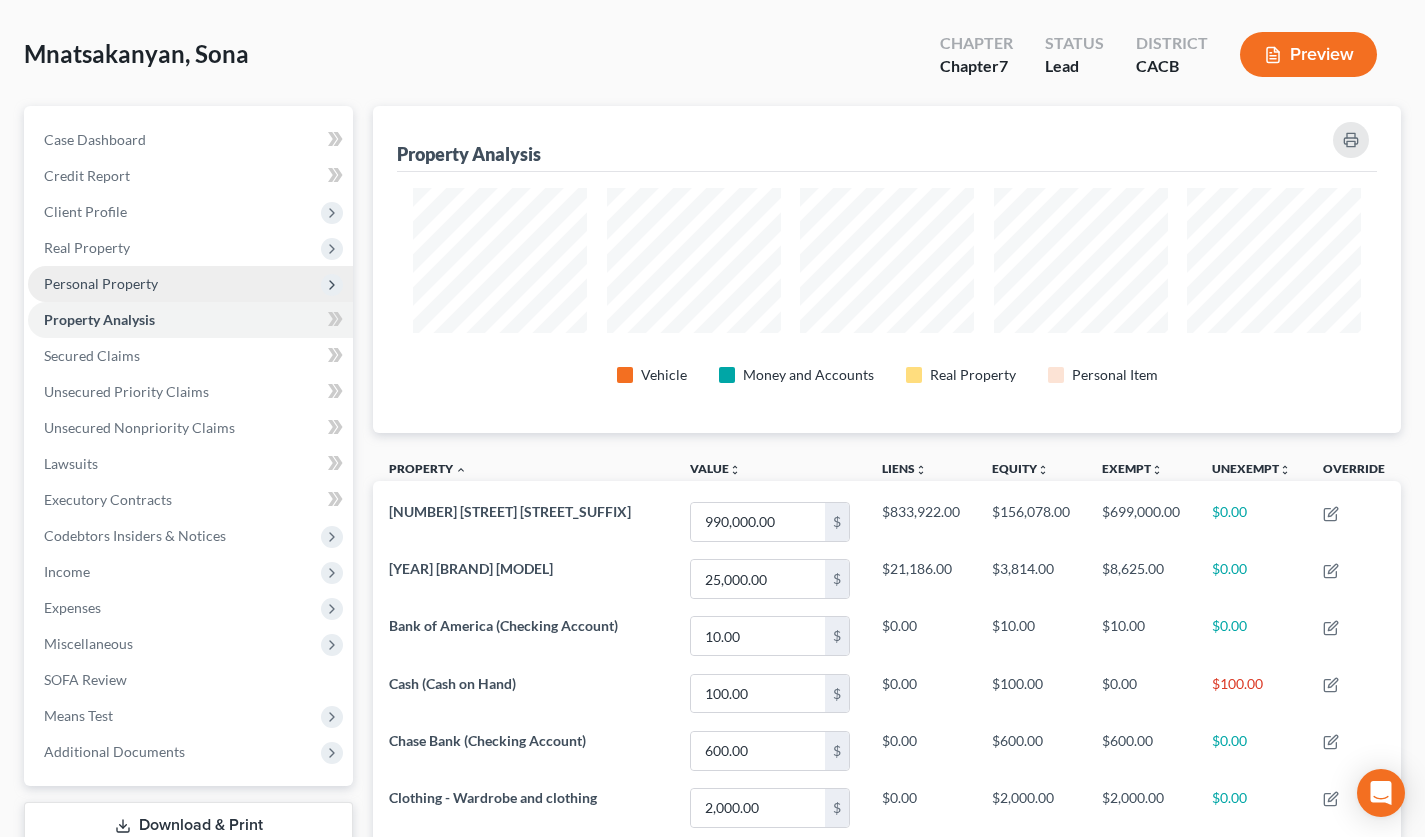 click on "Personal Property" at bounding box center [190, 284] 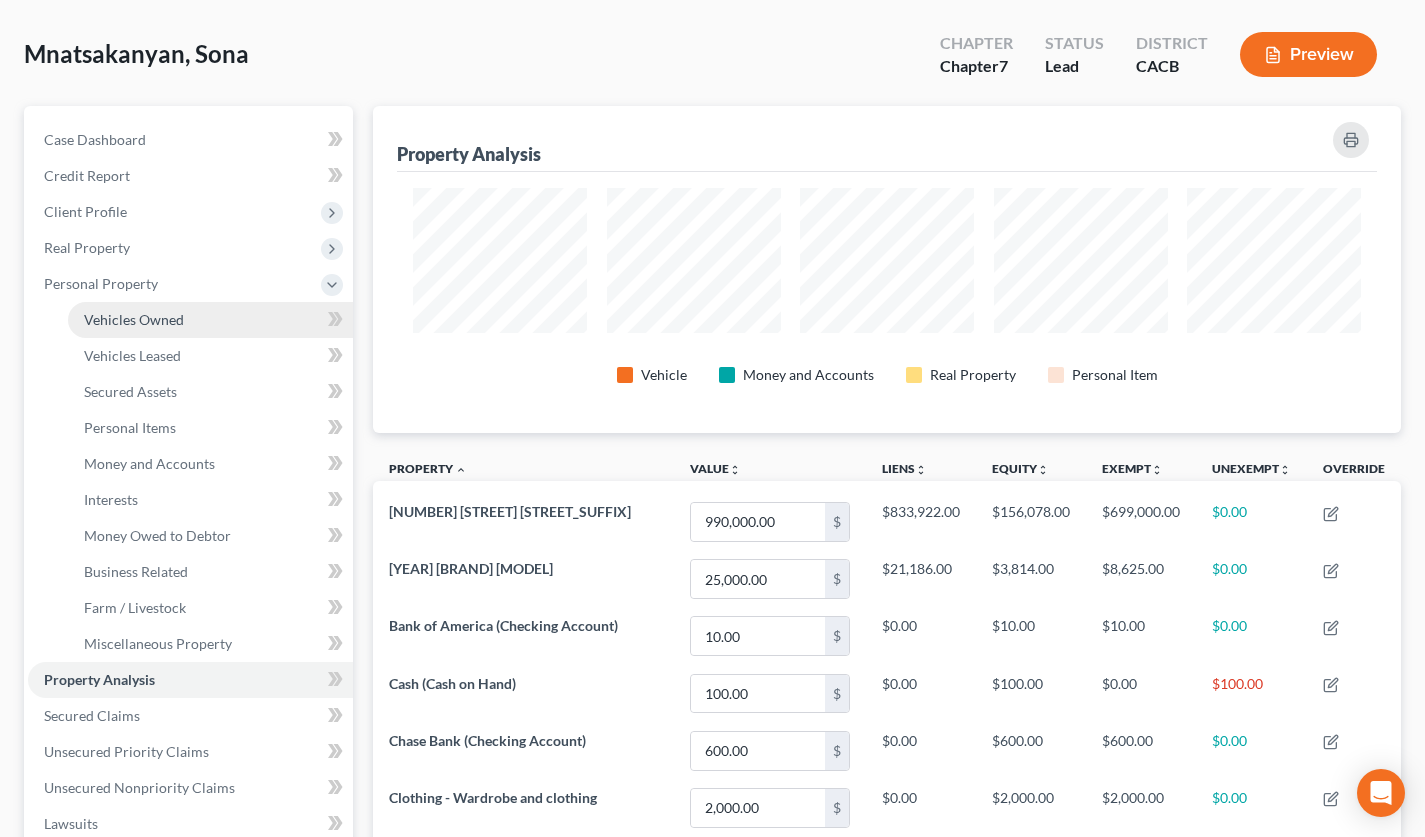 click on "Vehicles Owned" at bounding box center (134, 319) 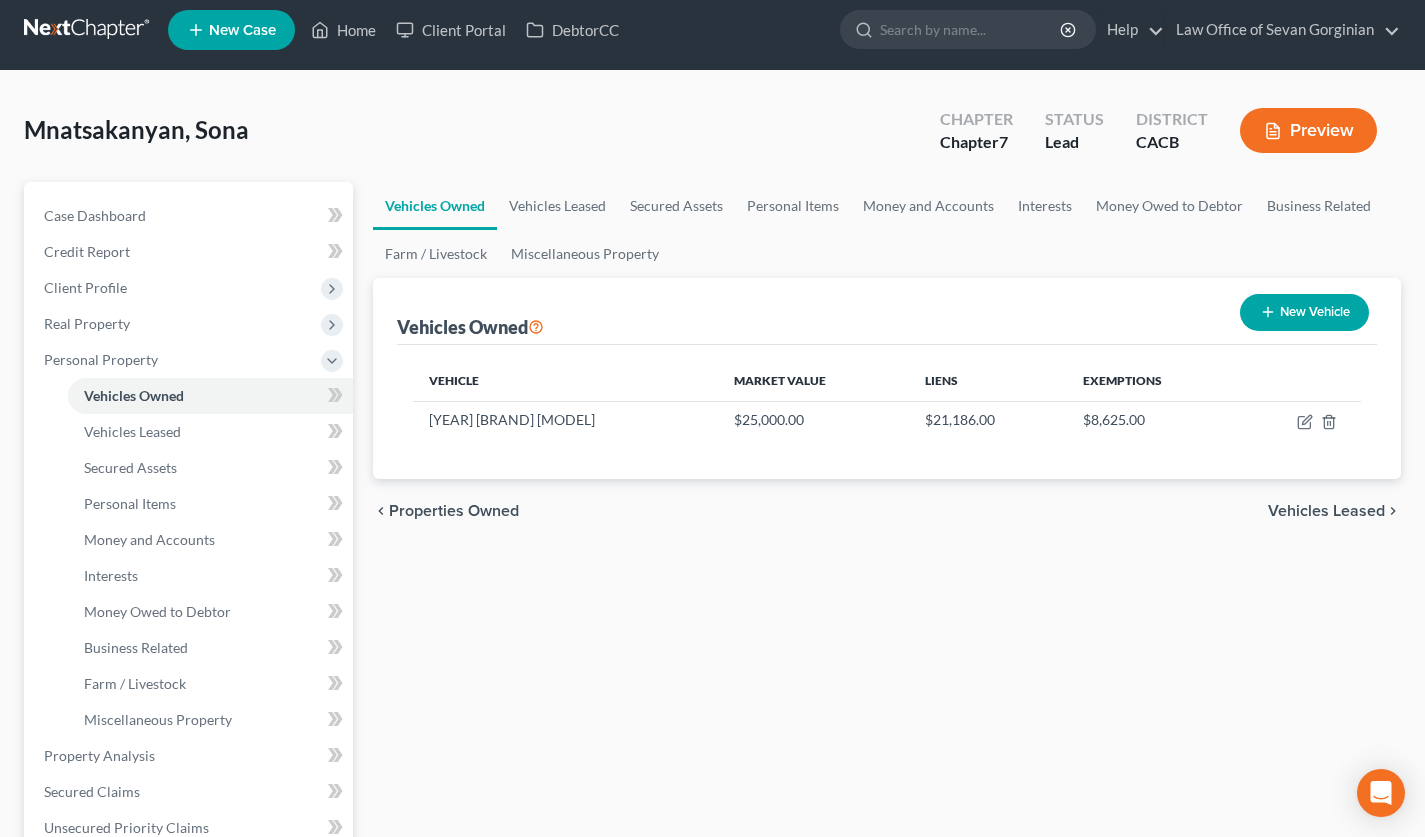 scroll, scrollTop: 0, scrollLeft: 0, axis: both 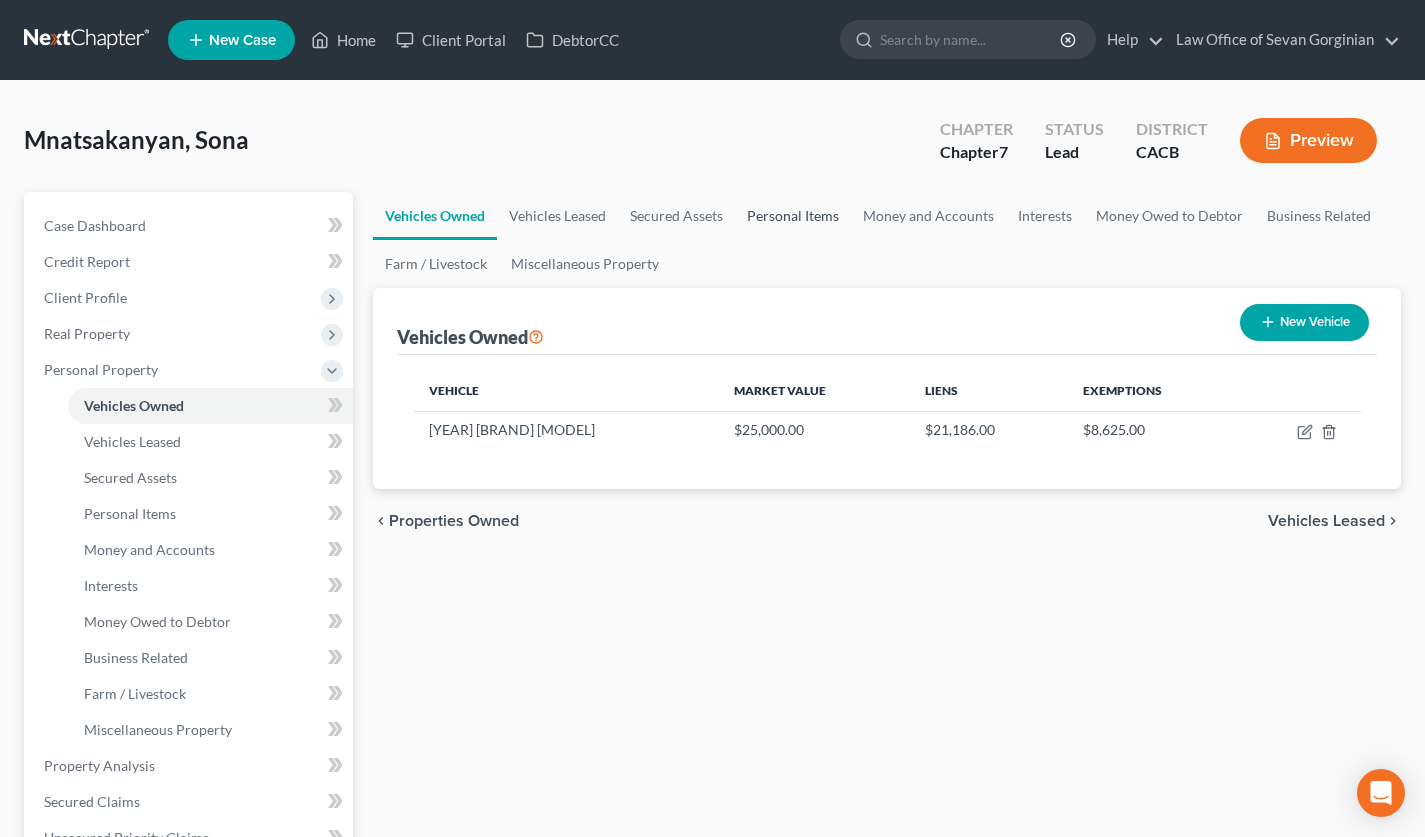 click on "Personal Items" at bounding box center [793, 216] 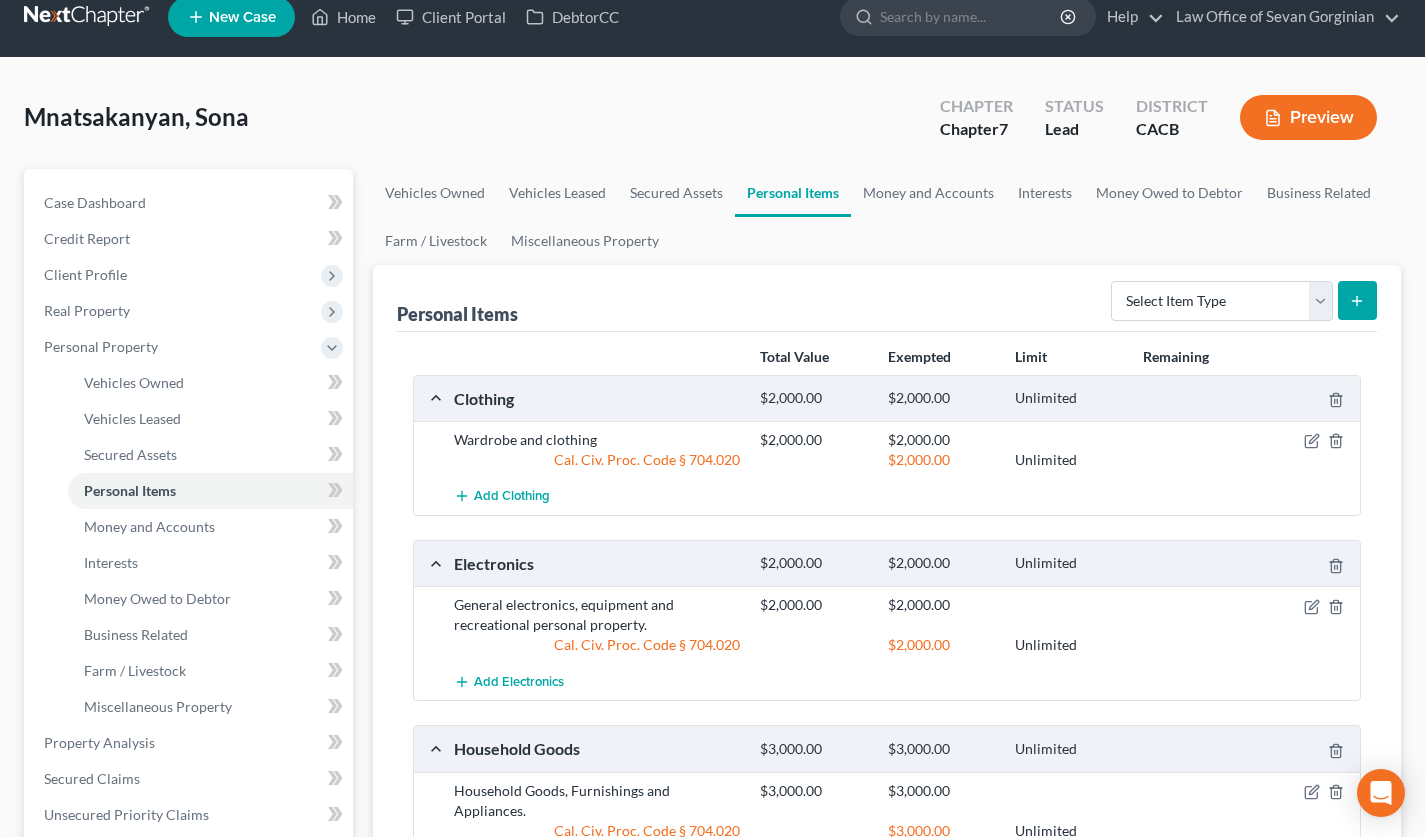 scroll, scrollTop: 0, scrollLeft: 0, axis: both 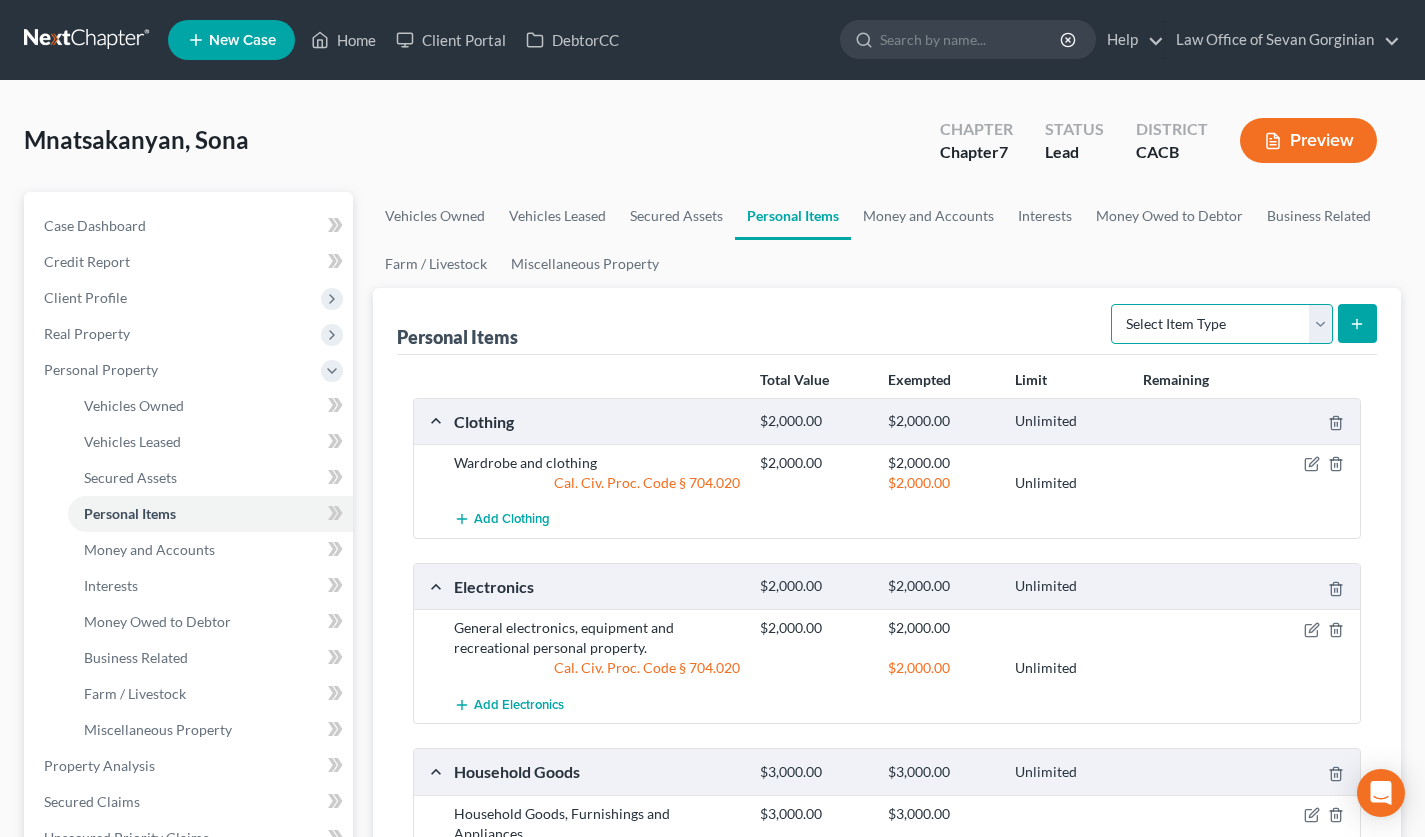 click on "Select Item Type Clothing Collectibles Of Value Electronics Firearms Household Goods Jewelry Other Pet(s) Sports & Hobby Equipment" at bounding box center [1222, 324] 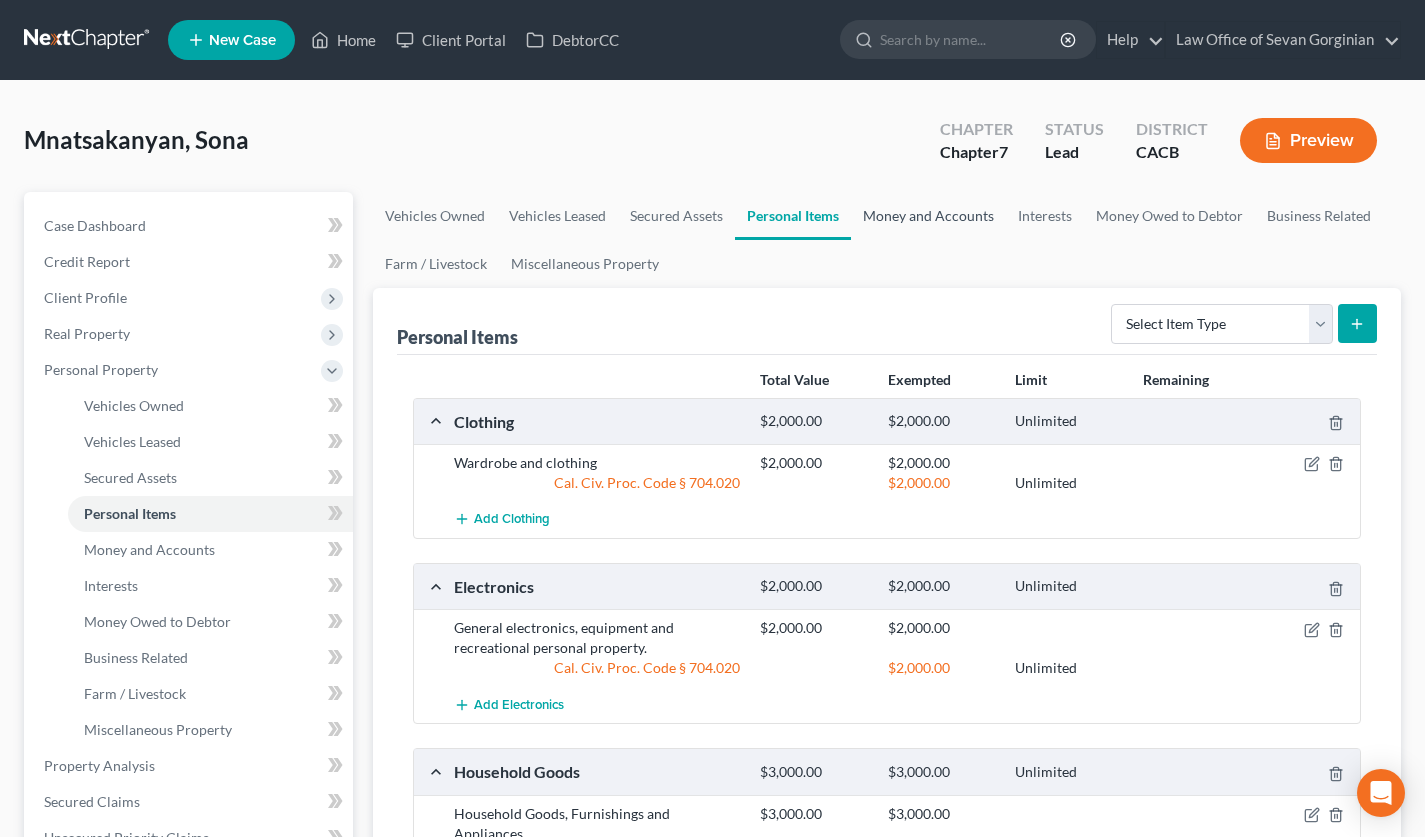 click on "Money and Accounts" at bounding box center [928, 216] 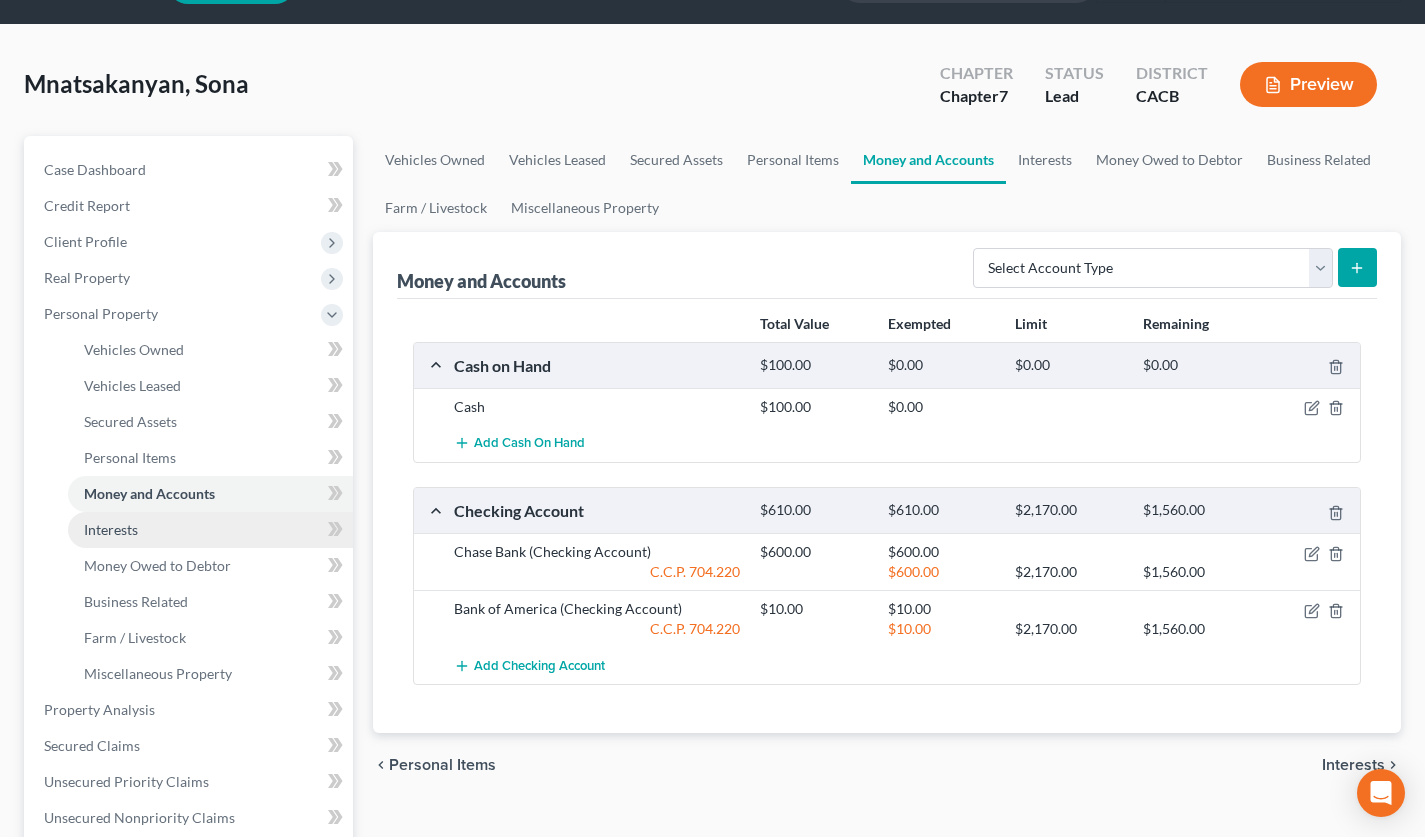 scroll, scrollTop: 584, scrollLeft: 0, axis: vertical 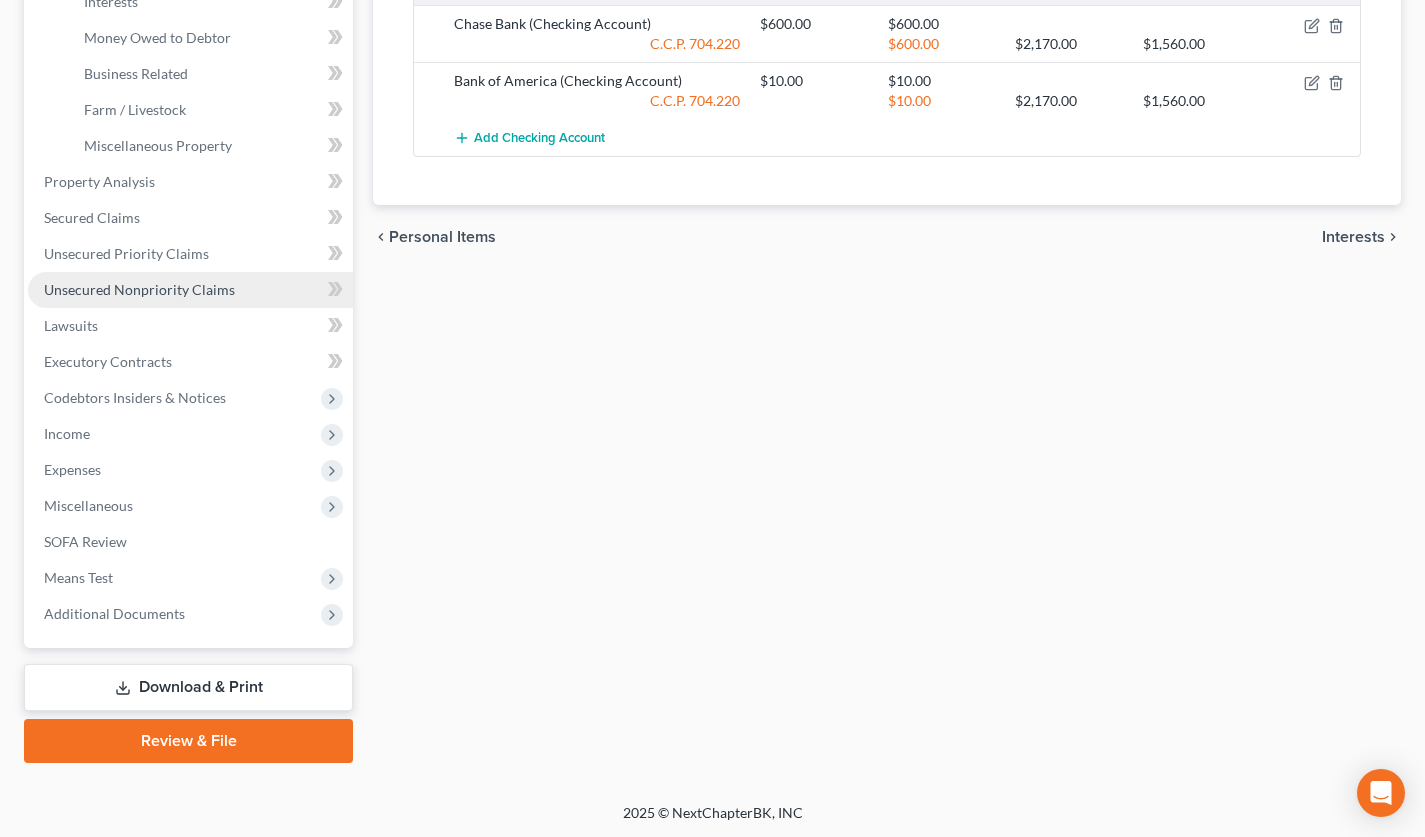 click on "Unsecured Nonpriority Claims" at bounding box center [139, 289] 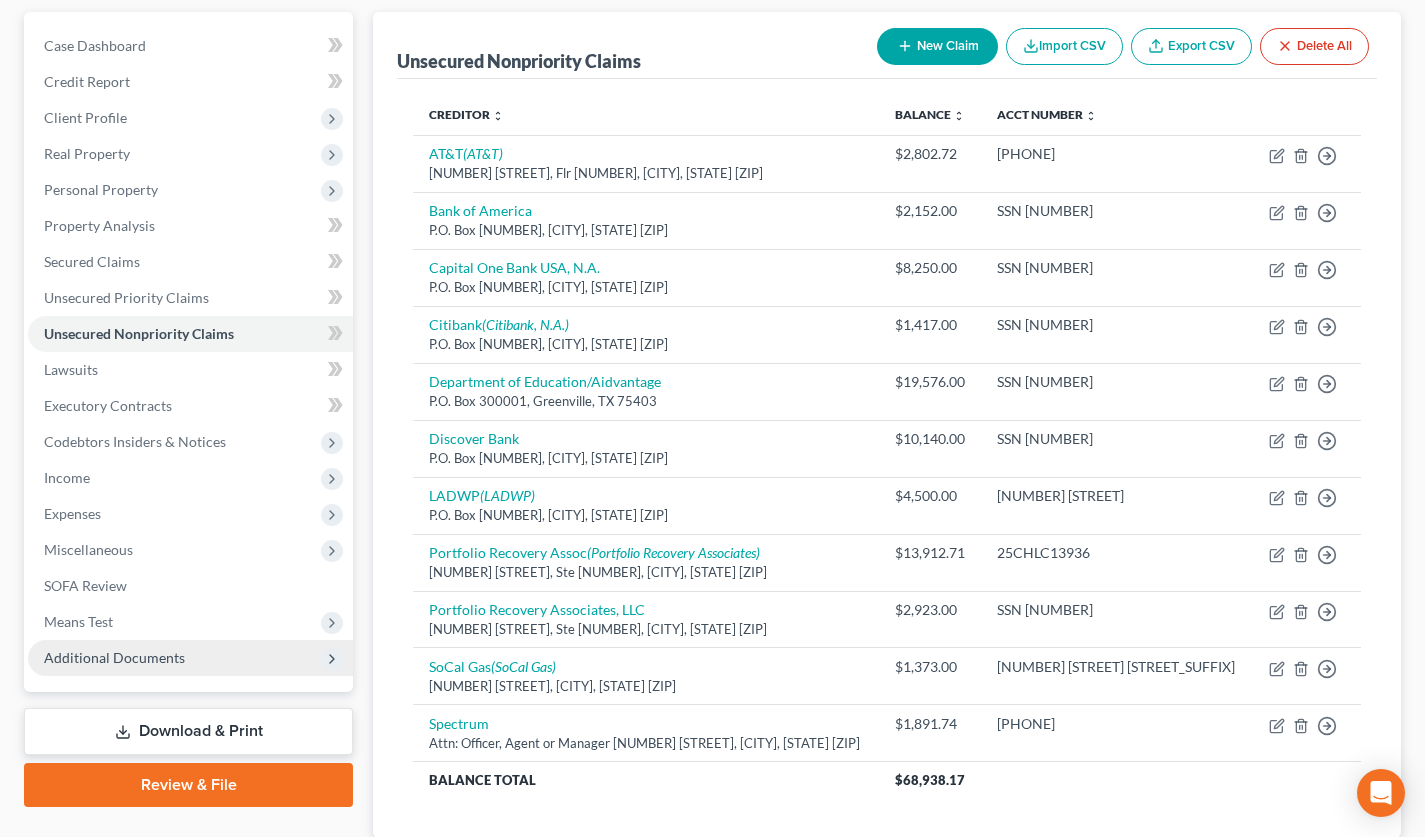 scroll, scrollTop: 176, scrollLeft: 0, axis: vertical 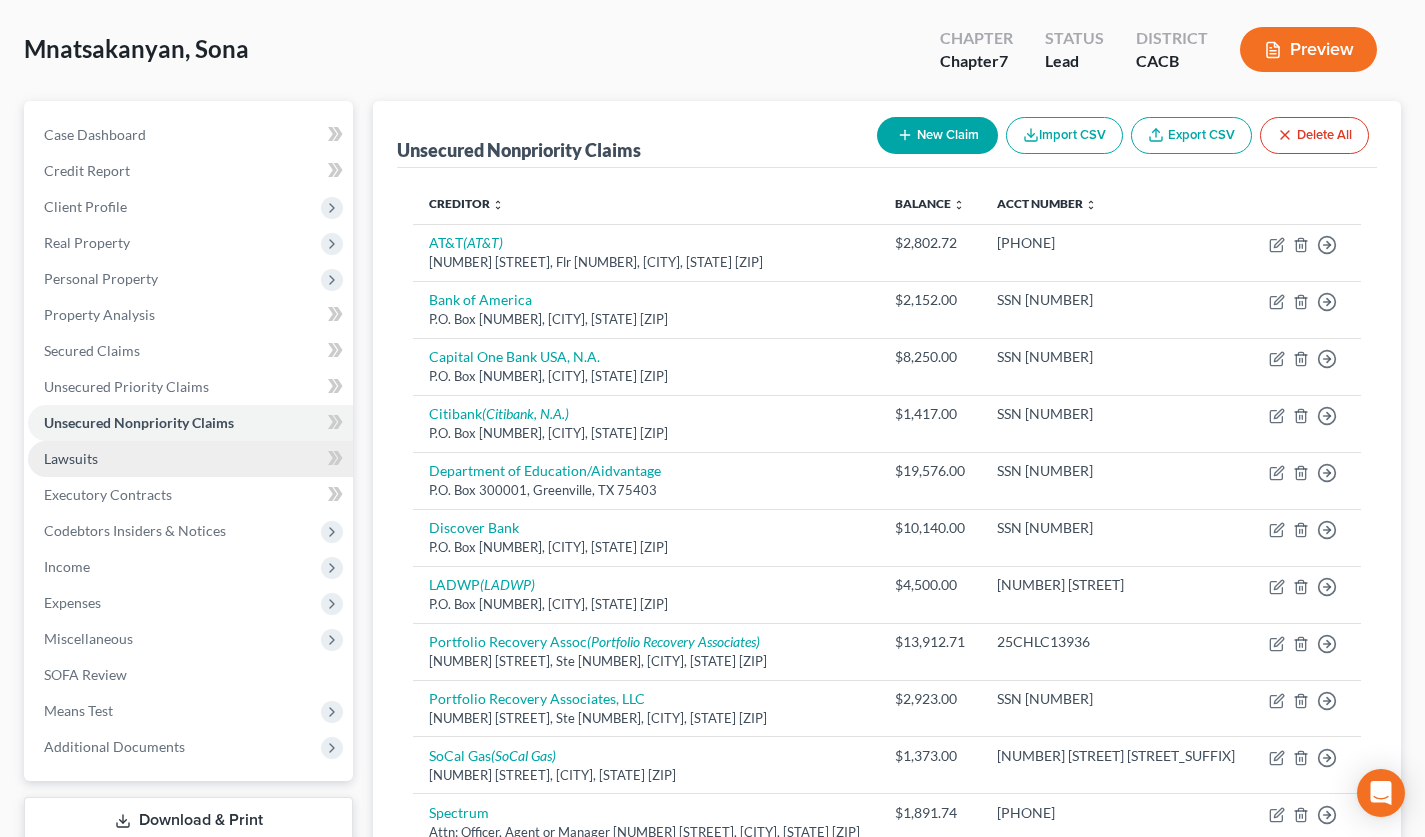 click on "Lawsuits" at bounding box center (190, 459) 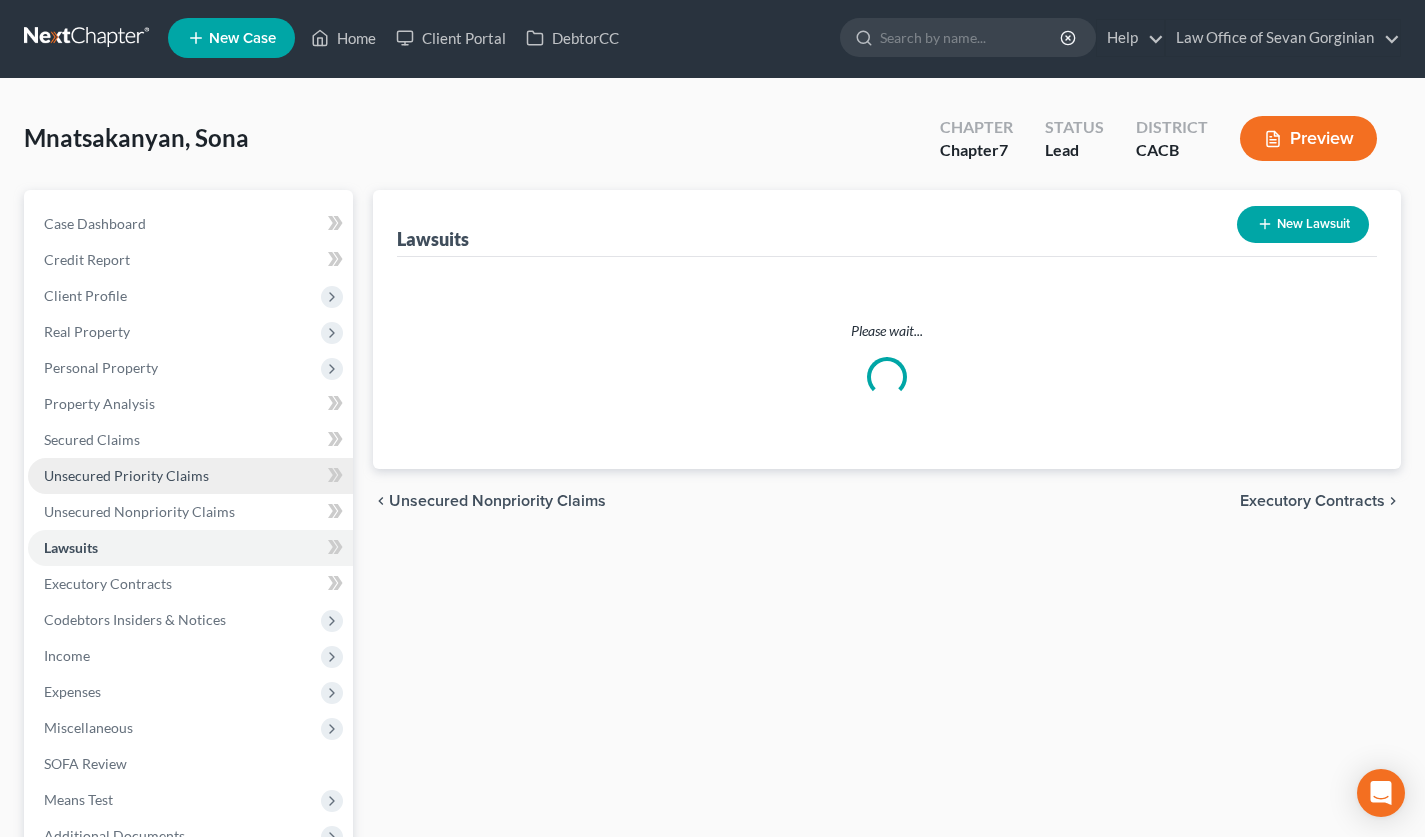 scroll, scrollTop: 0, scrollLeft: 0, axis: both 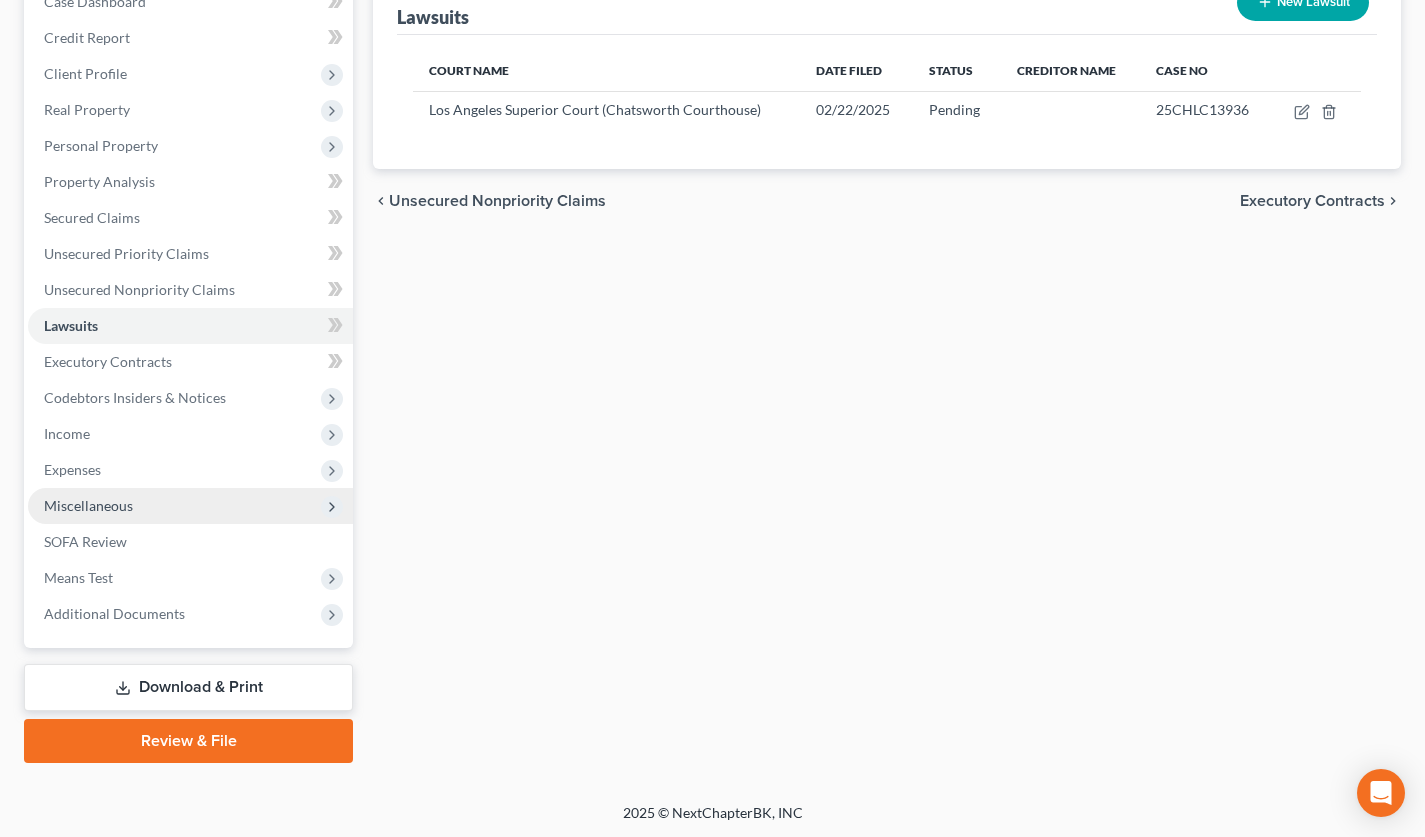 click on "Miscellaneous" at bounding box center [190, 506] 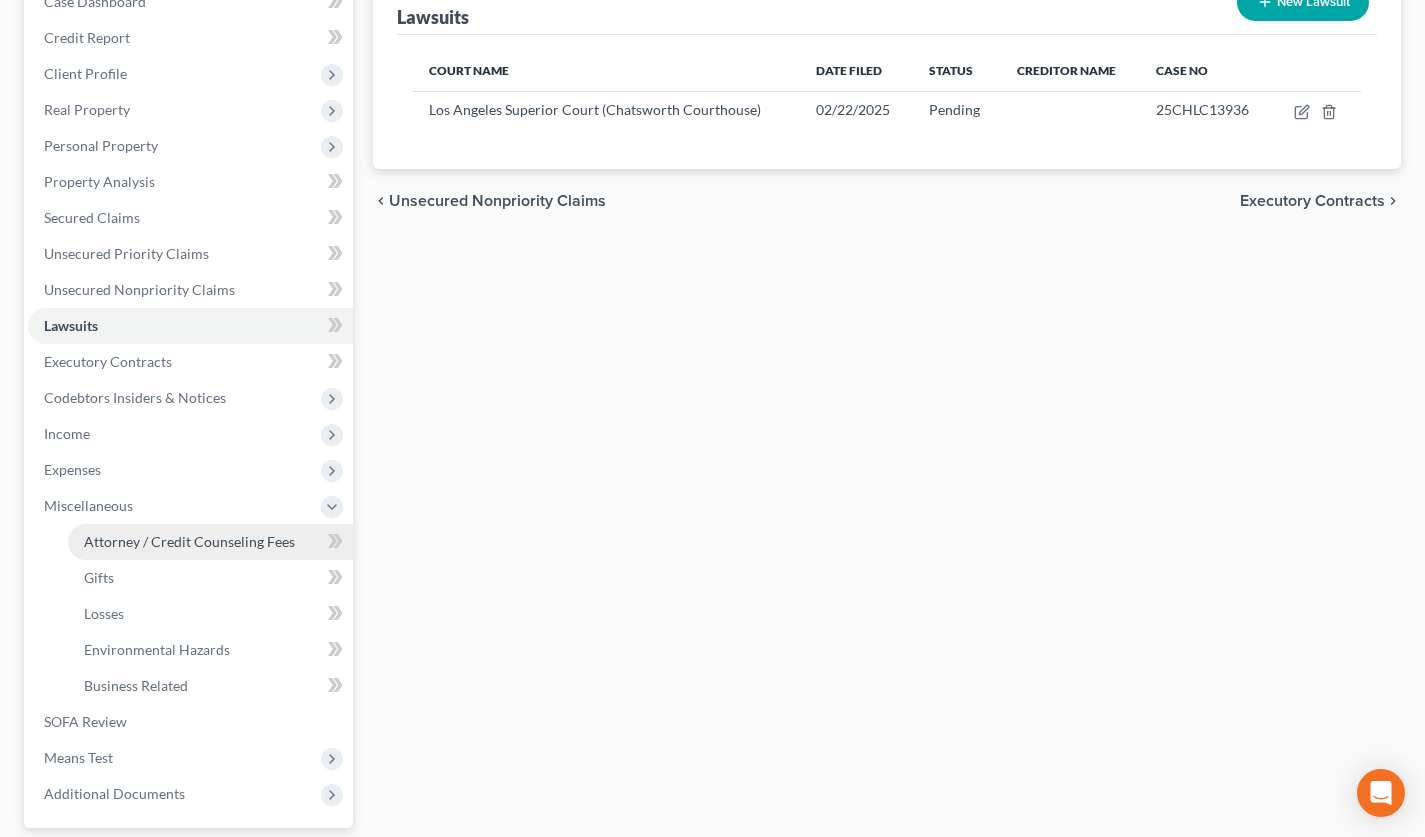 click on "Attorney / Credit Counseling Fees" at bounding box center (189, 541) 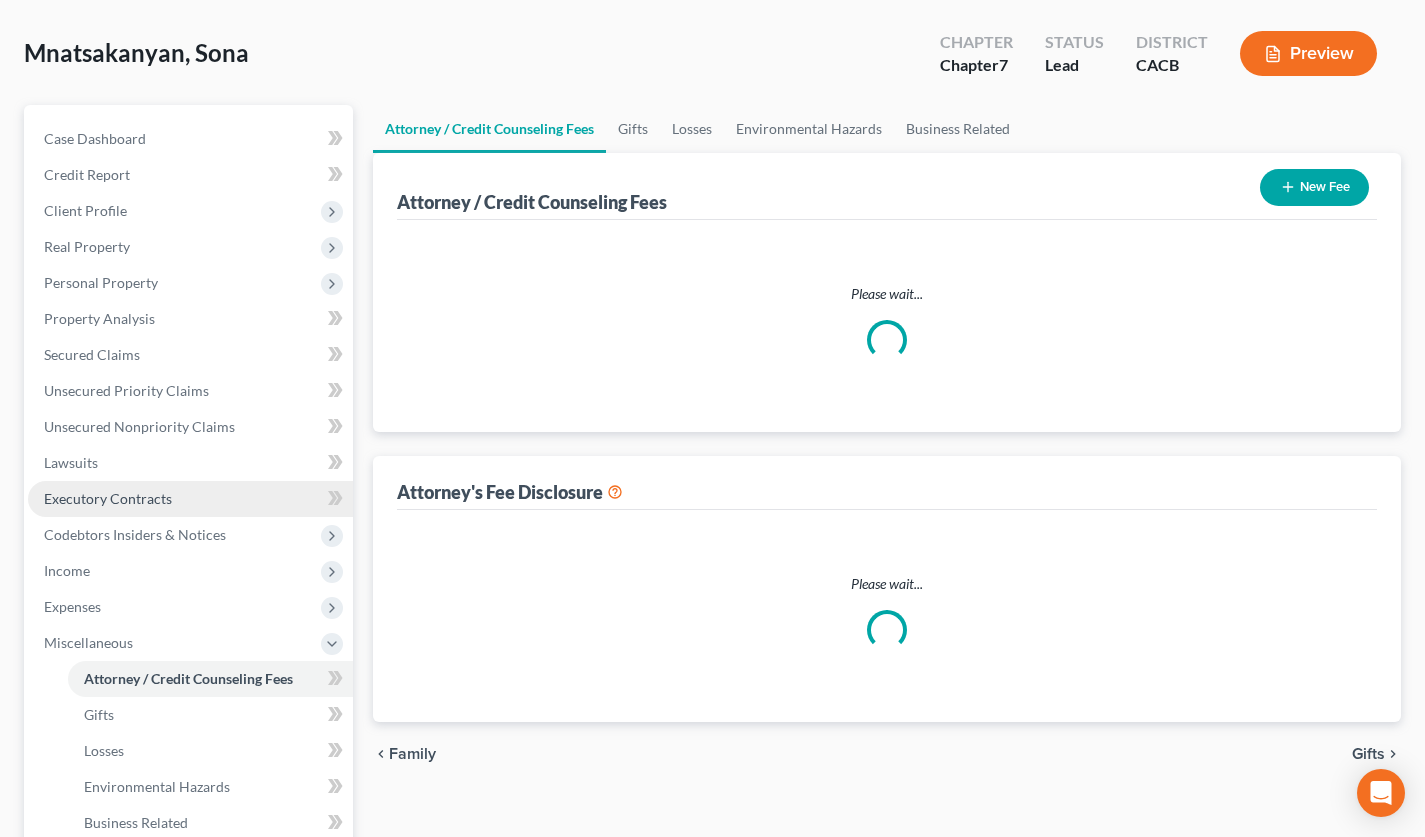 select on "0" 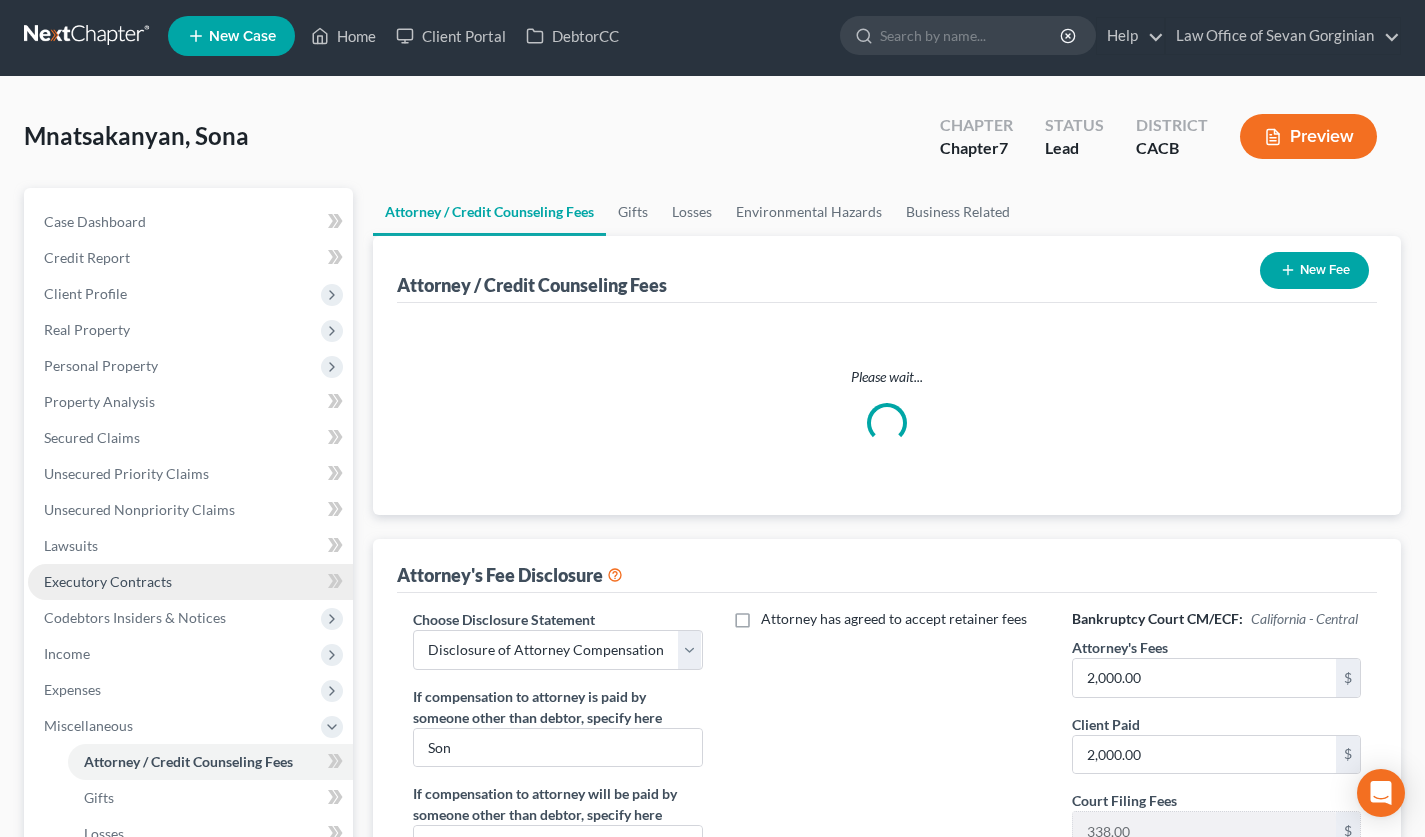 scroll, scrollTop: 0, scrollLeft: 0, axis: both 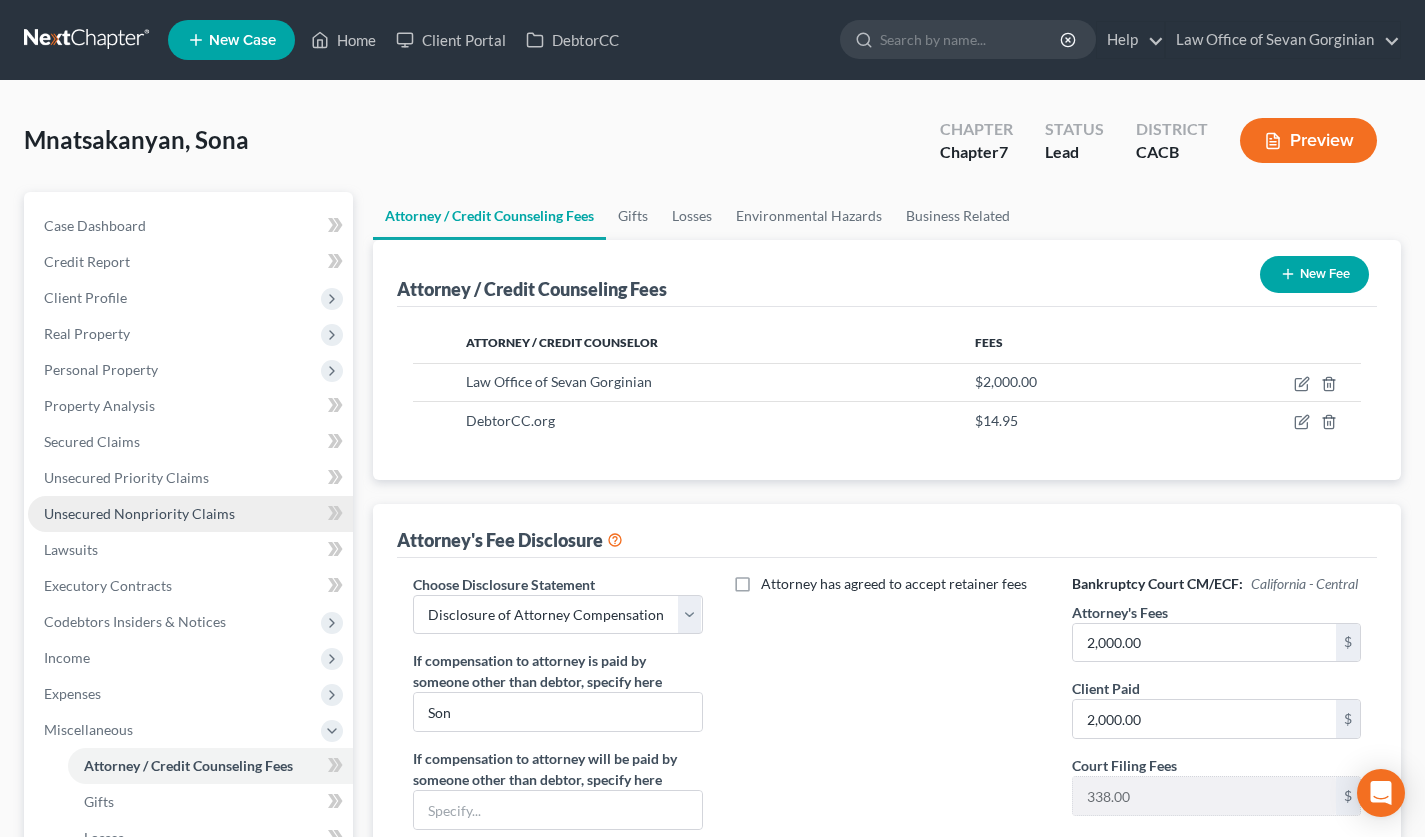 click on "Unsecured Nonpriority Claims" at bounding box center [139, 513] 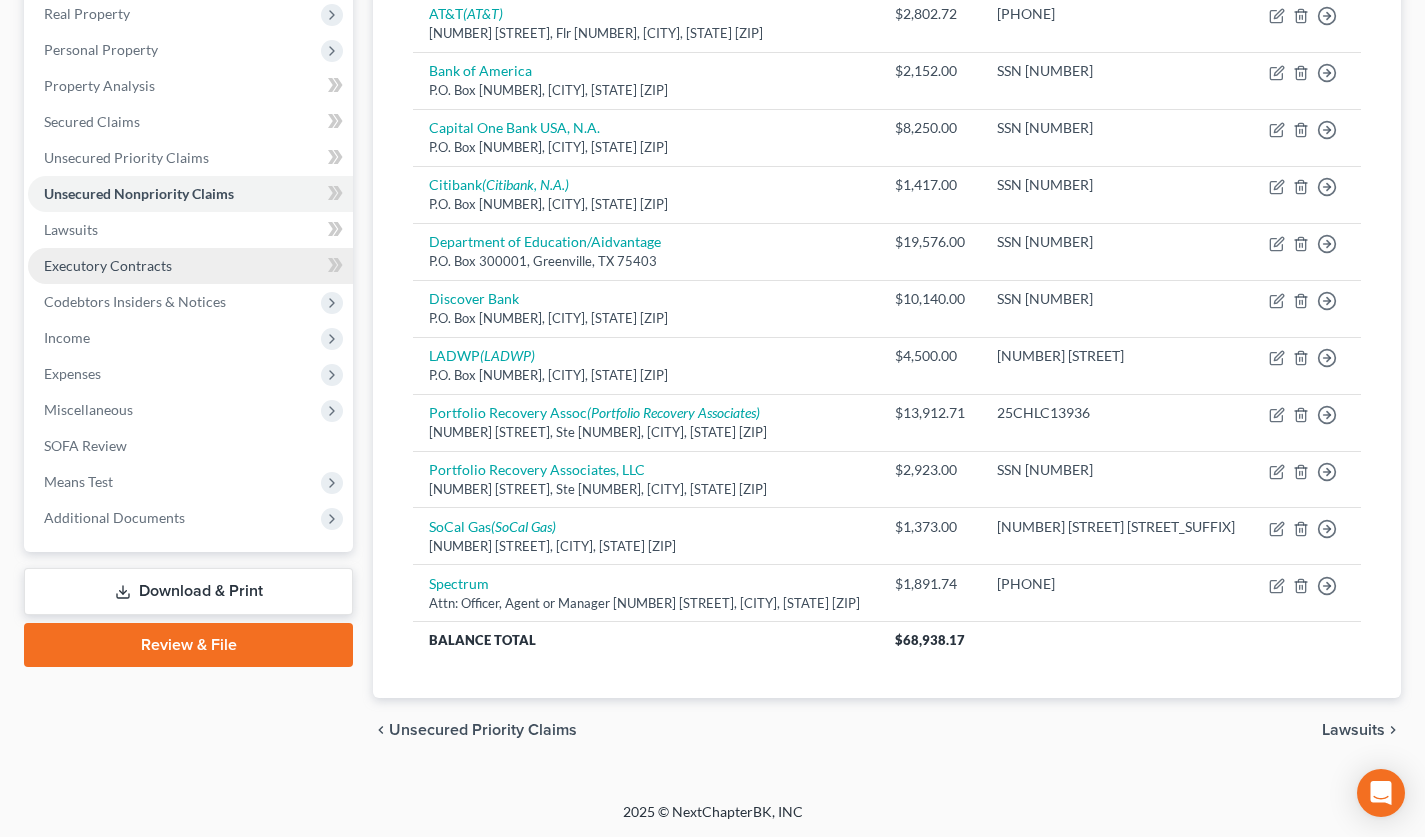 scroll, scrollTop: 71, scrollLeft: 0, axis: vertical 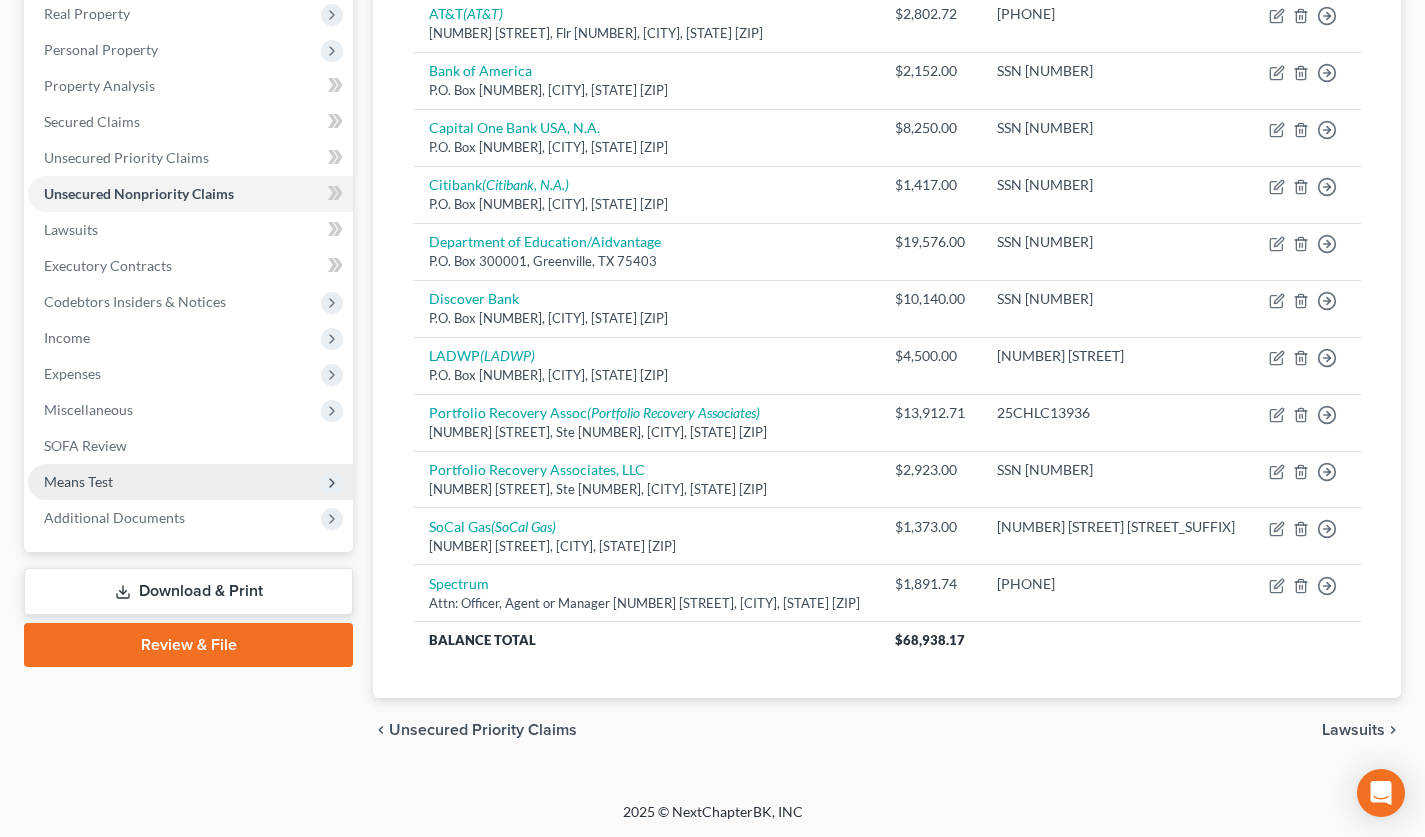 click on "Means Test" at bounding box center [190, 482] 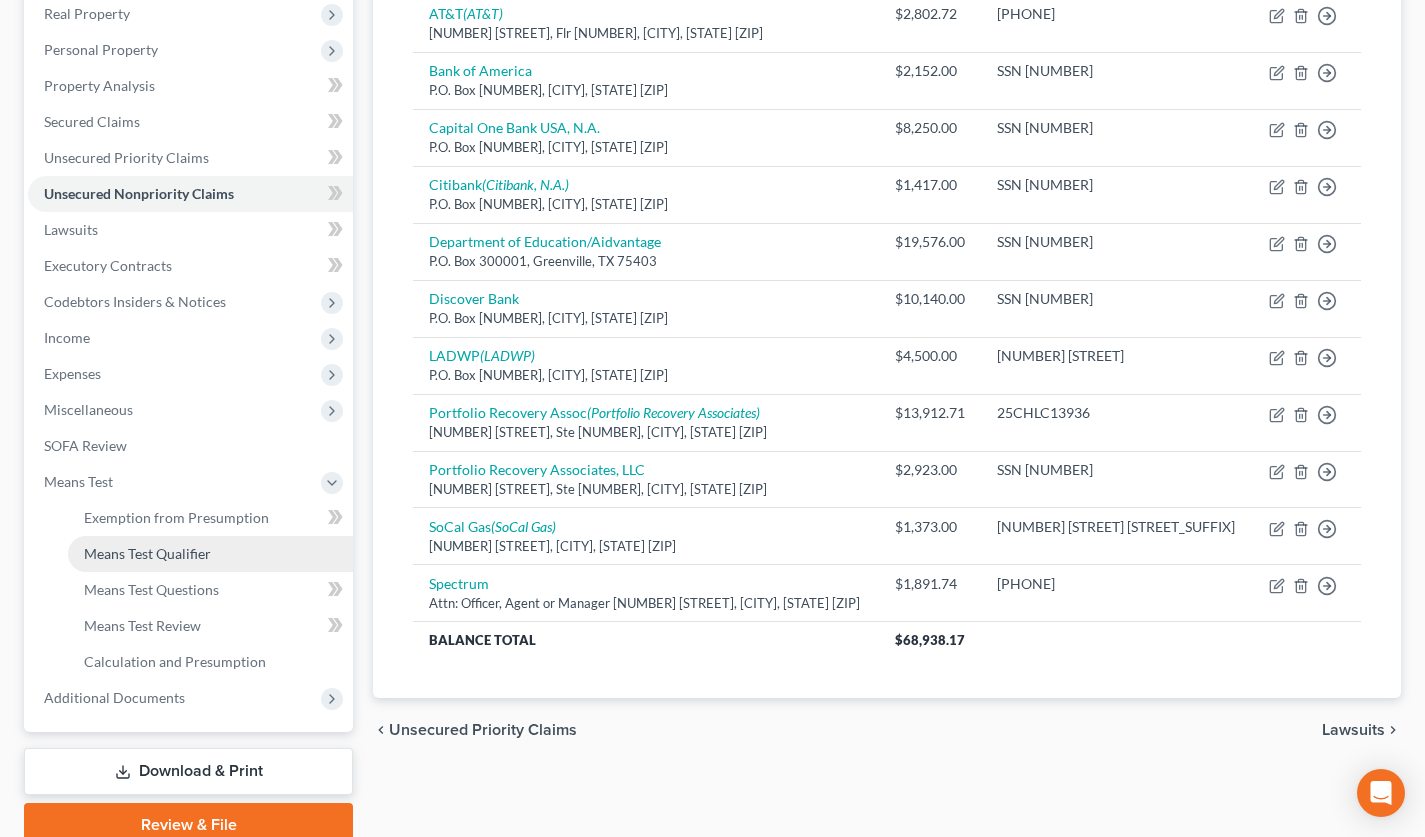 click on "Means Test Qualifier" at bounding box center [147, 553] 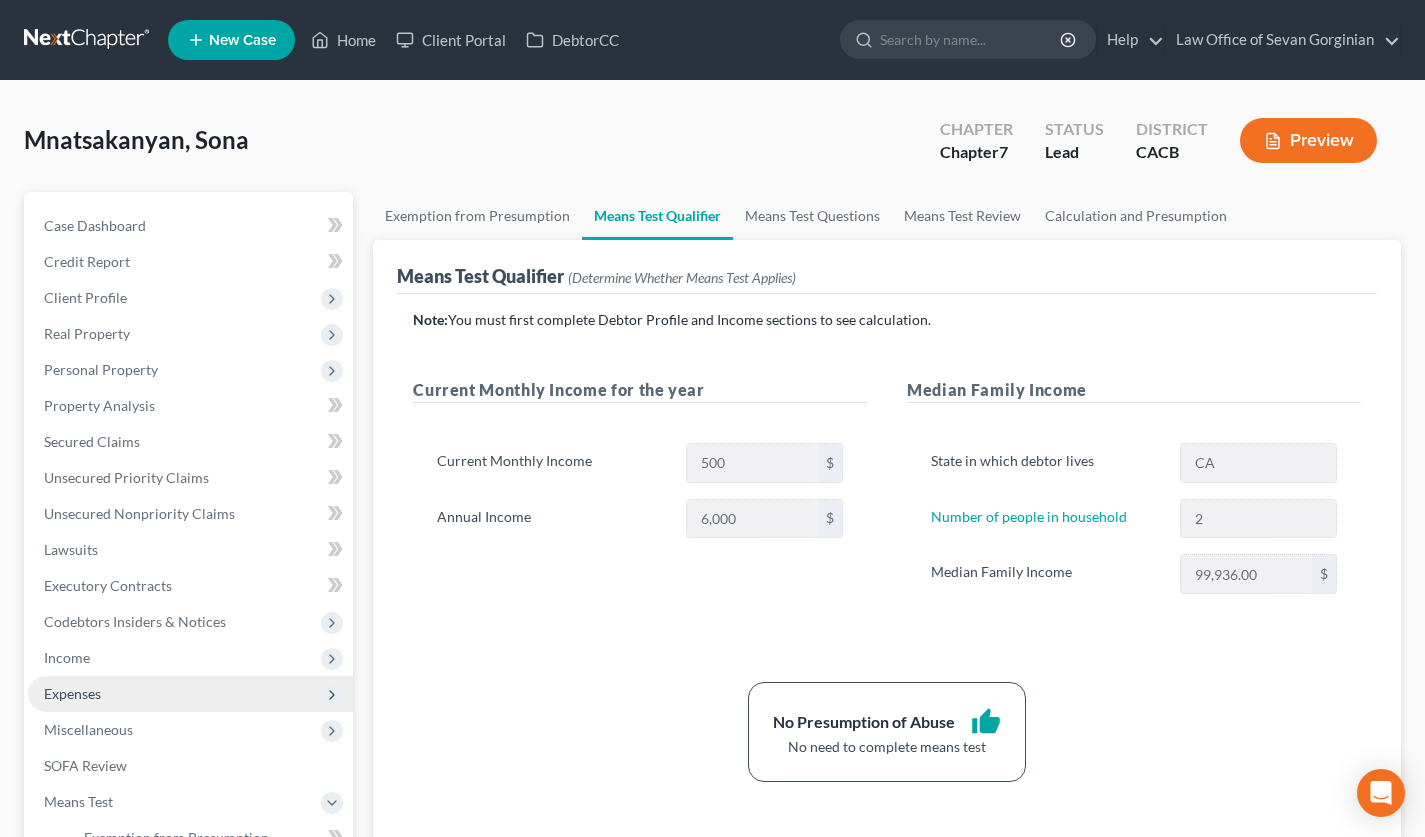 click on "Expenses" at bounding box center [190, 694] 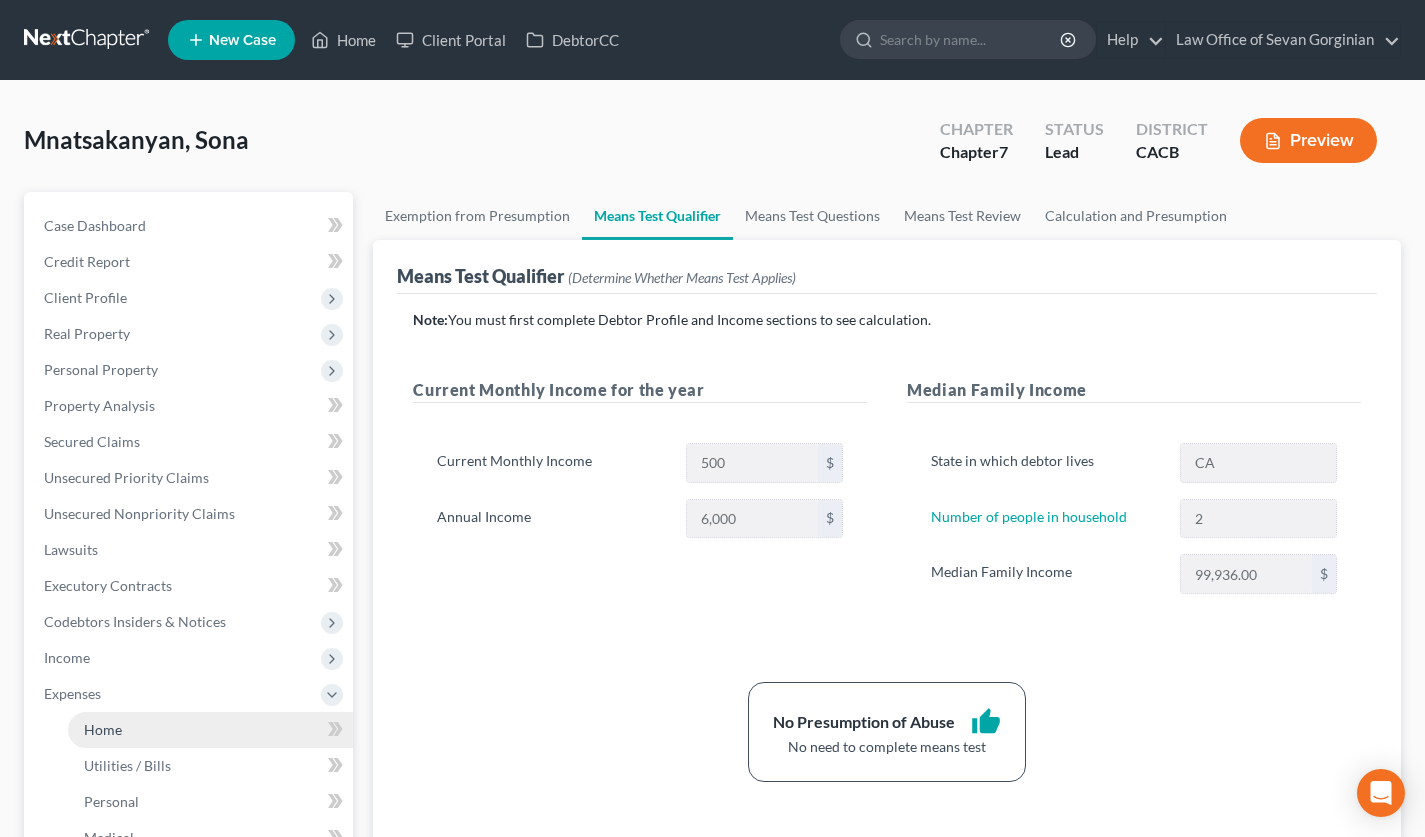 click on "Home" at bounding box center (210, 730) 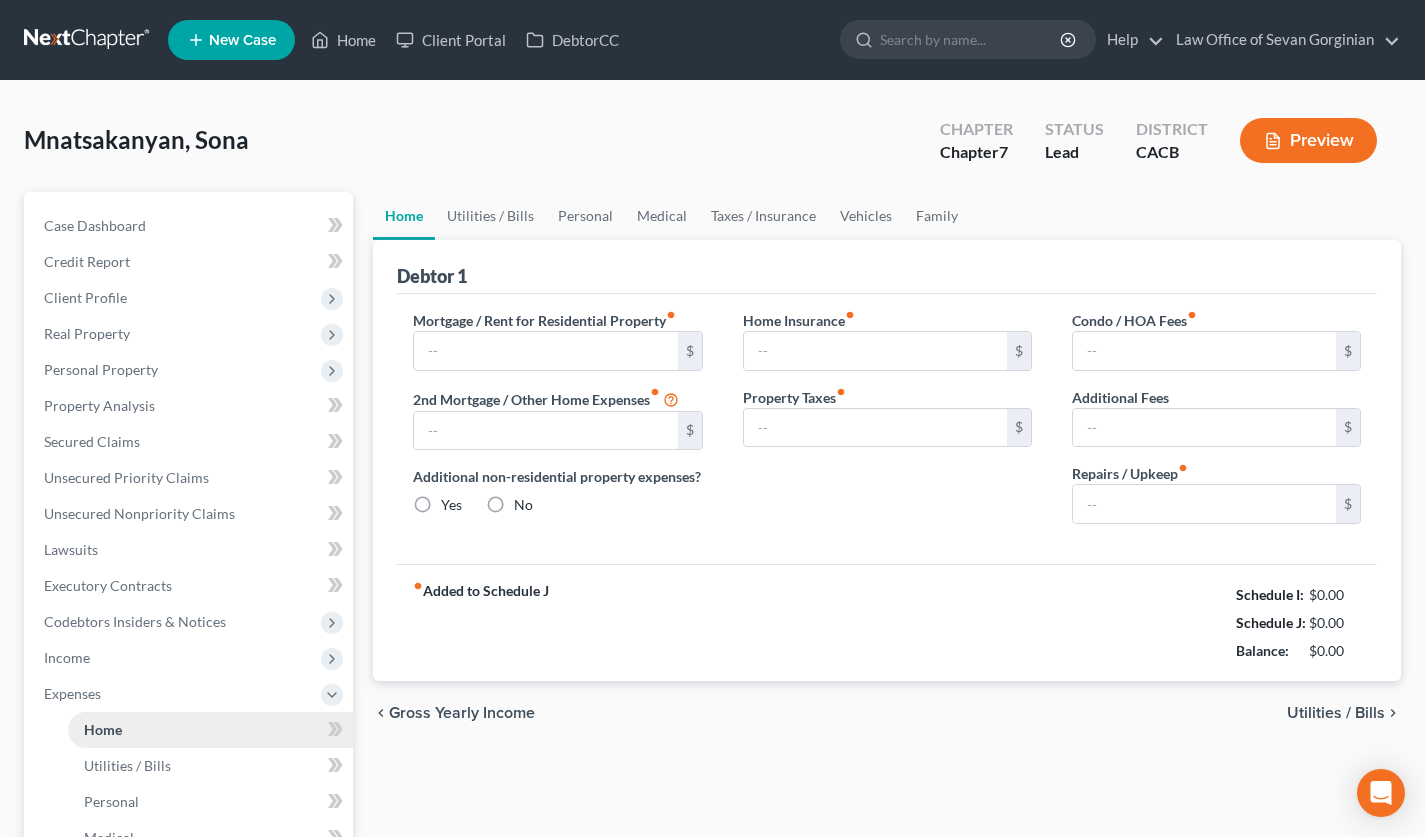 type on "1,000.00" 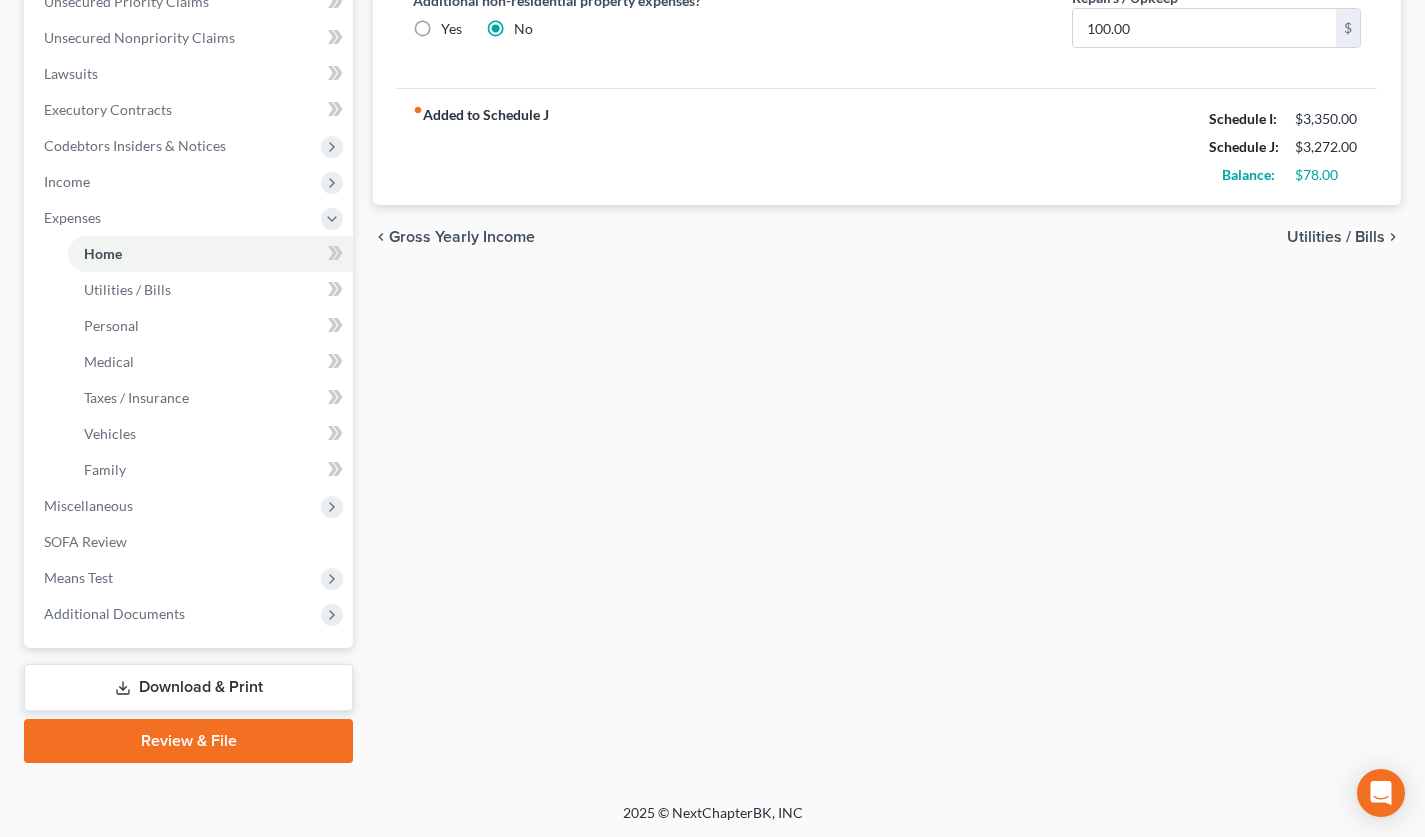 click on "Download & Print" at bounding box center (188, 687) 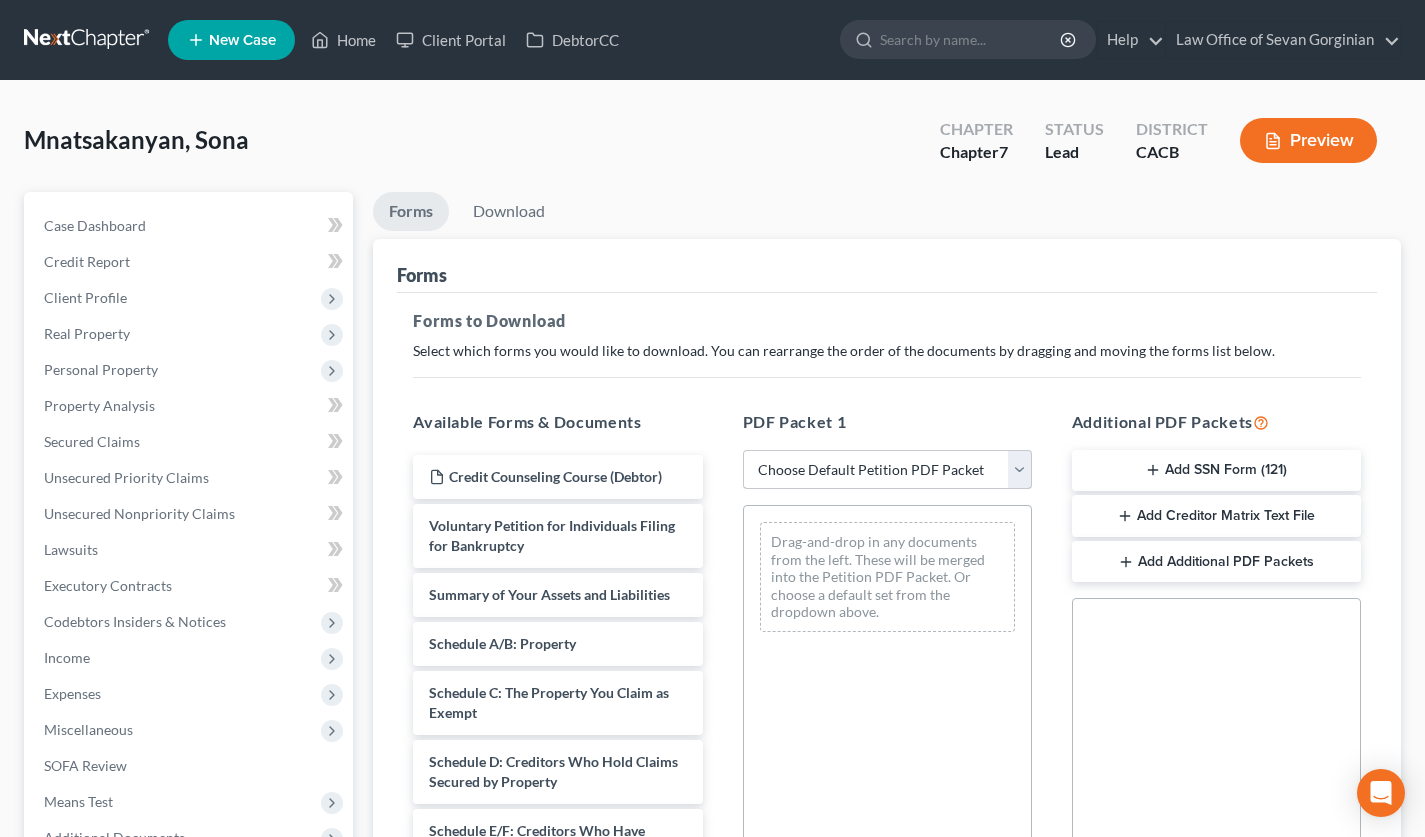 click on "Choose Default Petition PDF Packet Complete Bankruptcy Petition (all forms and schedules) Emergency Filing Forms (Petition and Creditor List Only) Amended Forms Signature Pages Only Chapter 7 SFV Templat Signature Pages and Creditor Matrix Signature Pages and Creditor Matrix" at bounding box center (887, 470) 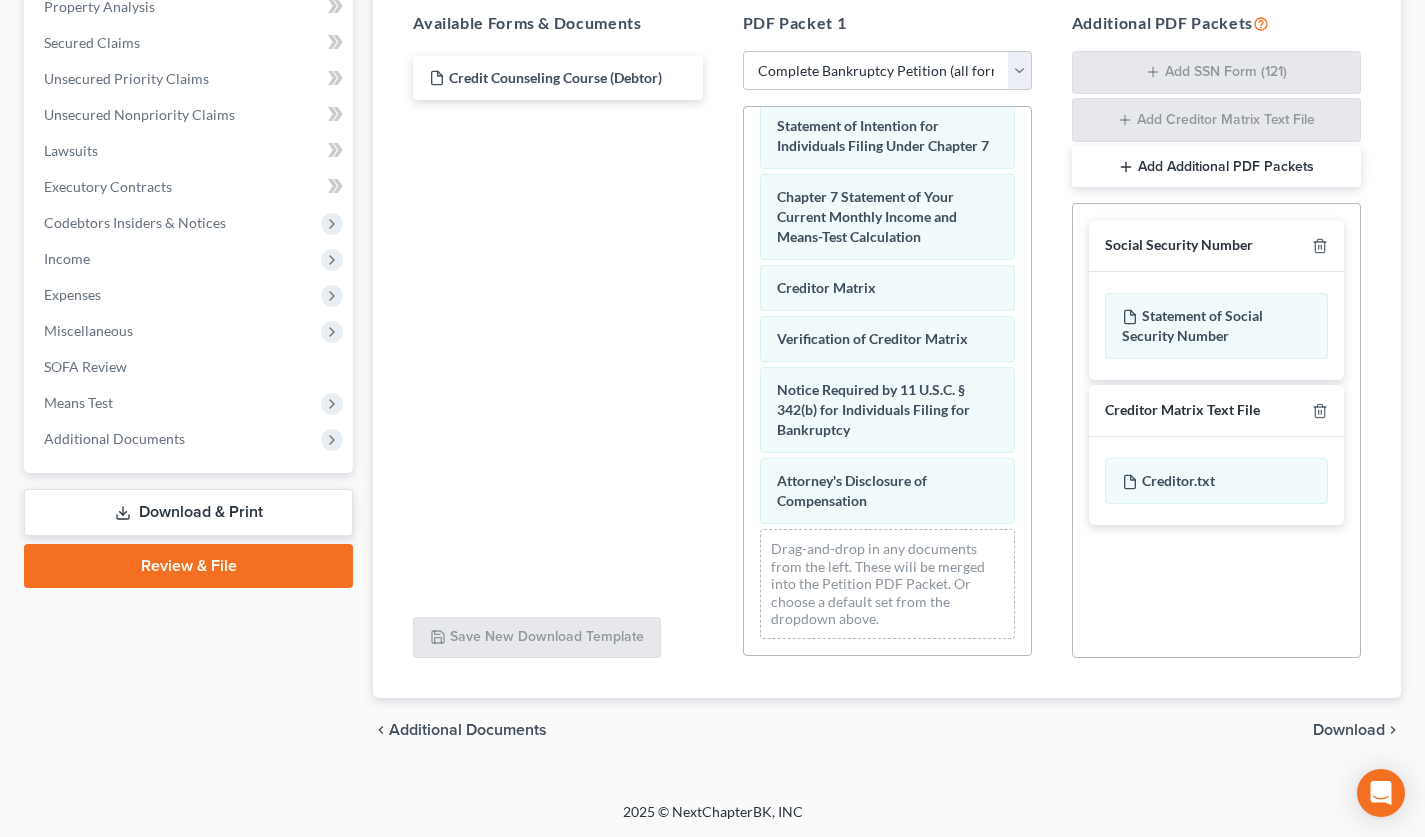 click on "Voluntary Petition for Individuals Filing for Bankruptcy Summary of Your Assets and Liabilities Schedule A/B: Property Schedule C: The Property You Claim as Exempt Schedule D: Creditors Who Hold Claims Secured by Property Schedule E/F: Creditors Who Have Unsecured Claims Schedule G: Executory Contracts and Unexpired Leases Schedule H: Your Codebtors Schedule I: Your Income Schedule J: Your Expenses Declaration About an Individual Debtor's Schedules Your Statement of Financial Affairs for Individuals Filing for Bankruptcy Statement of Intention for Individuals Filing Under Chapter 7 Chapter 7 Statement of Your Current Monthly Income and Means-Test Calculation Creditor Matrix Verification of Creditor Matrix Notice Required by 11 U.S.C. § 342(b) for Individuals Filing for Bankruptcy Attorney's Disclosure of Compensation Drag-and-drop in any documents from the left. These will be merged into the Petition PDF Packet. Or choose a default set from the dropdown above." at bounding box center (887, -25) 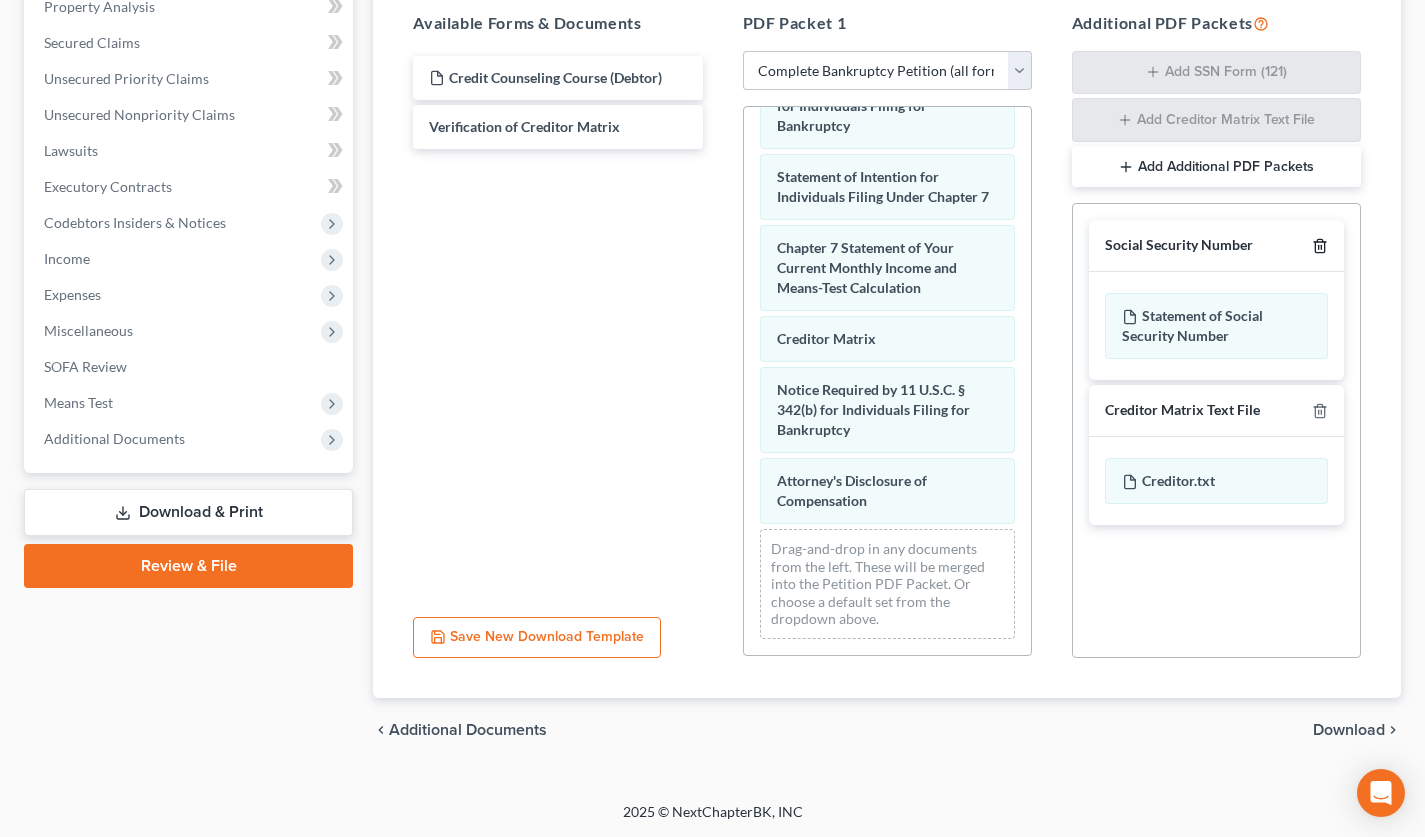 click 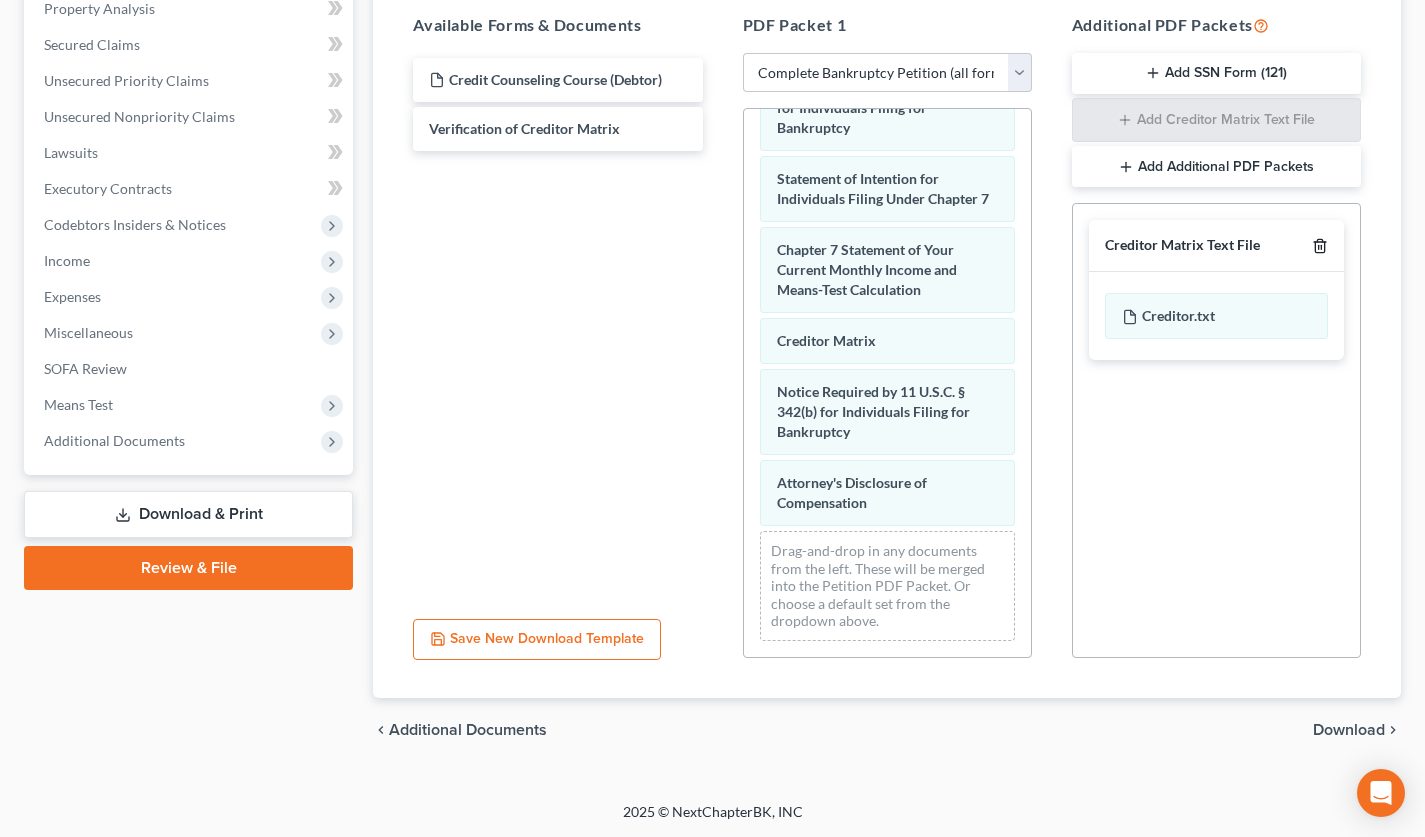 click 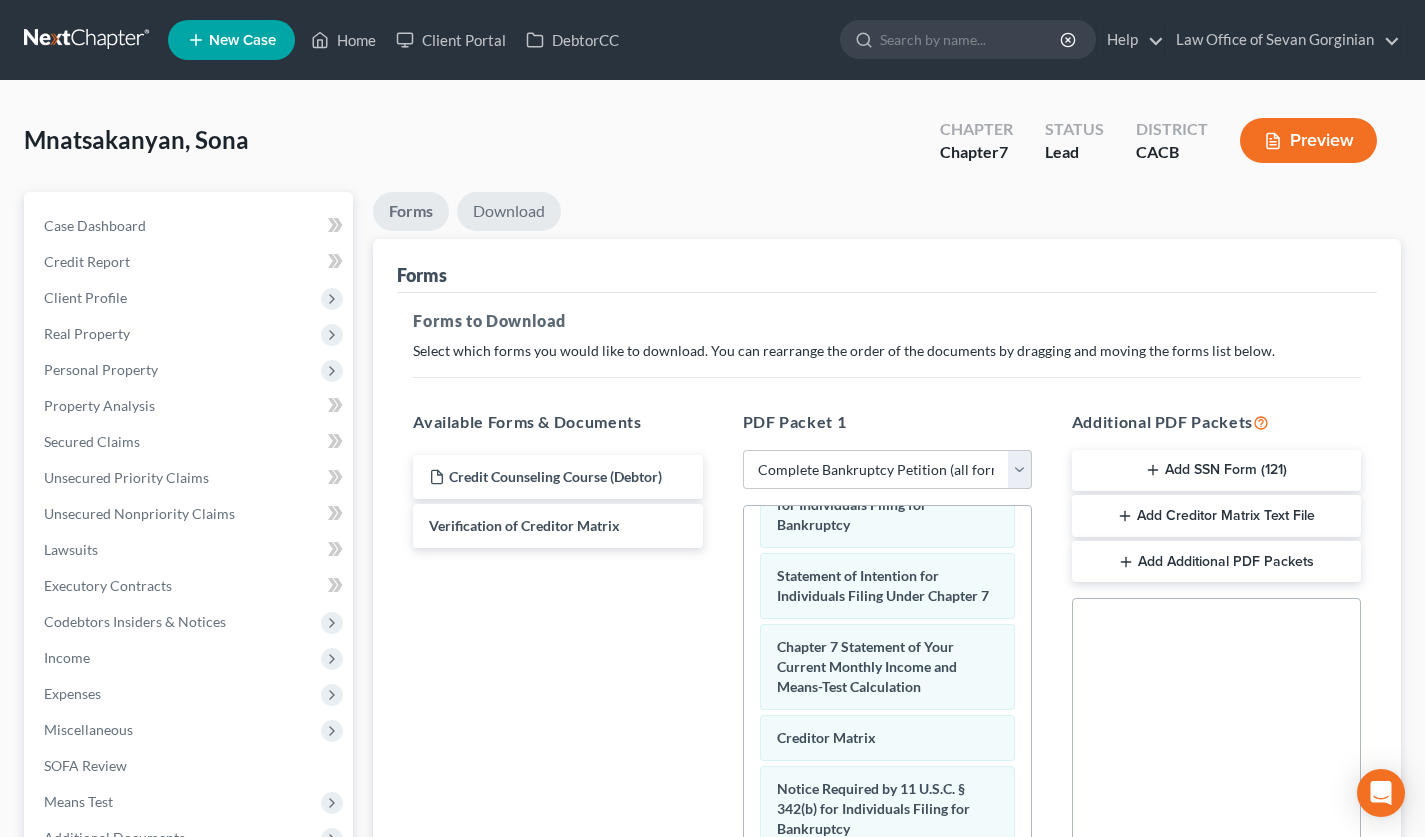 click on "Download" at bounding box center [509, 211] 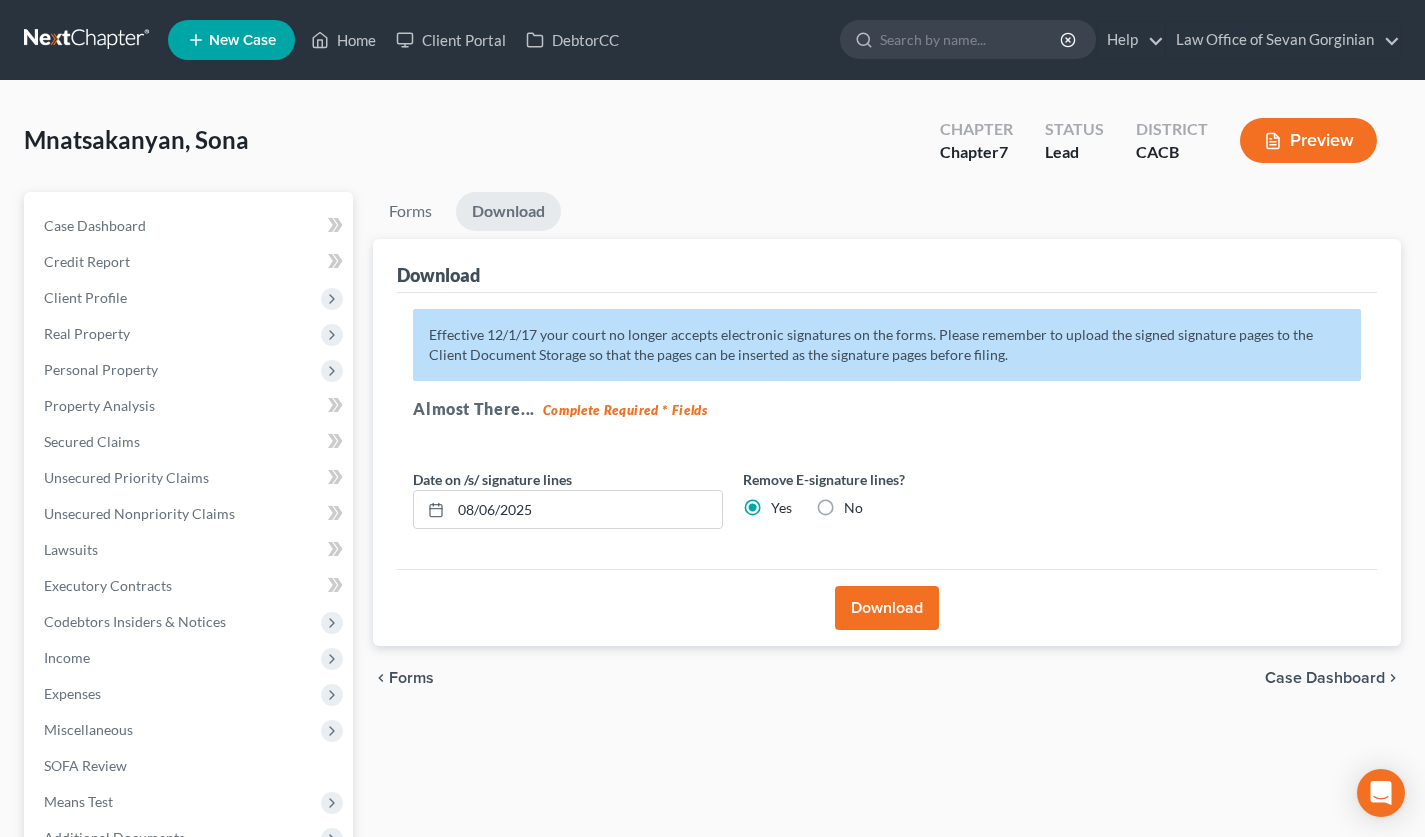 click on "No" at bounding box center (853, 508) 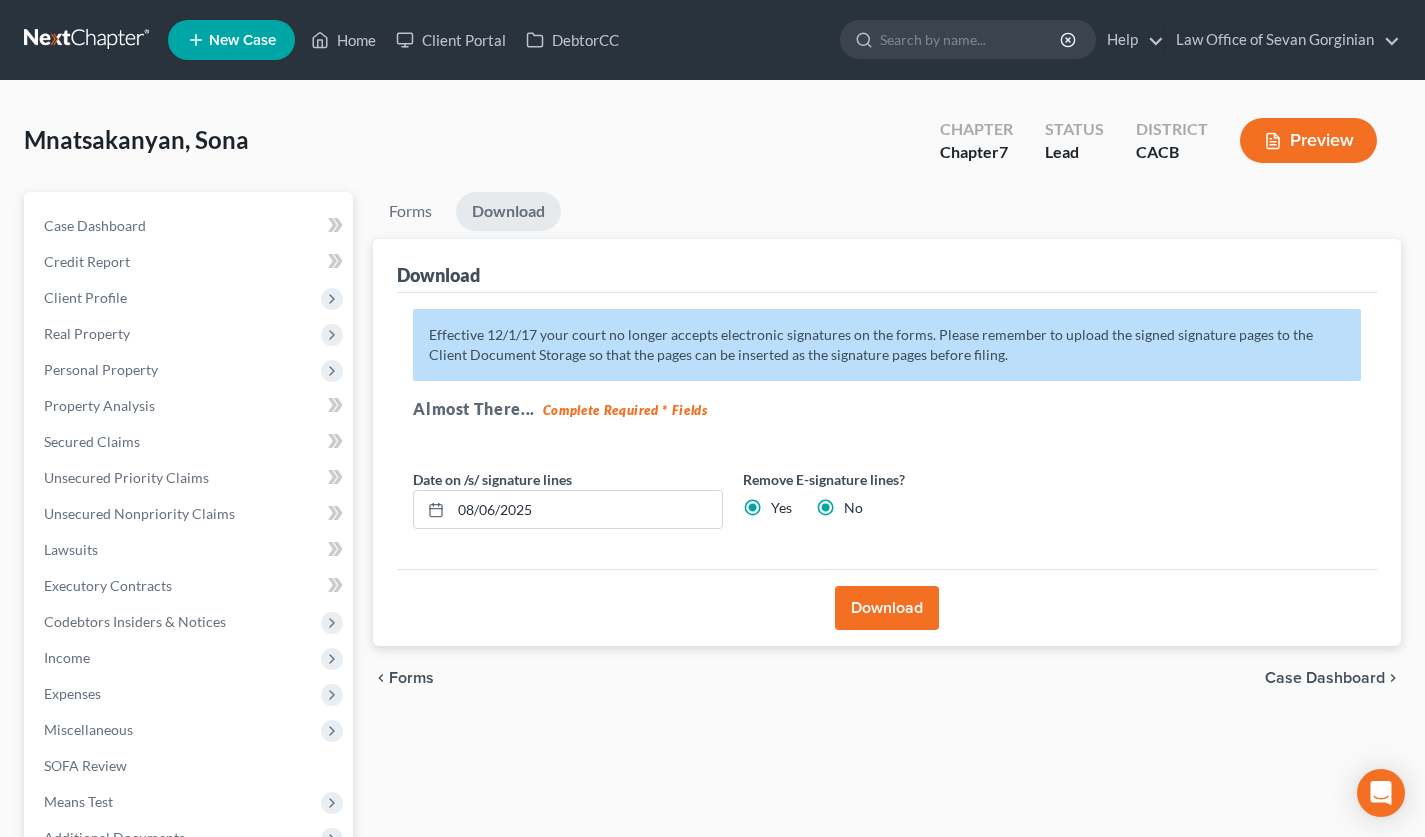 radio on "false" 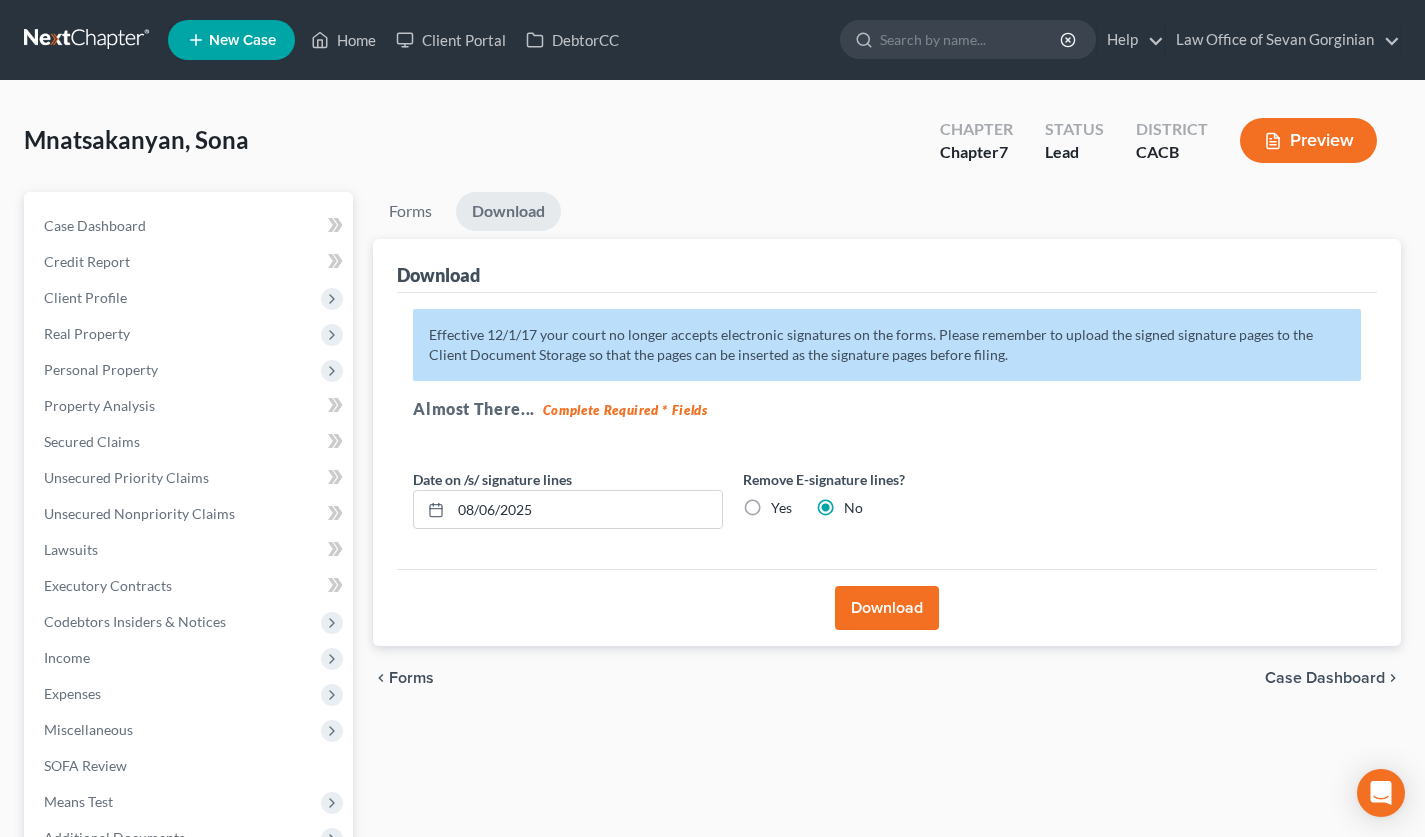 click on "Download" at bounding box center (887, 608) 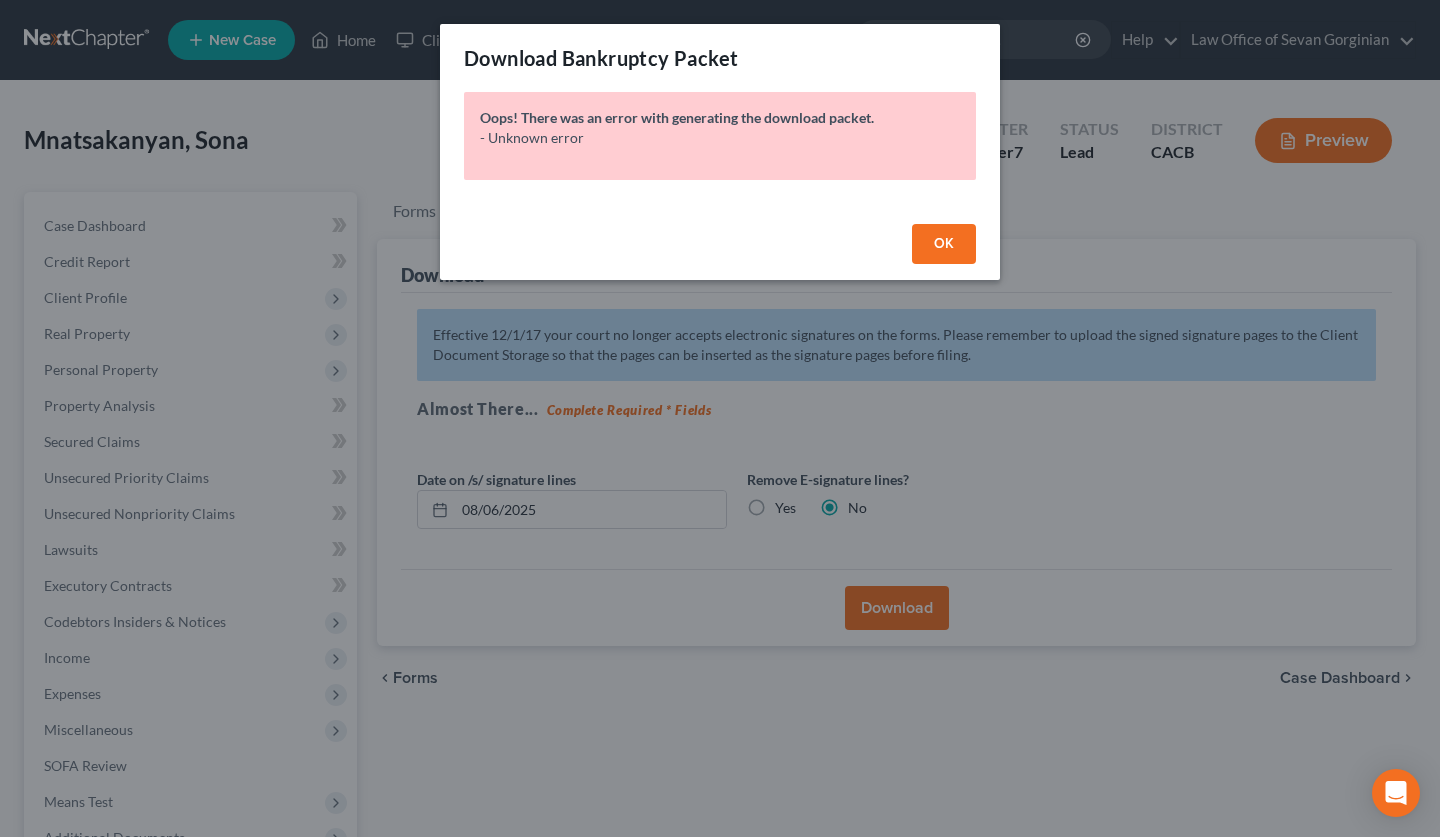 click on "OK" at bounding box center (944, 243) 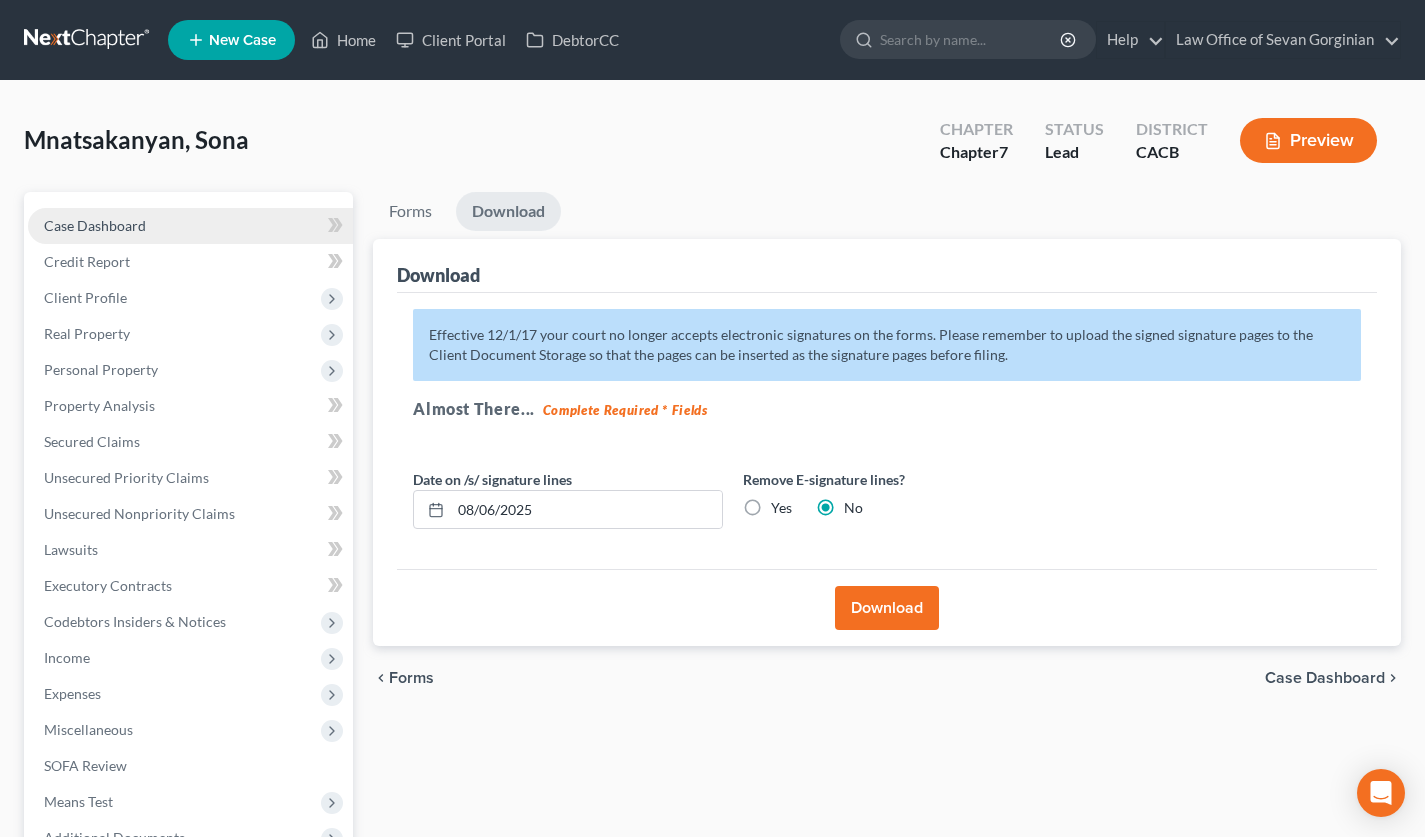 click on "Case Dashboard" at bounding box center (190, 226) 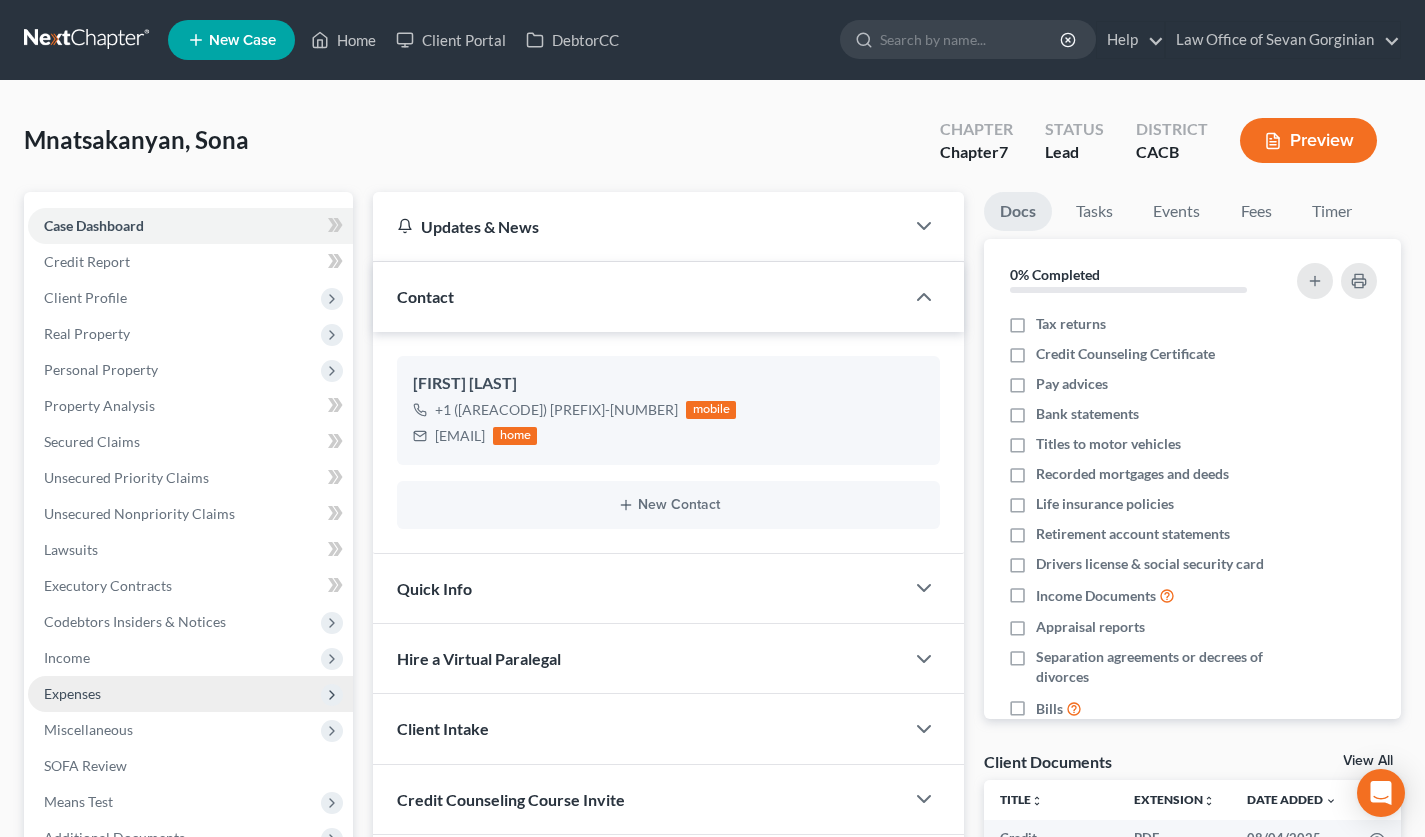 scroll, scrollTop: 224, scrollLeft: 0, axis: vertical 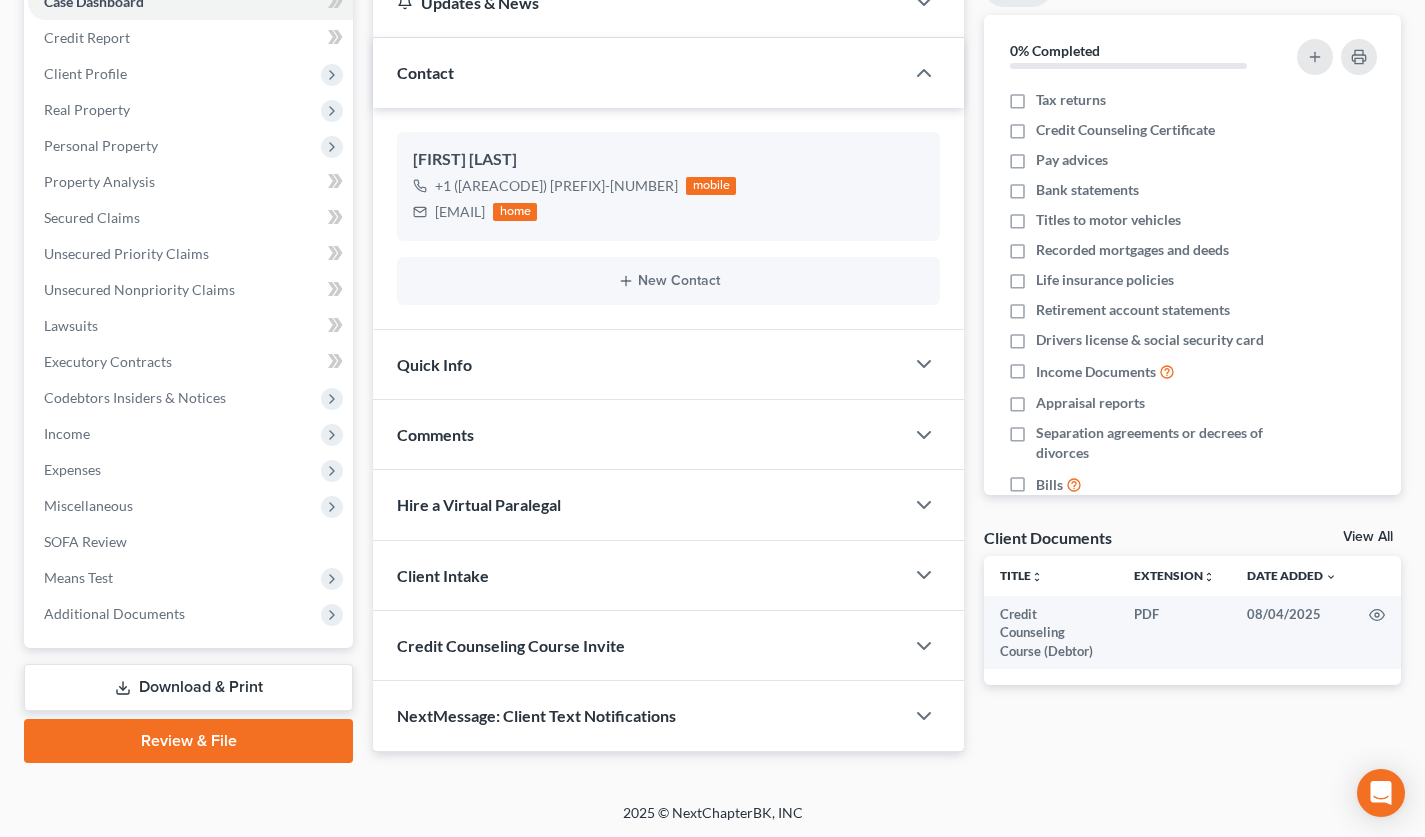 drag, startPoint x: 219, startPoint y: 685, endPoint x: 258, endPoint y: 684, distance: 39.012817 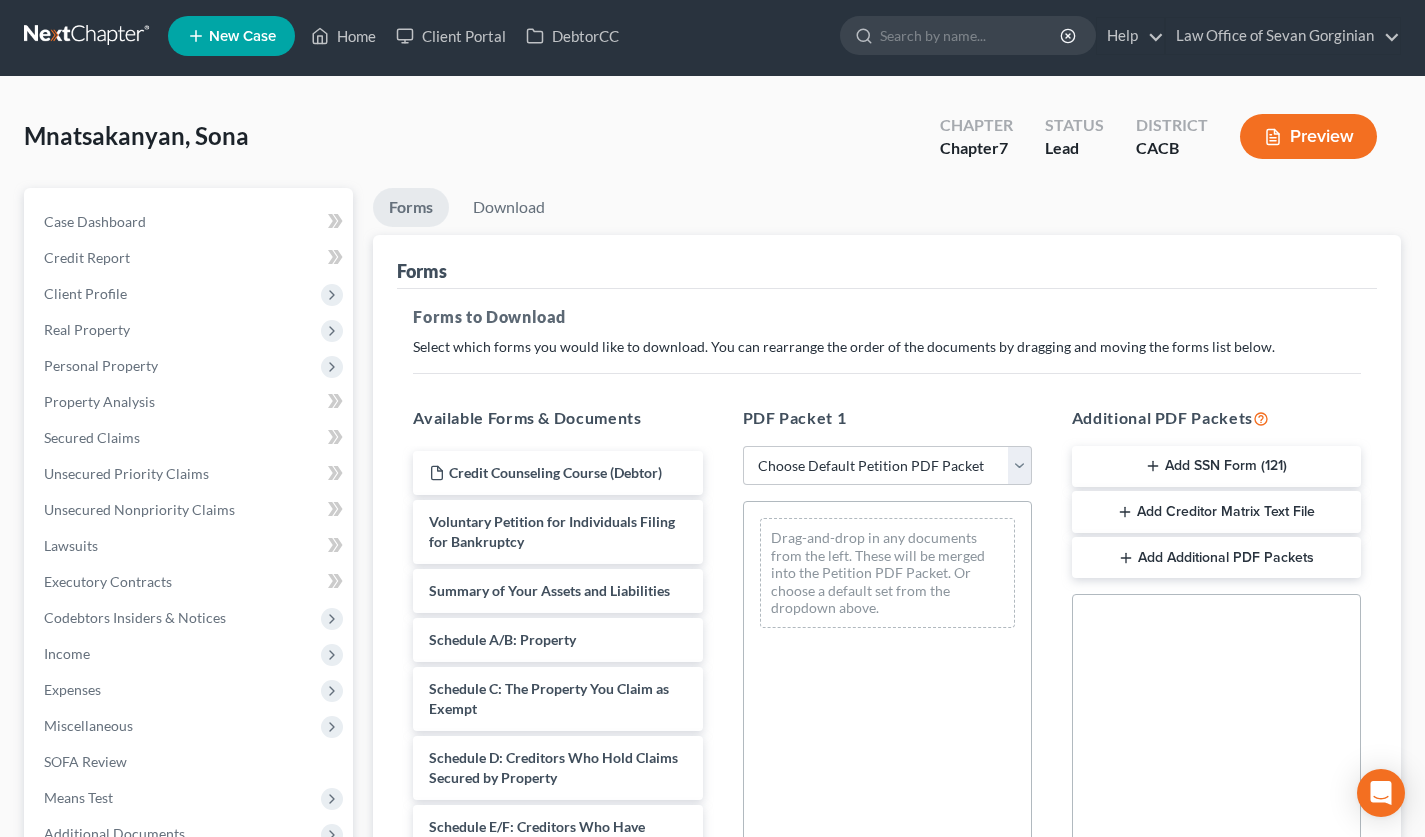 scroll, scrollTop: 0, scrollLeft: 0, axis: both 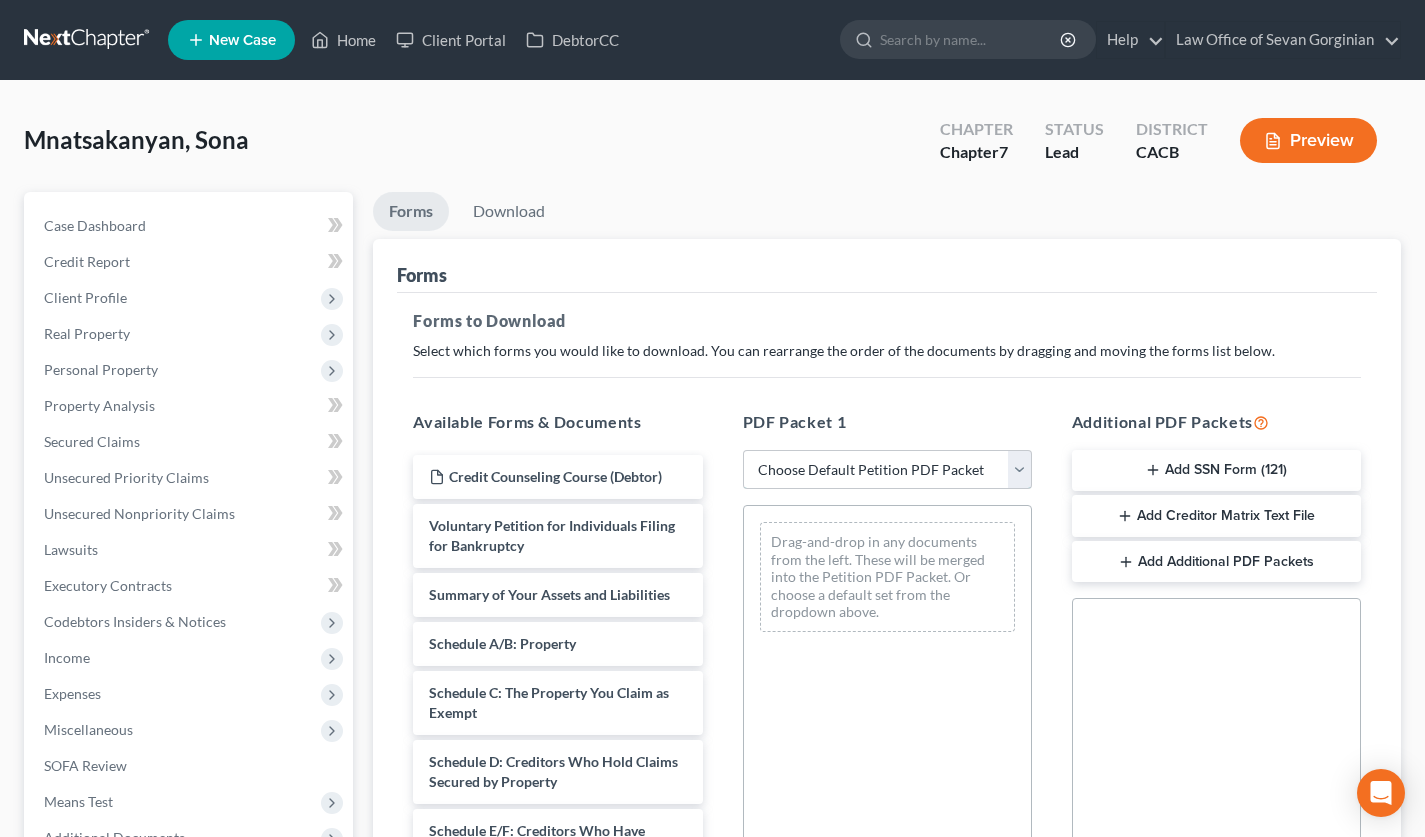 click on "Choose Default Petition PDF Packet Complete Bankruptcy Petition (all forms and schedules) Emergency Filing Forms (Petition and Creditor List Only) Amended Forms Signature Pages Only Chapter 7 SFV Templat Signature Pages and Creditor Matrix Signature Pages and Creditor Matrix" at bounding box center (887, 470) 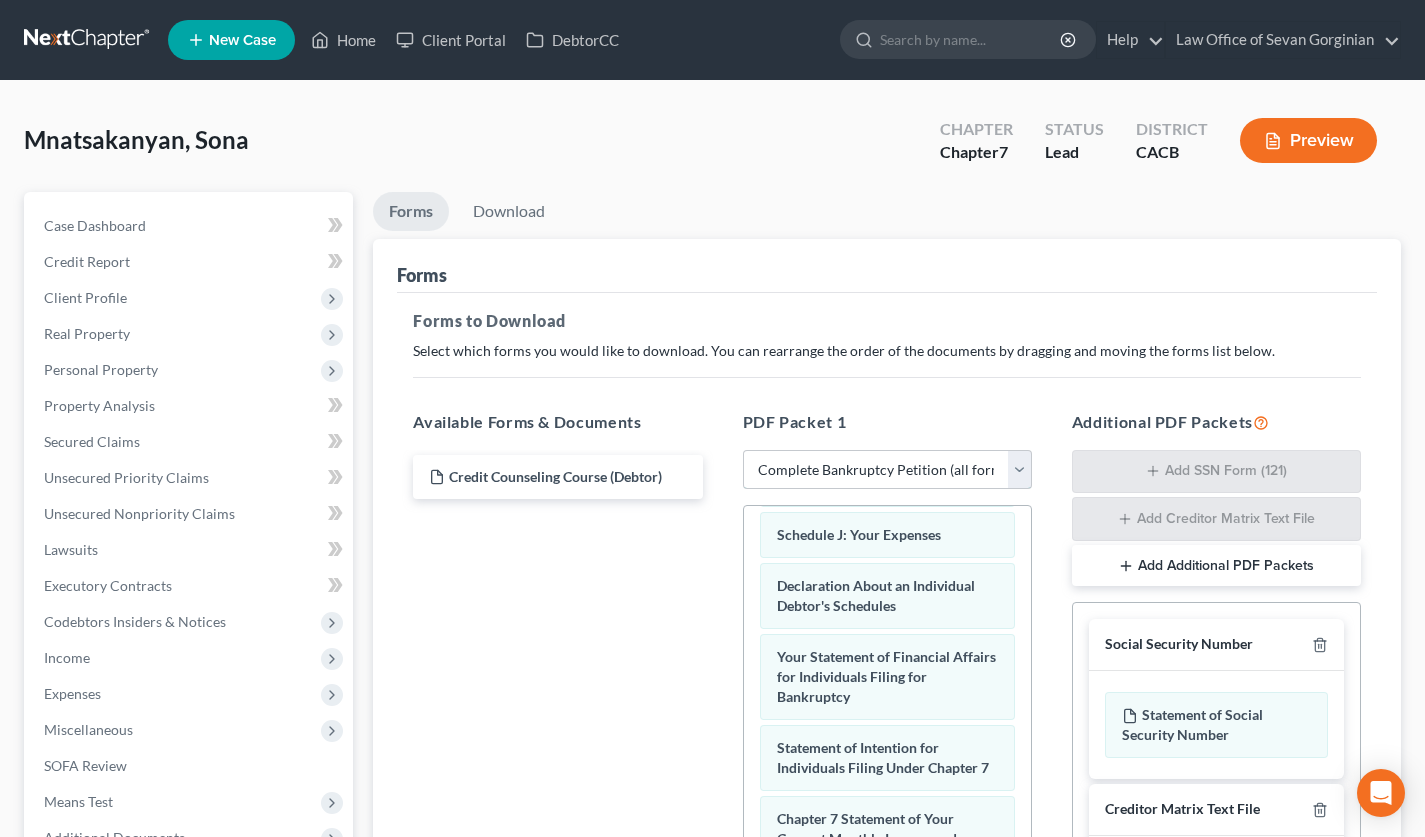 scroll, scrollTop: 831, scrollLeft: 0, axis: vertical 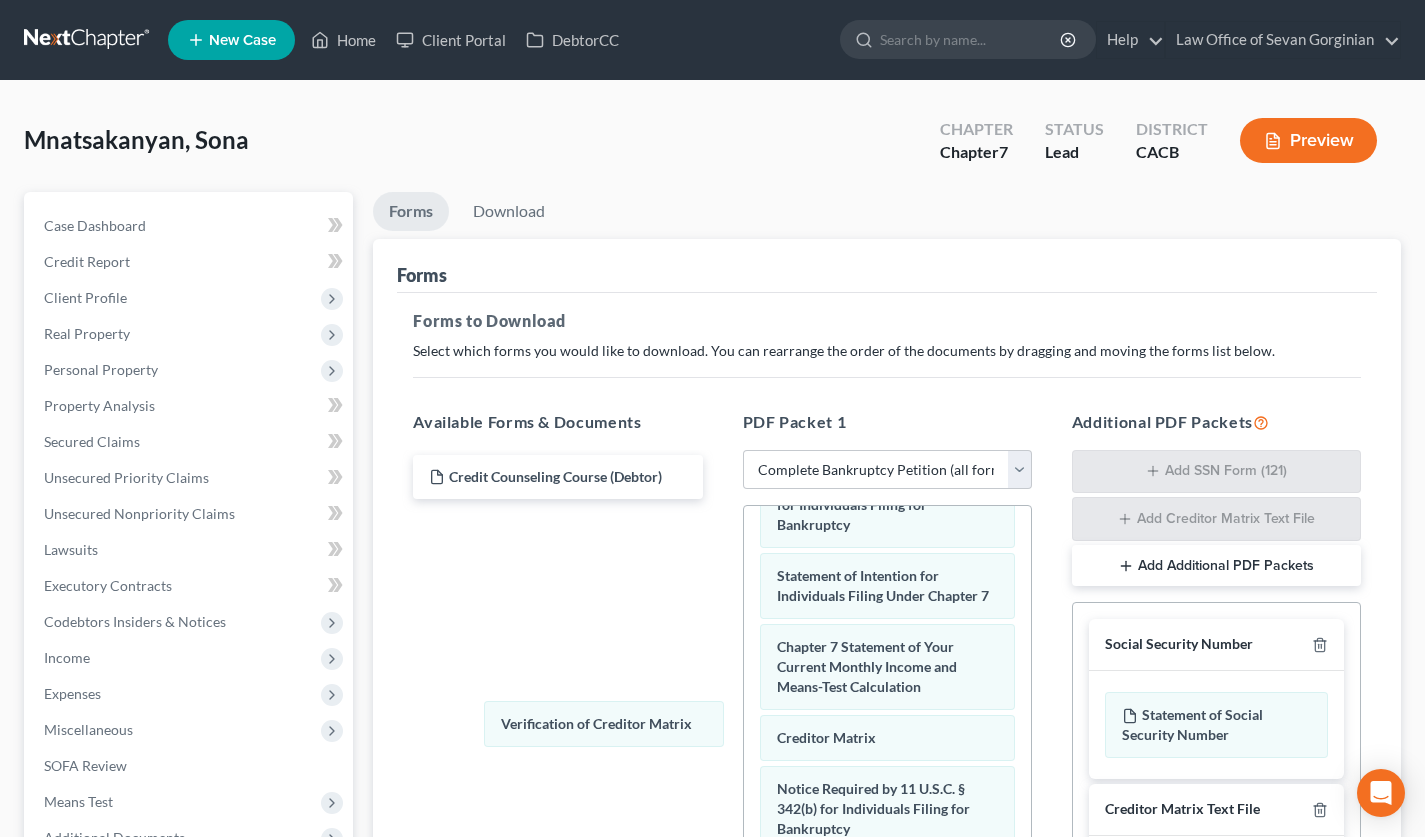 drag, startPoint x: 823, startPoint y: 734, endPoint x: 638, endPoint y: 720, distance: 185.52898 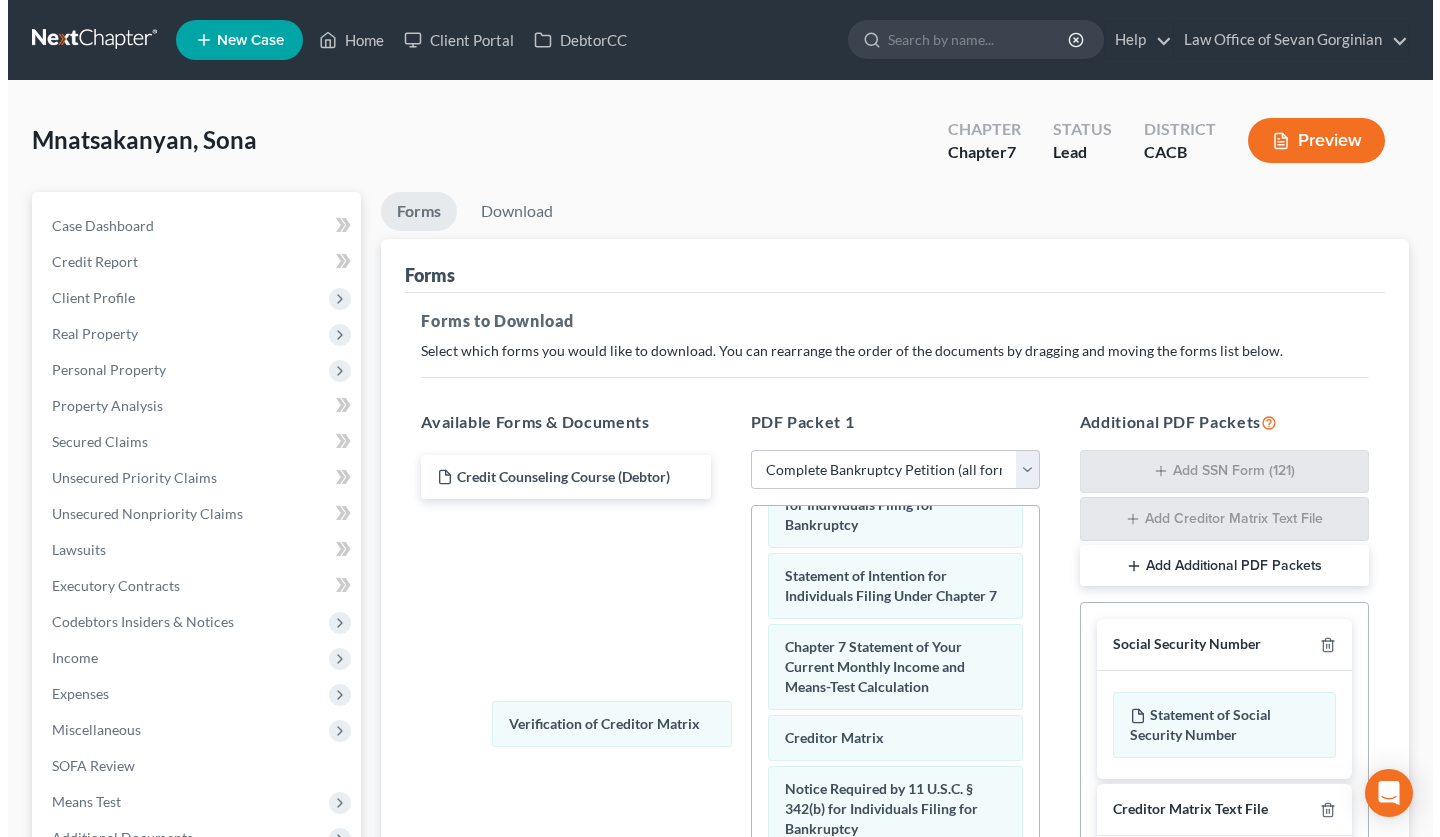 scroll, scrollTop: 780, scrollLeft: 0, axis: vertical 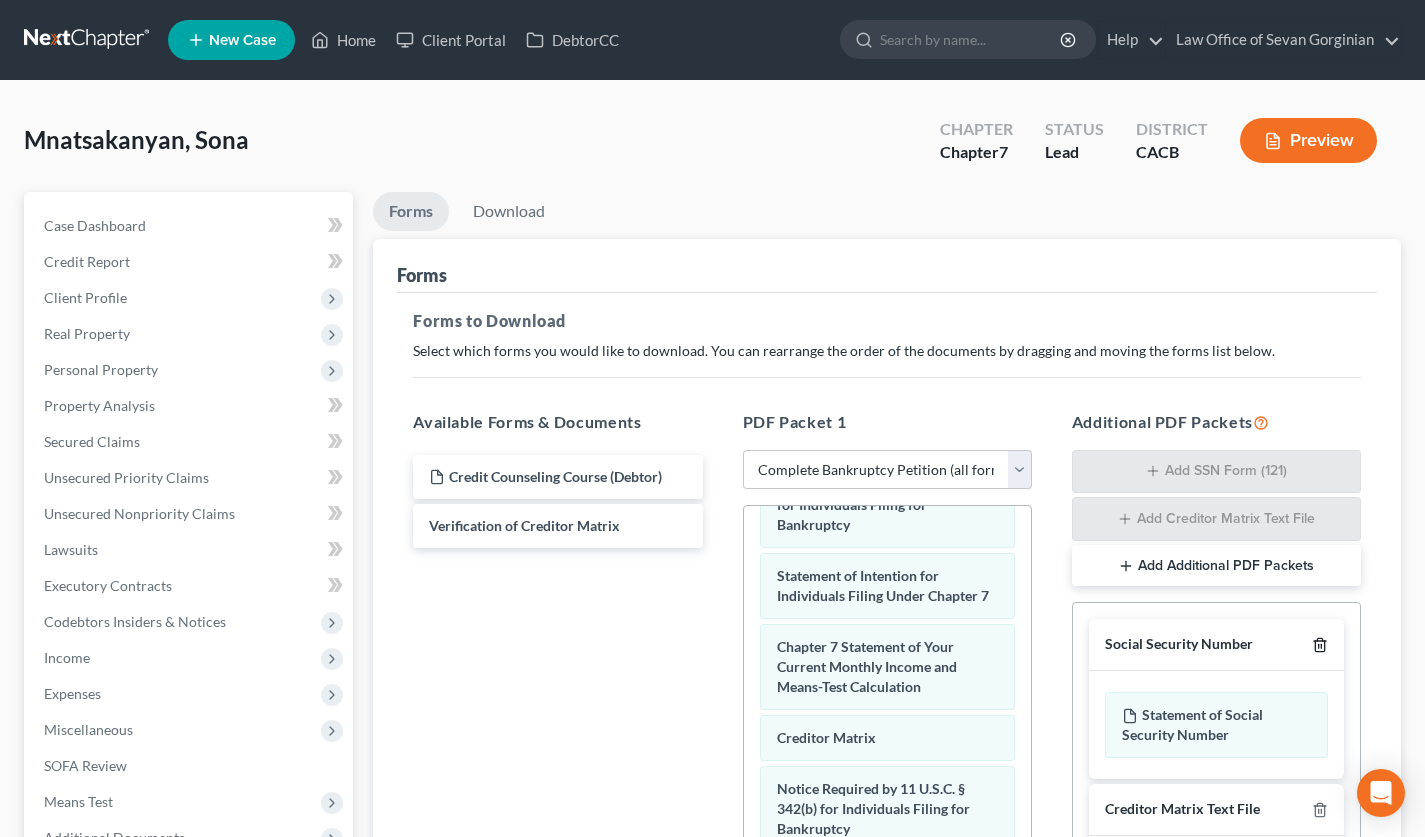 click 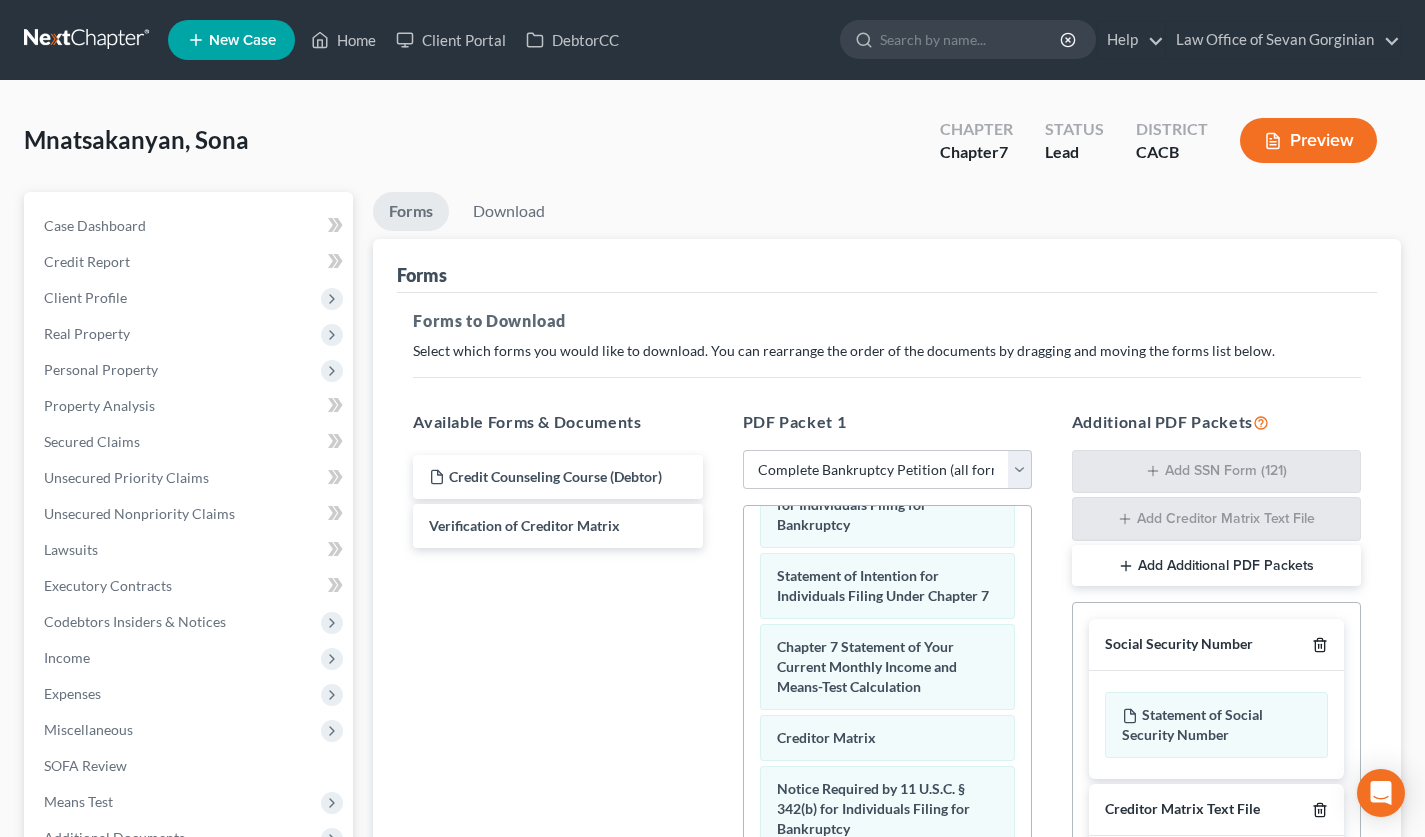 click 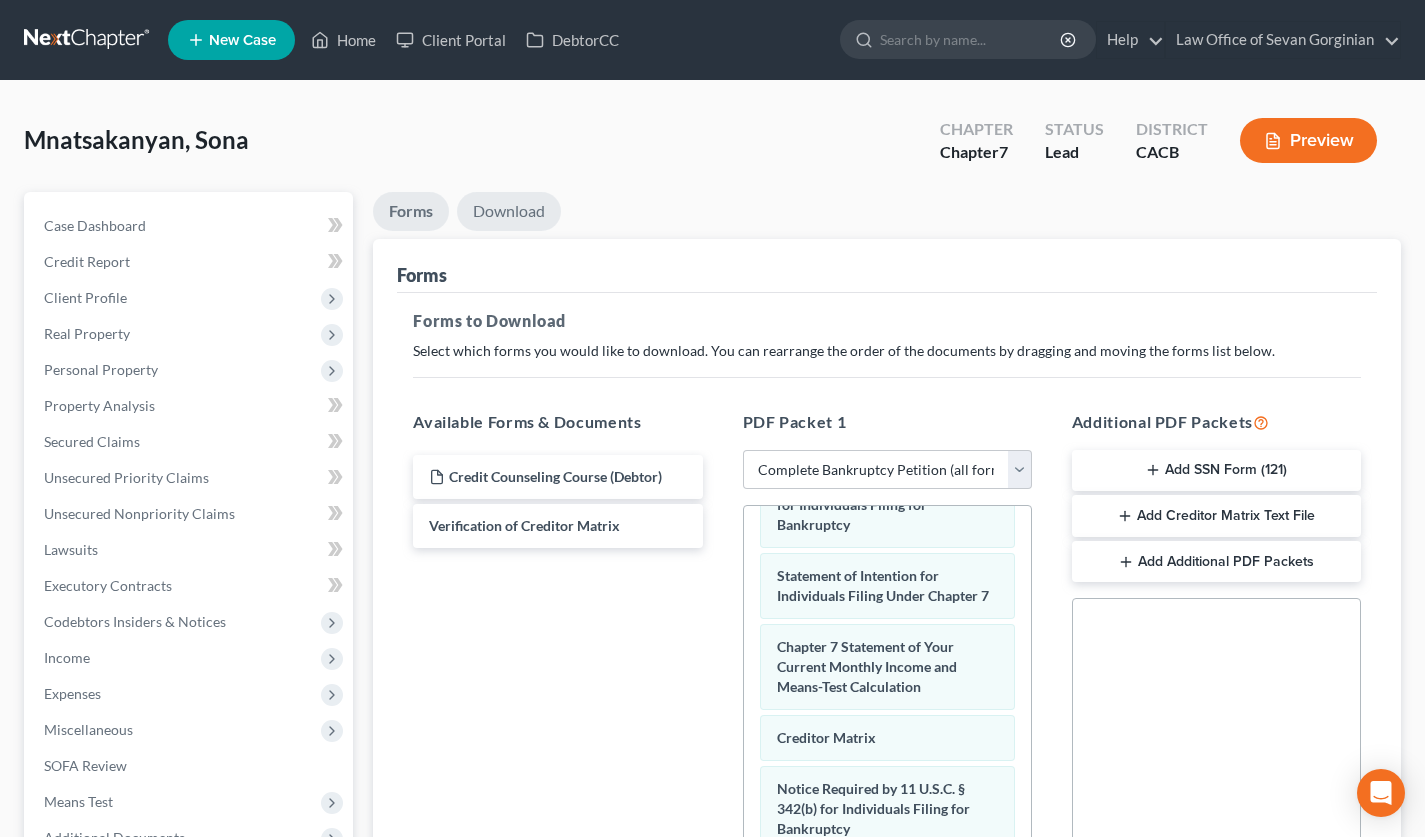 click on "Download" at bounding box center (509, 211) 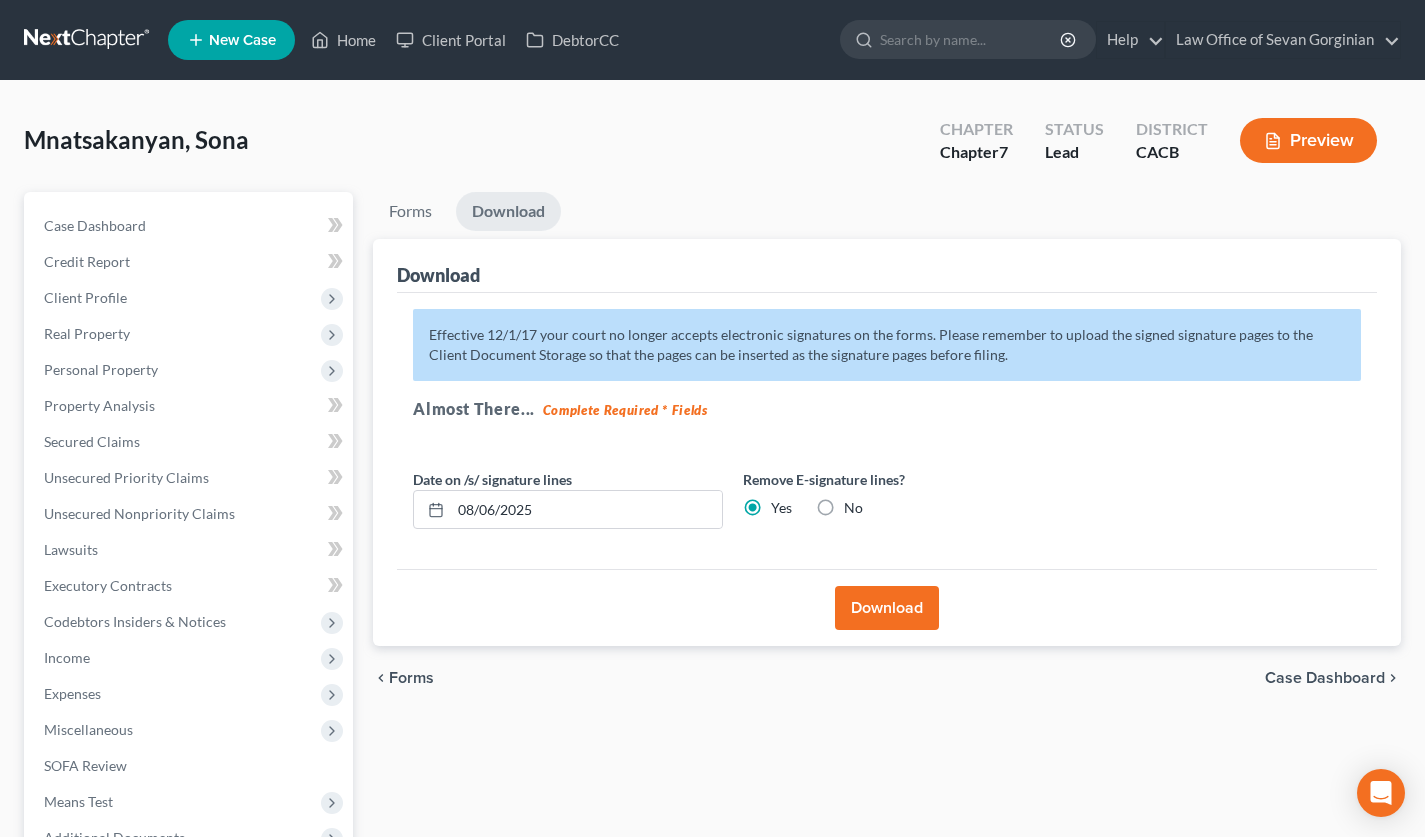 drag, startPoint x: 828, startPoint y: 503, endPoint x: 852, endPoint y: 533, distance: 38.418747 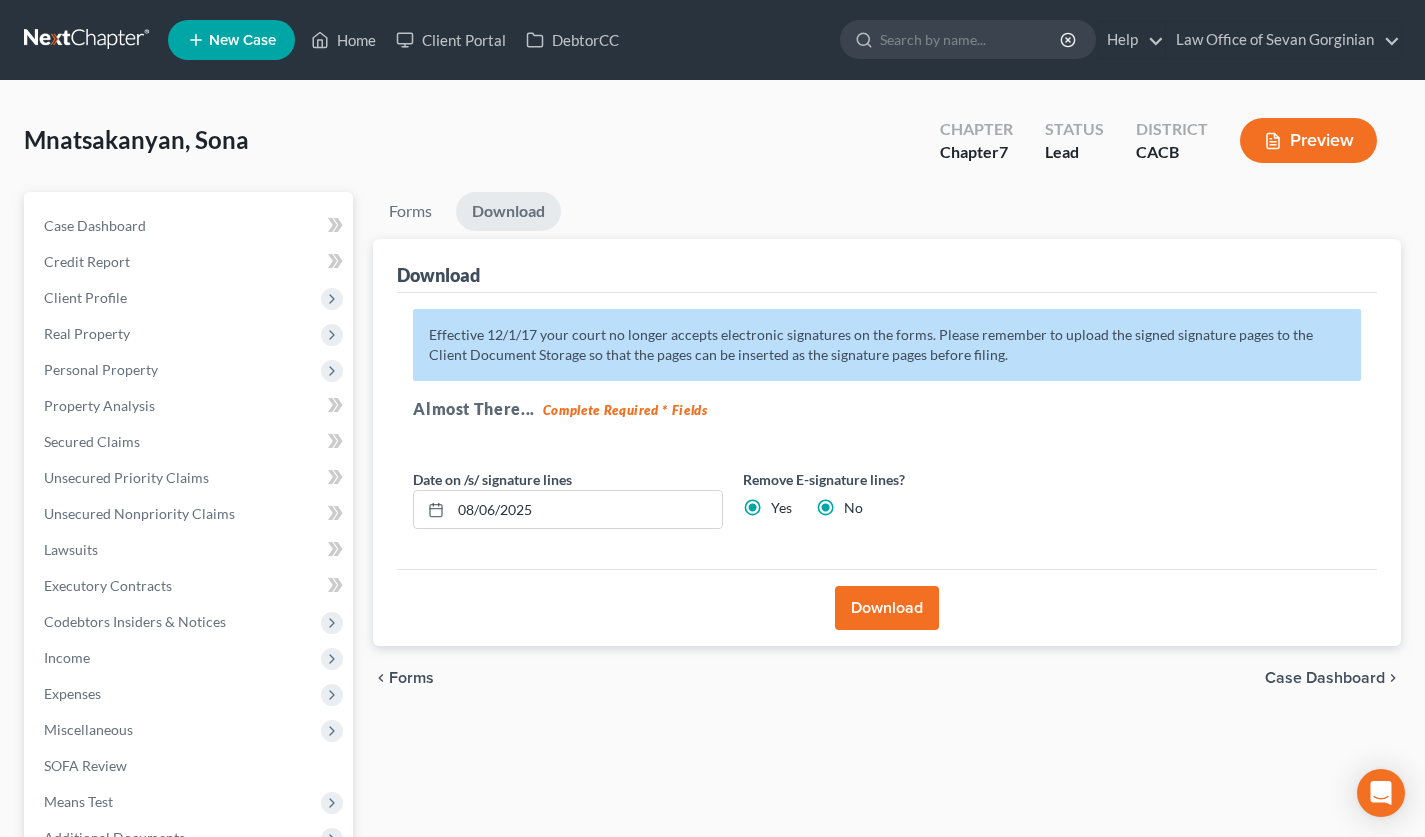radio on "false" 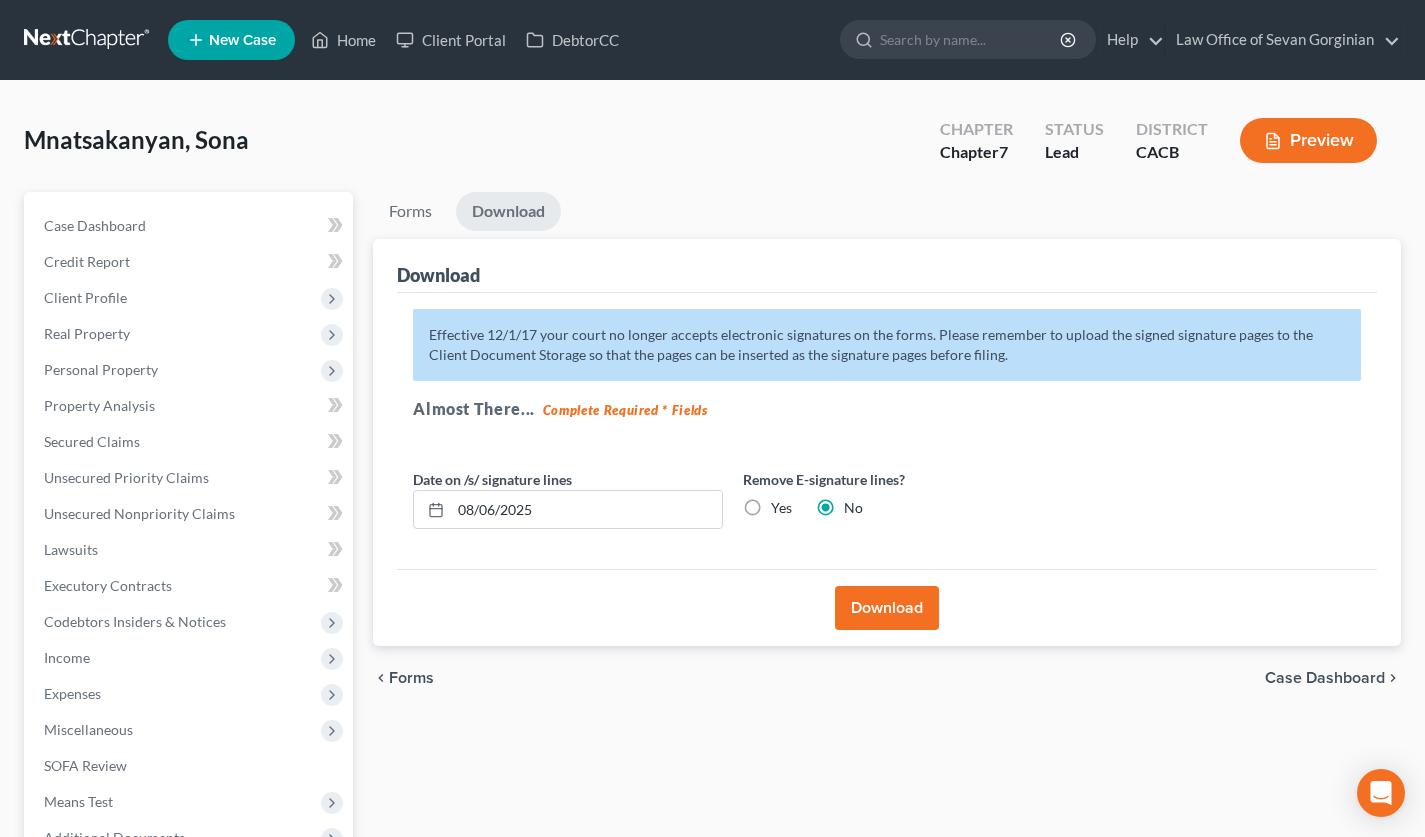 click on "Download" at bounding box center [887, 608] 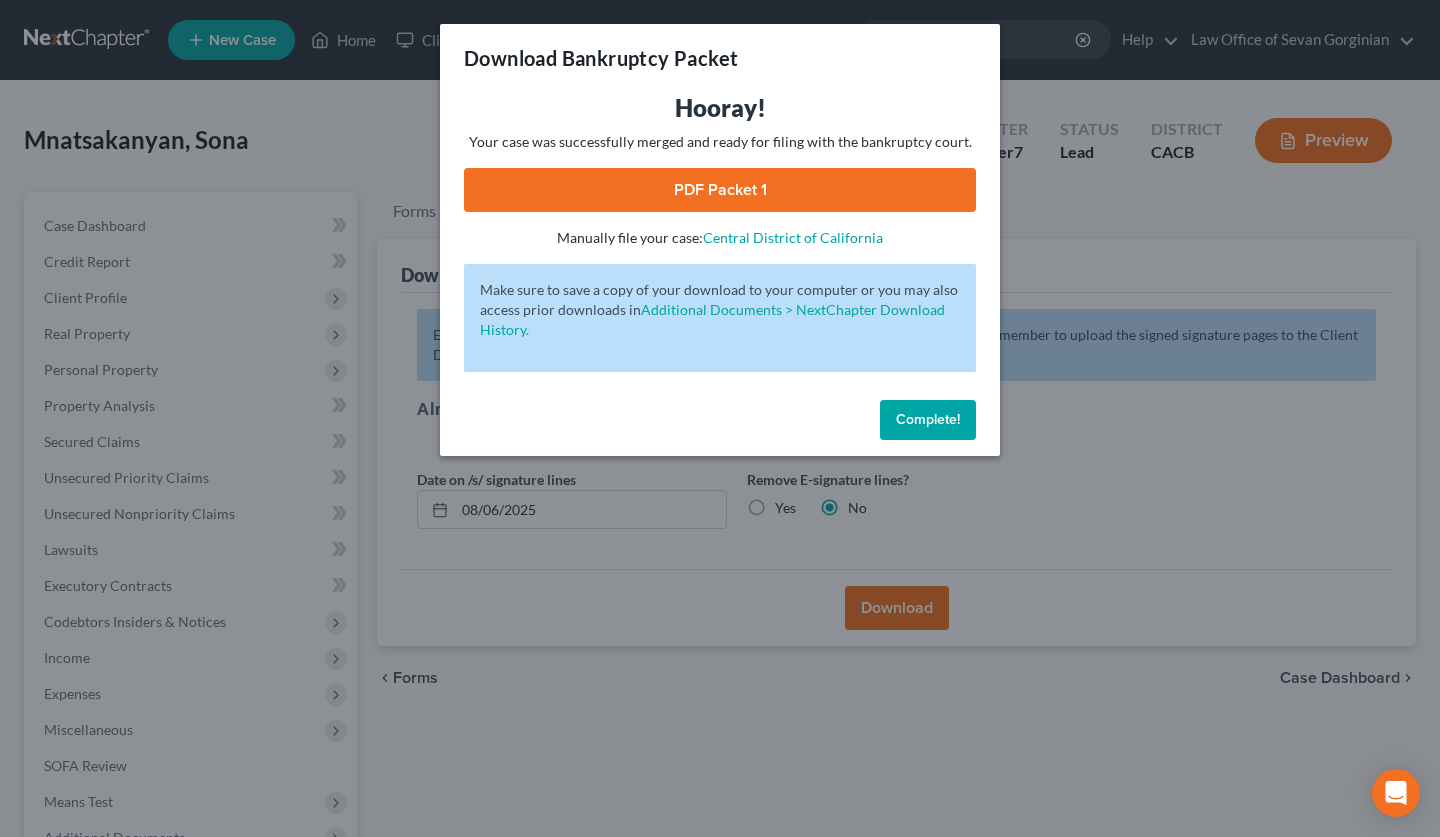 click on "PDF Packet 1" at bounding box center [720, 190] 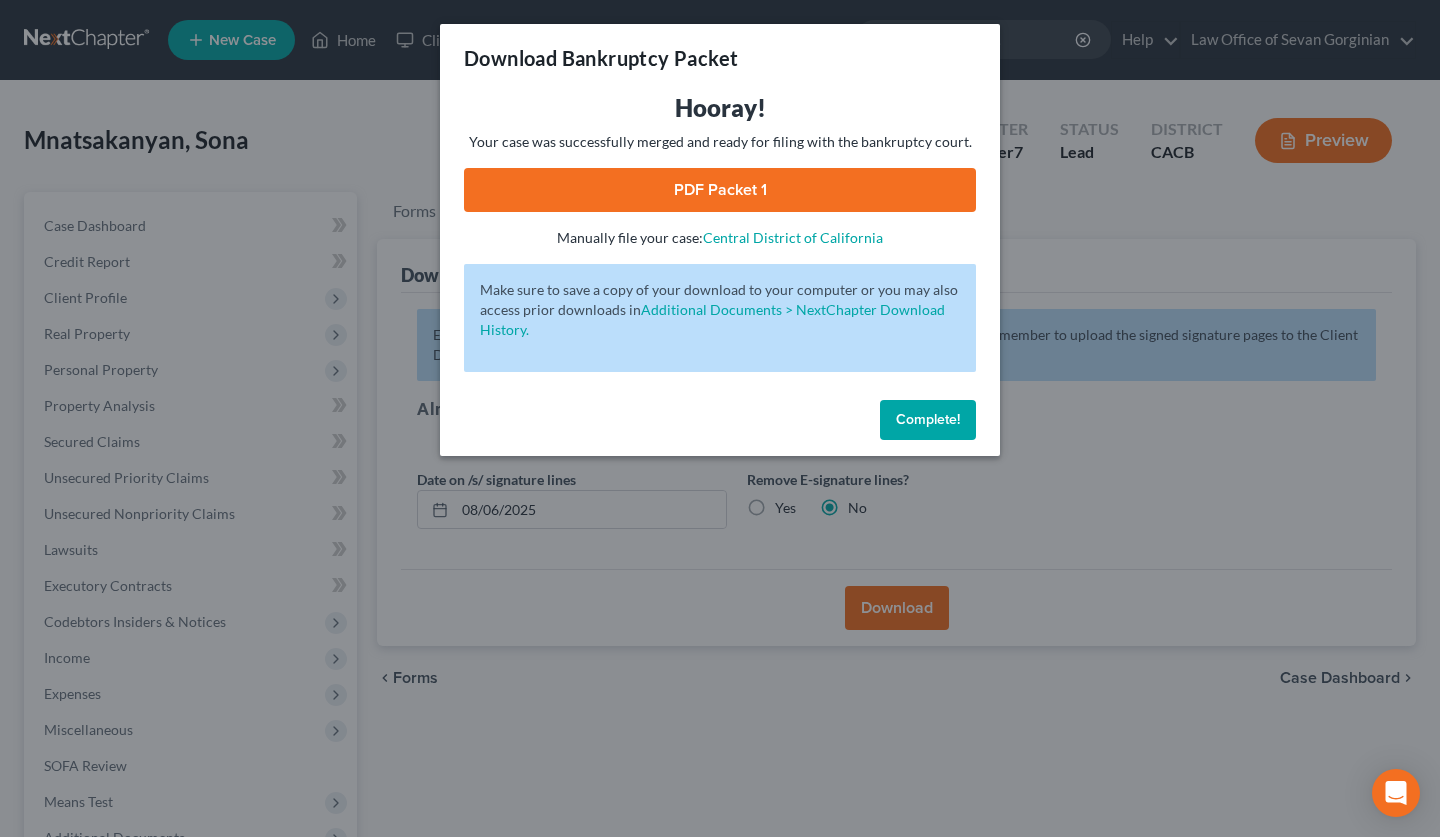 click on "Complete!" at bounding box center [928, 419] 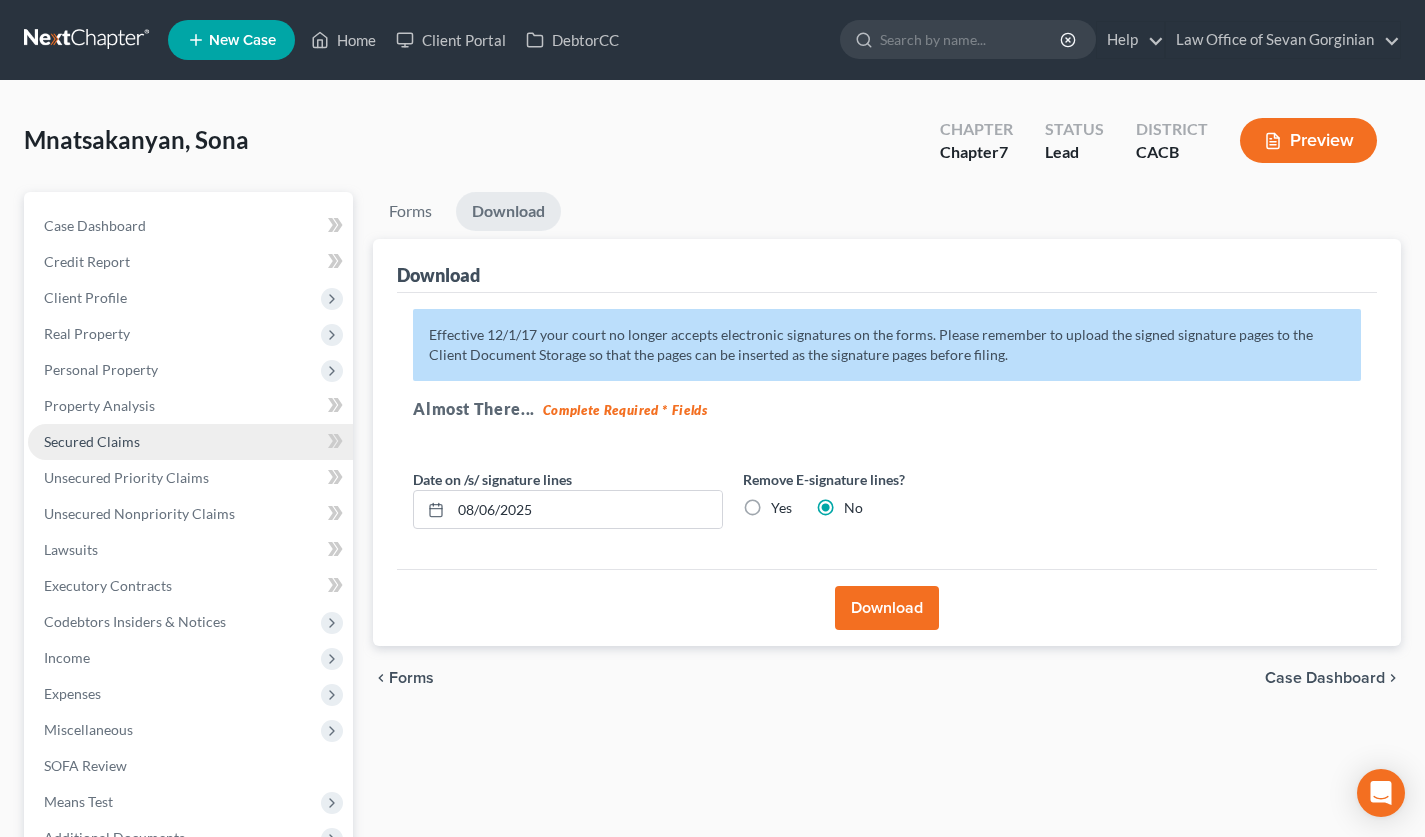 click on "Secured Claims" at bounding box center [92, 441] 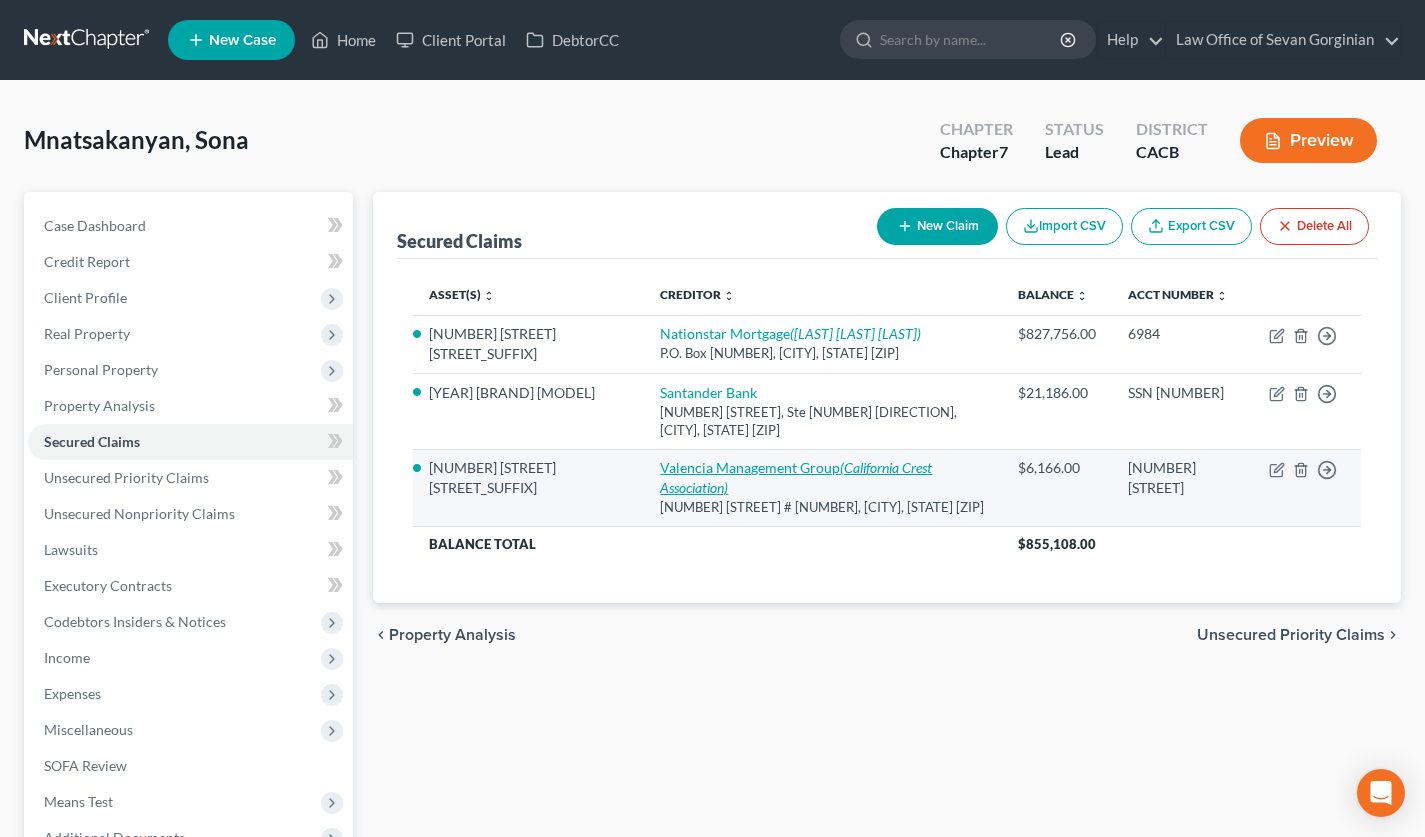 click on "Valencia Management Group  (California Crest Association)" at bounding box center (796, 477) 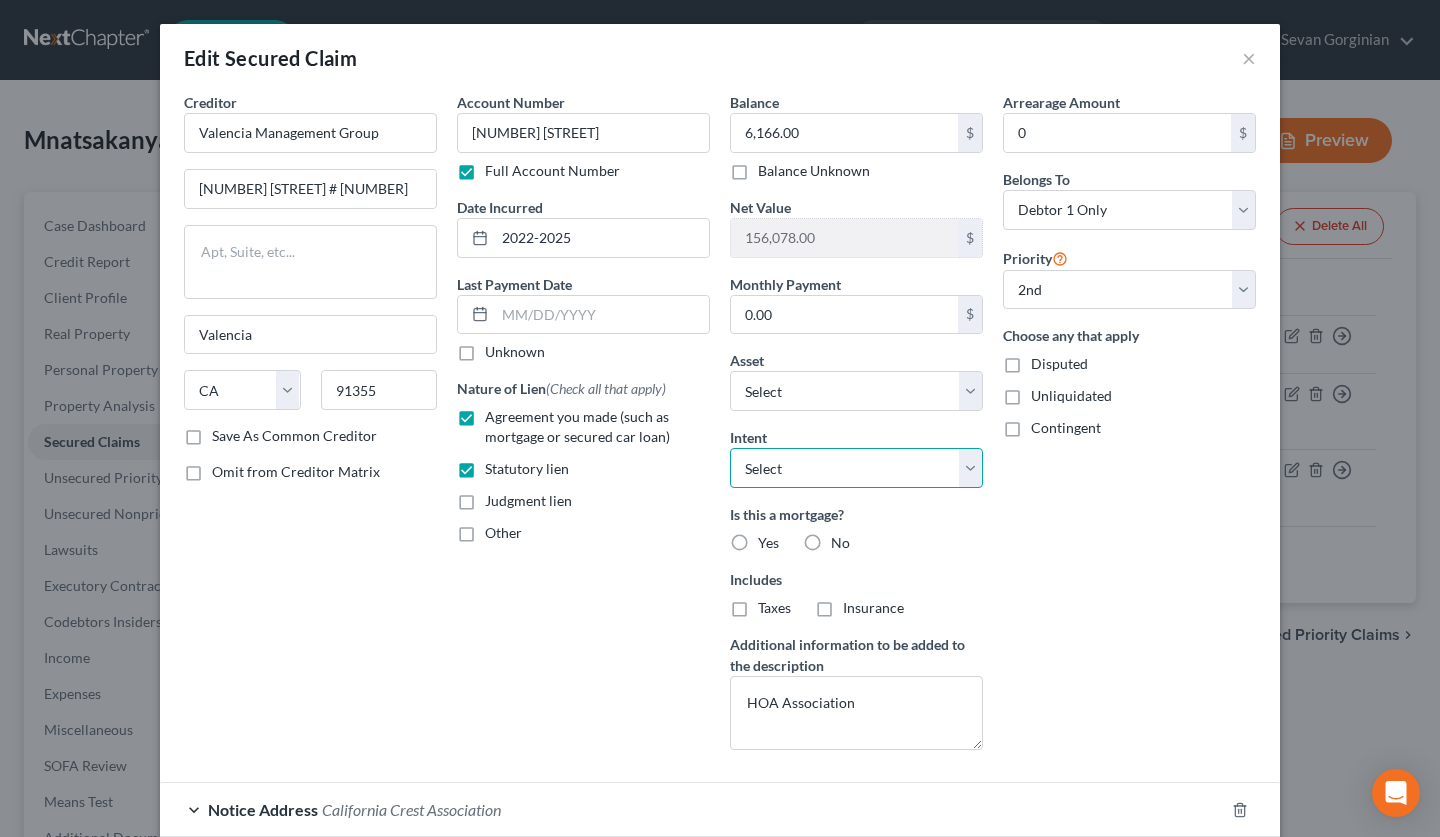 click on "Select Surrender Redeem Reaffirm Avoid Other" at bounding box center (856, 468) 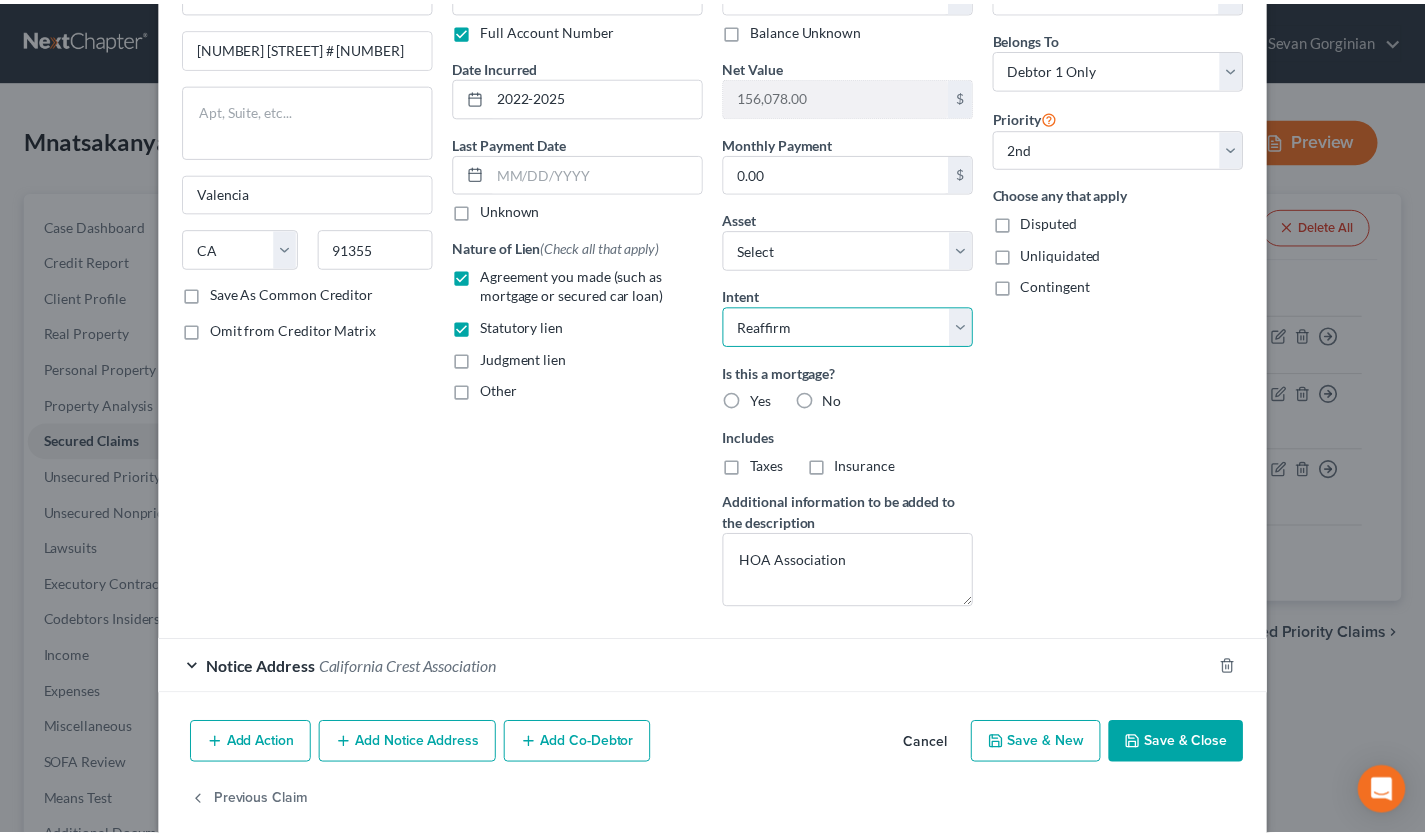 scroll, scrollTop: 167, scrollLeft: 0, axis: vertical 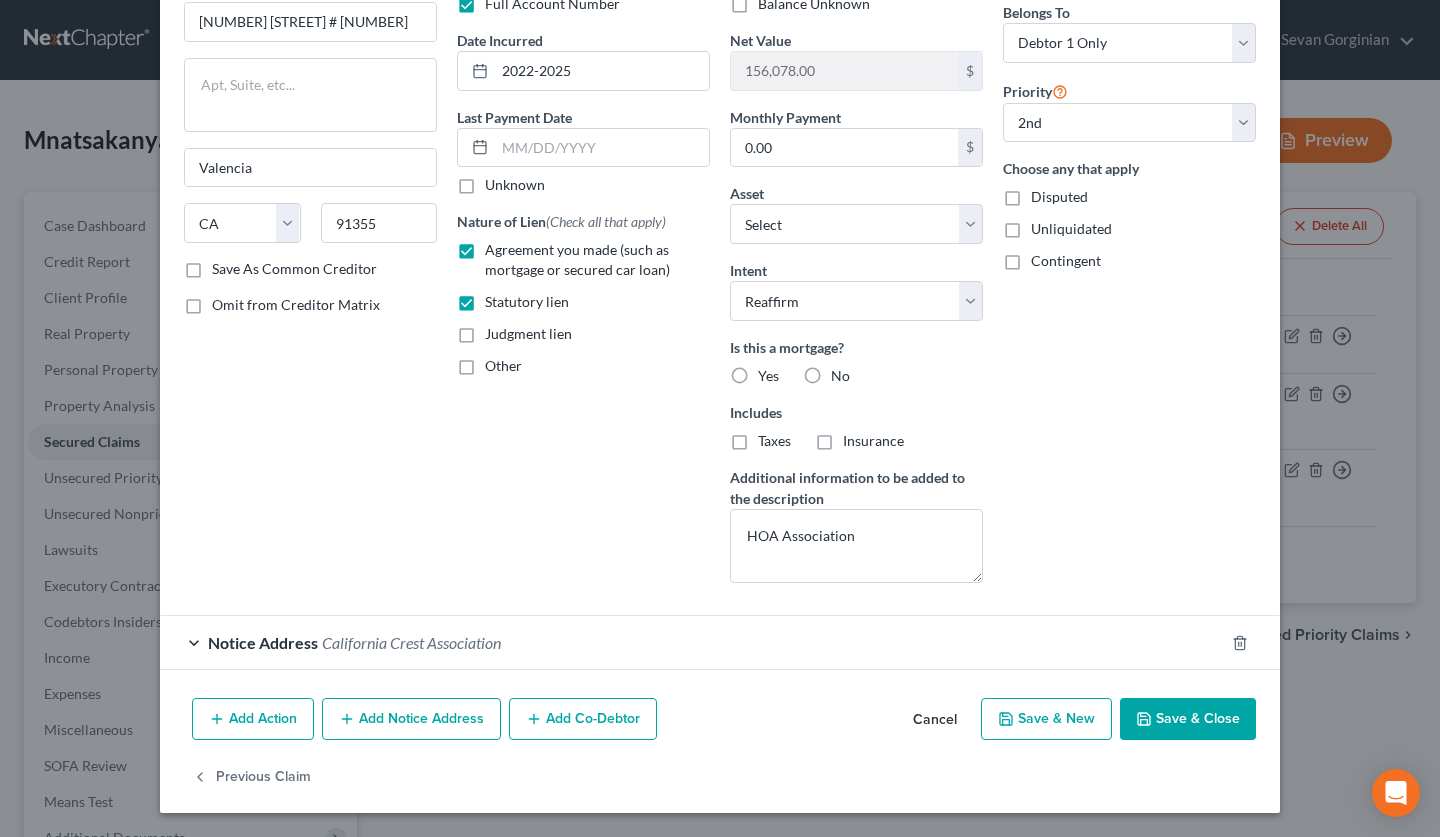 click on "Save & Close" at bounding box center (1188, 719) 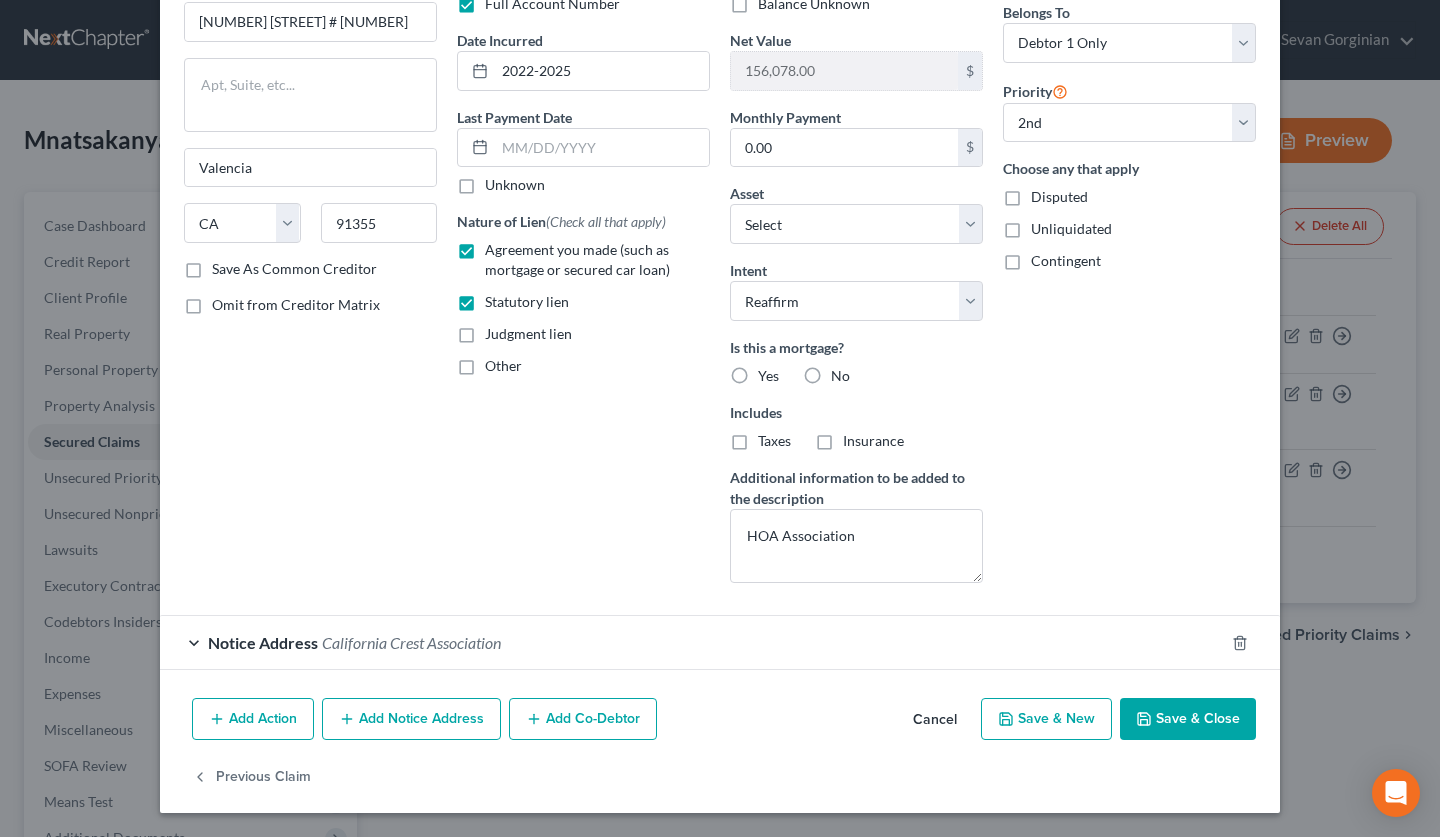 select on "1" 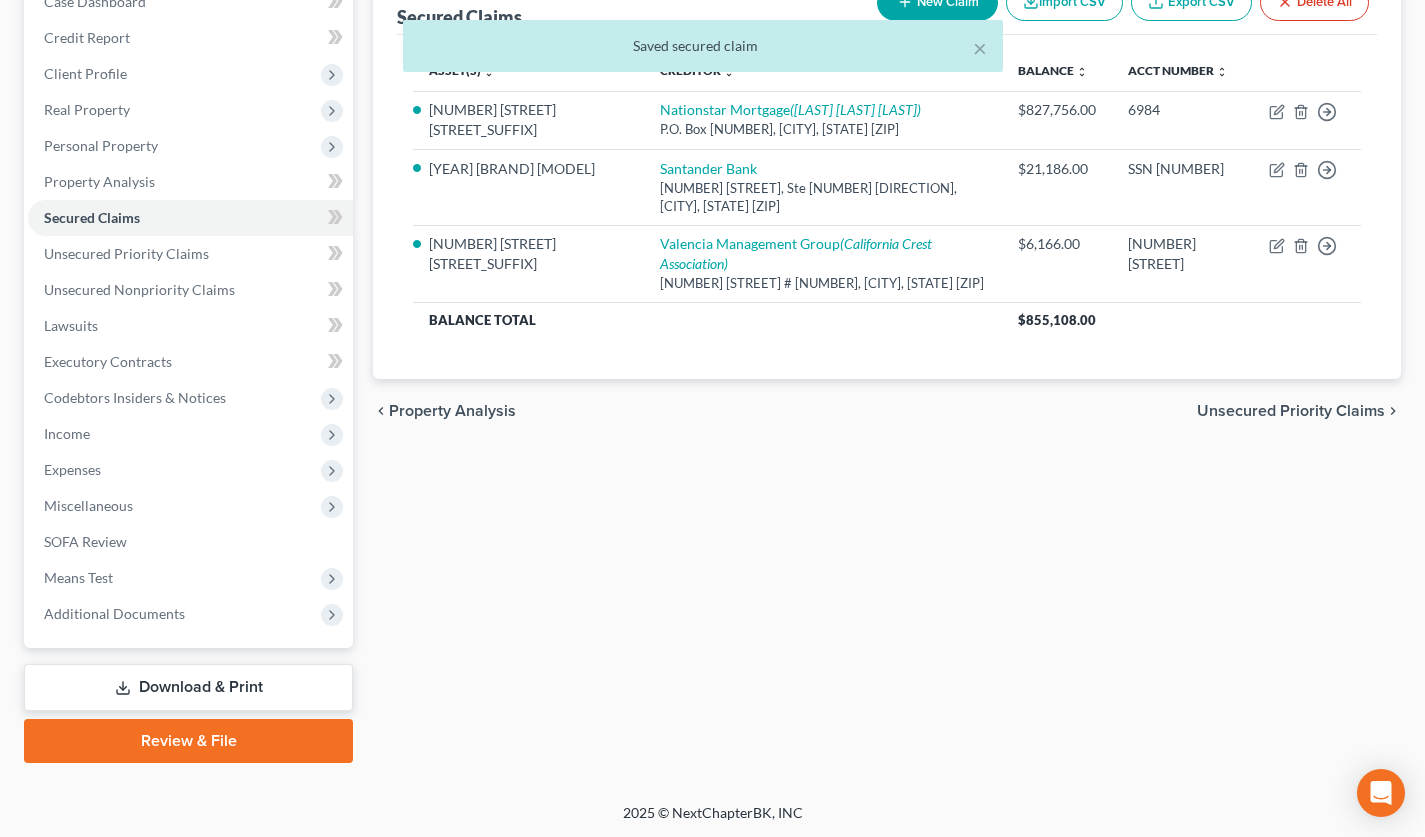 click on "Download & Print" at bounding box center (188, 687) 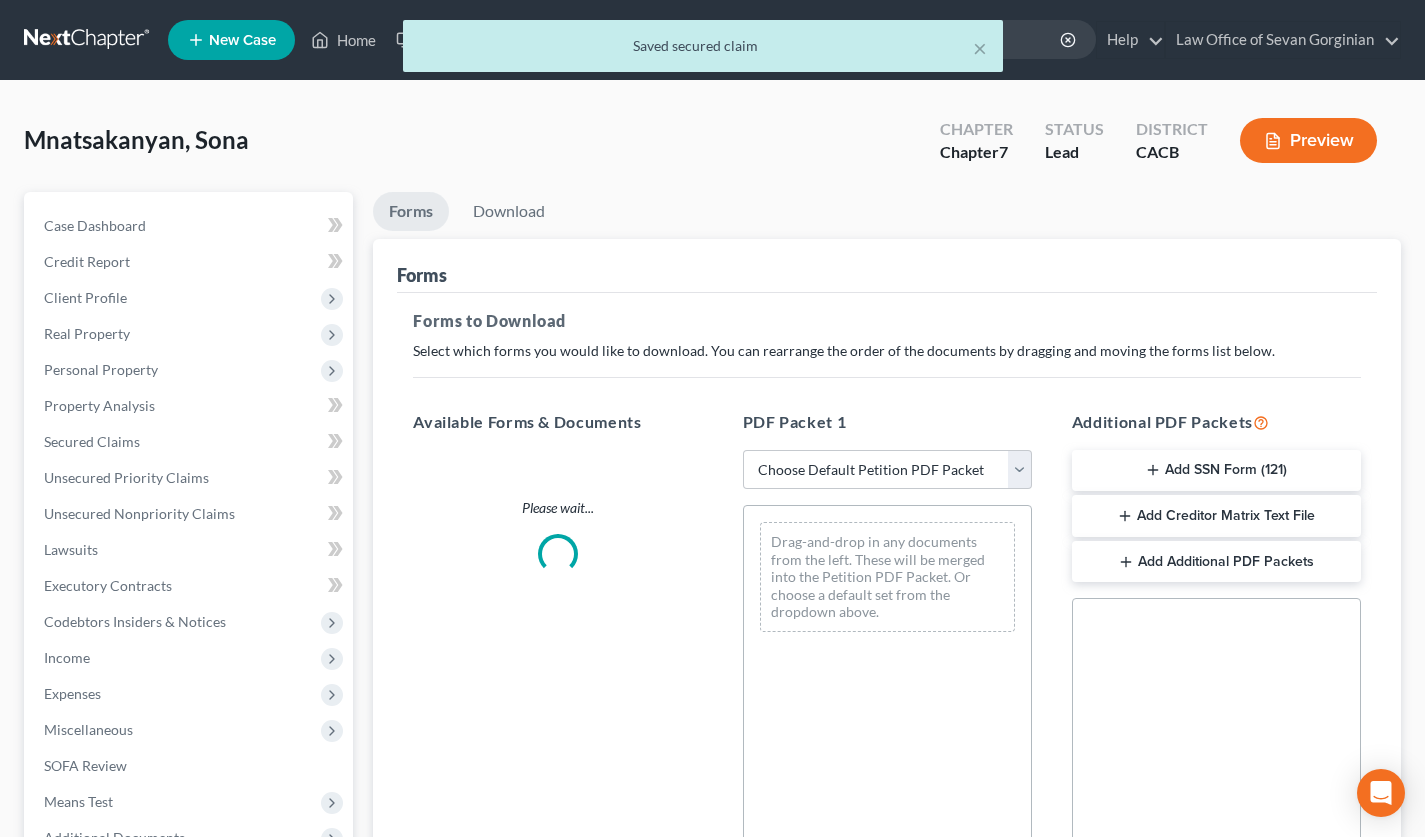 scroll, scrollTop: 254, scrollLeft: 0, axis: vertical 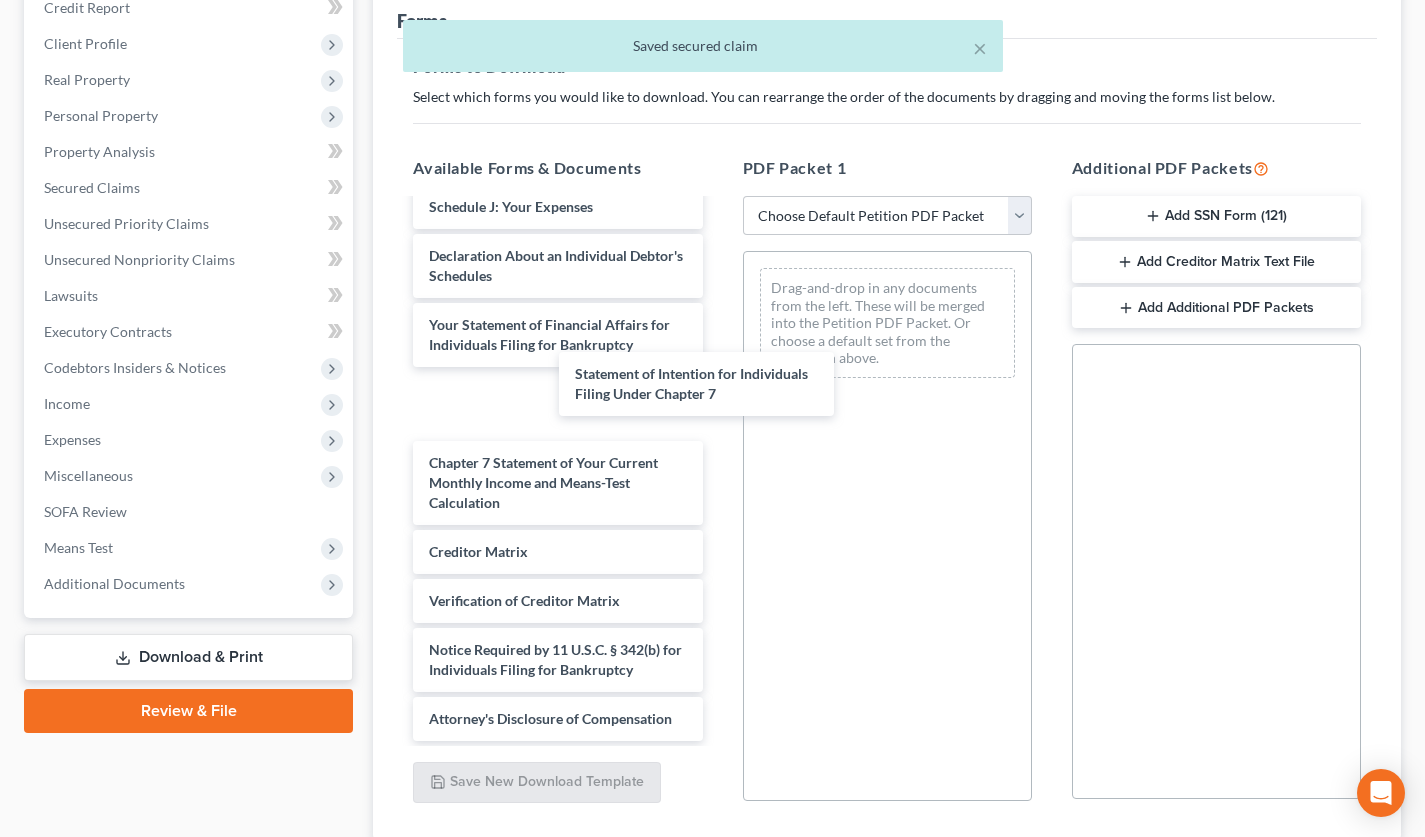 drag, startPoint x: 504, startPoint y: 379, endPoint x: 820, endPoint y: 416, distance: 318.15875 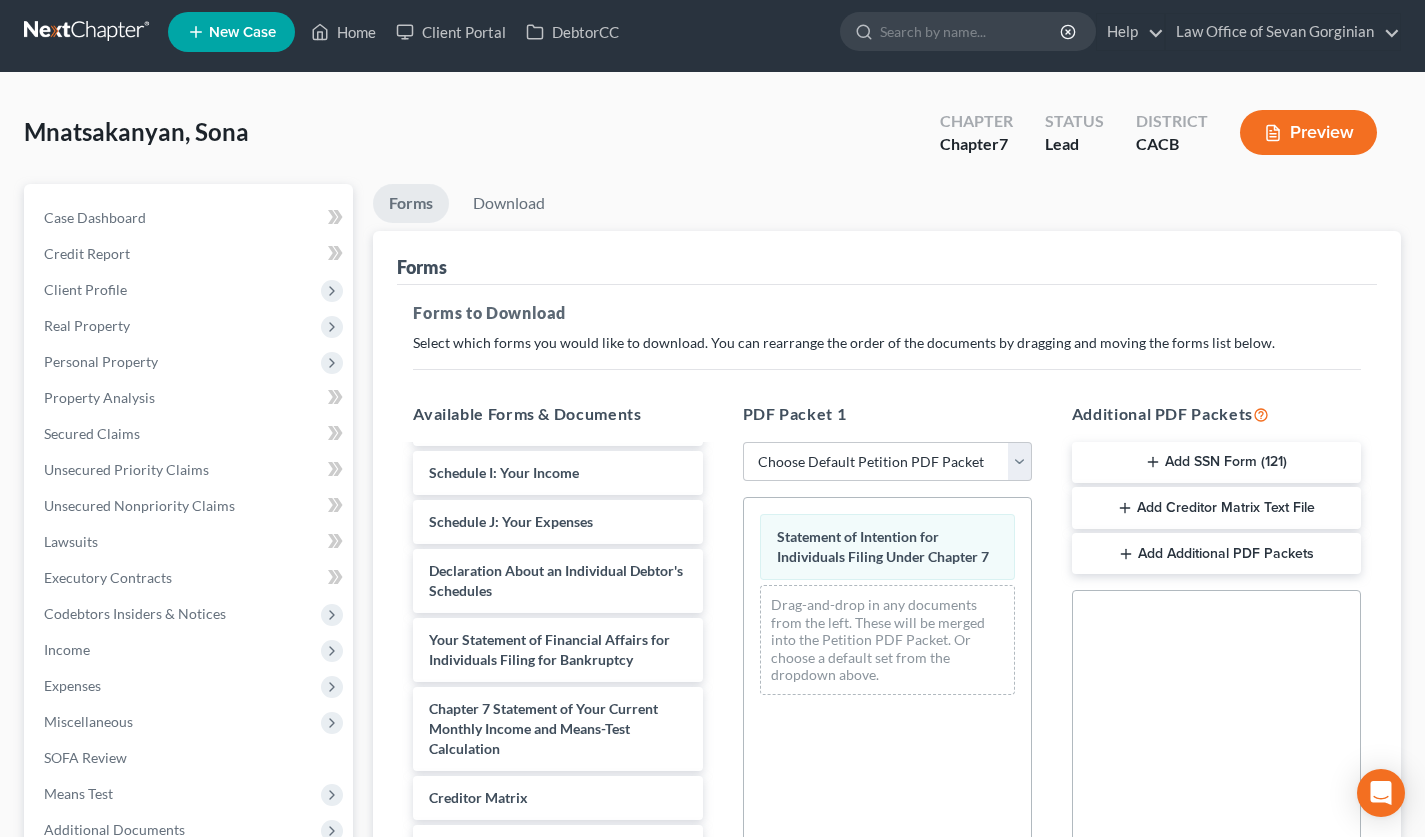 scroll, scrollTop: 0, scrollLeft: 0, axis: both 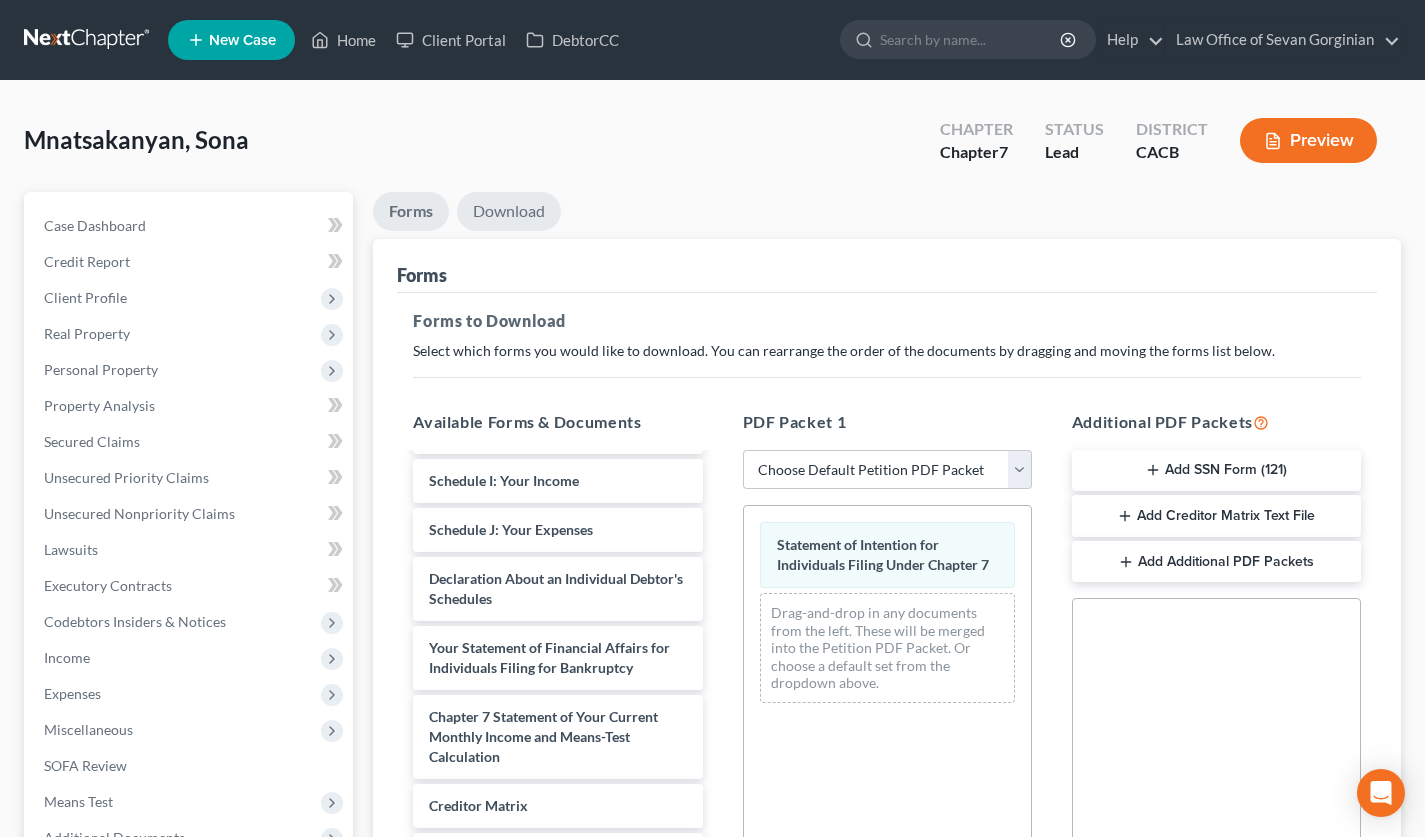 click on "Download" at bounding box center (509, 211) 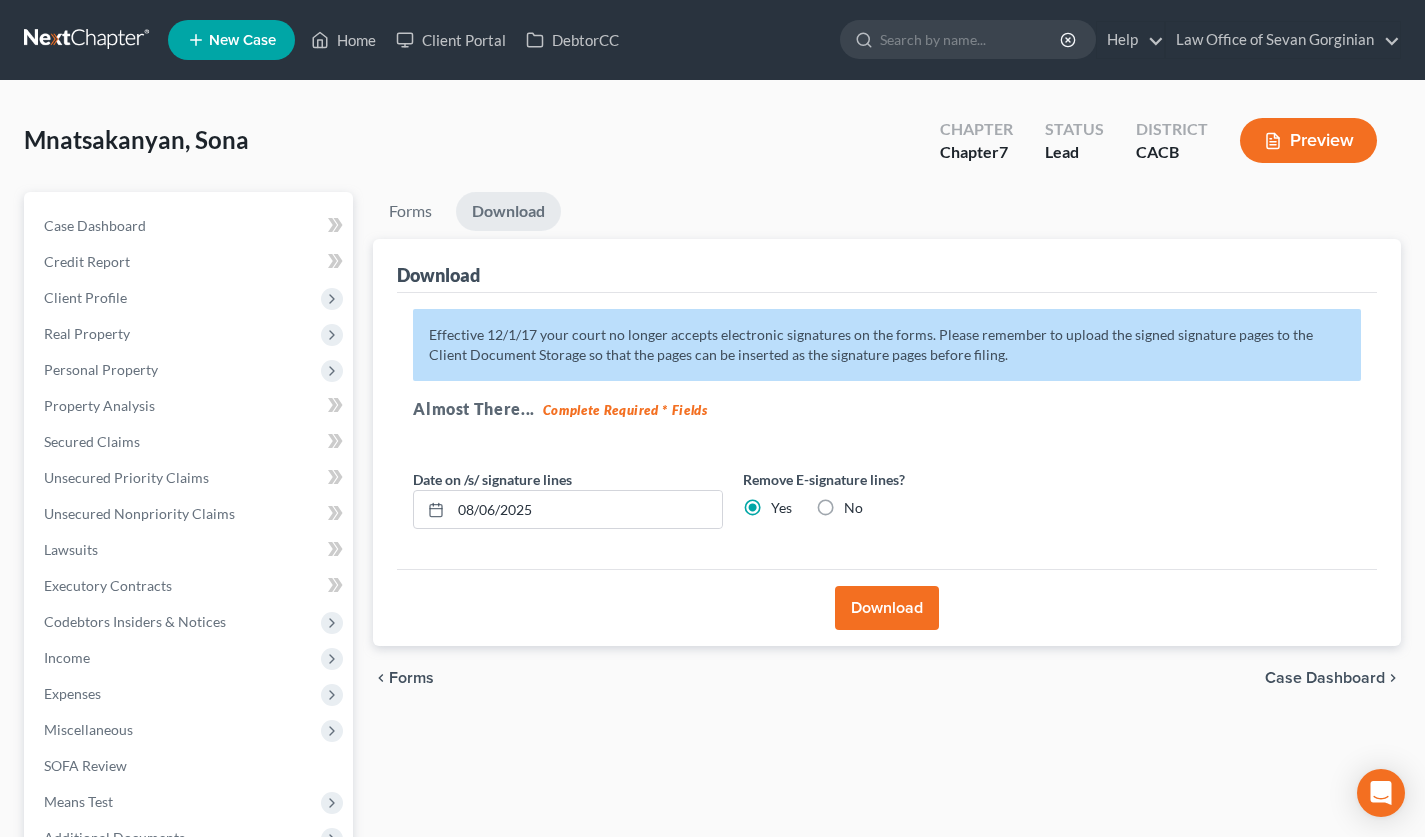 click on "Download" at bounding box center (887, 608) 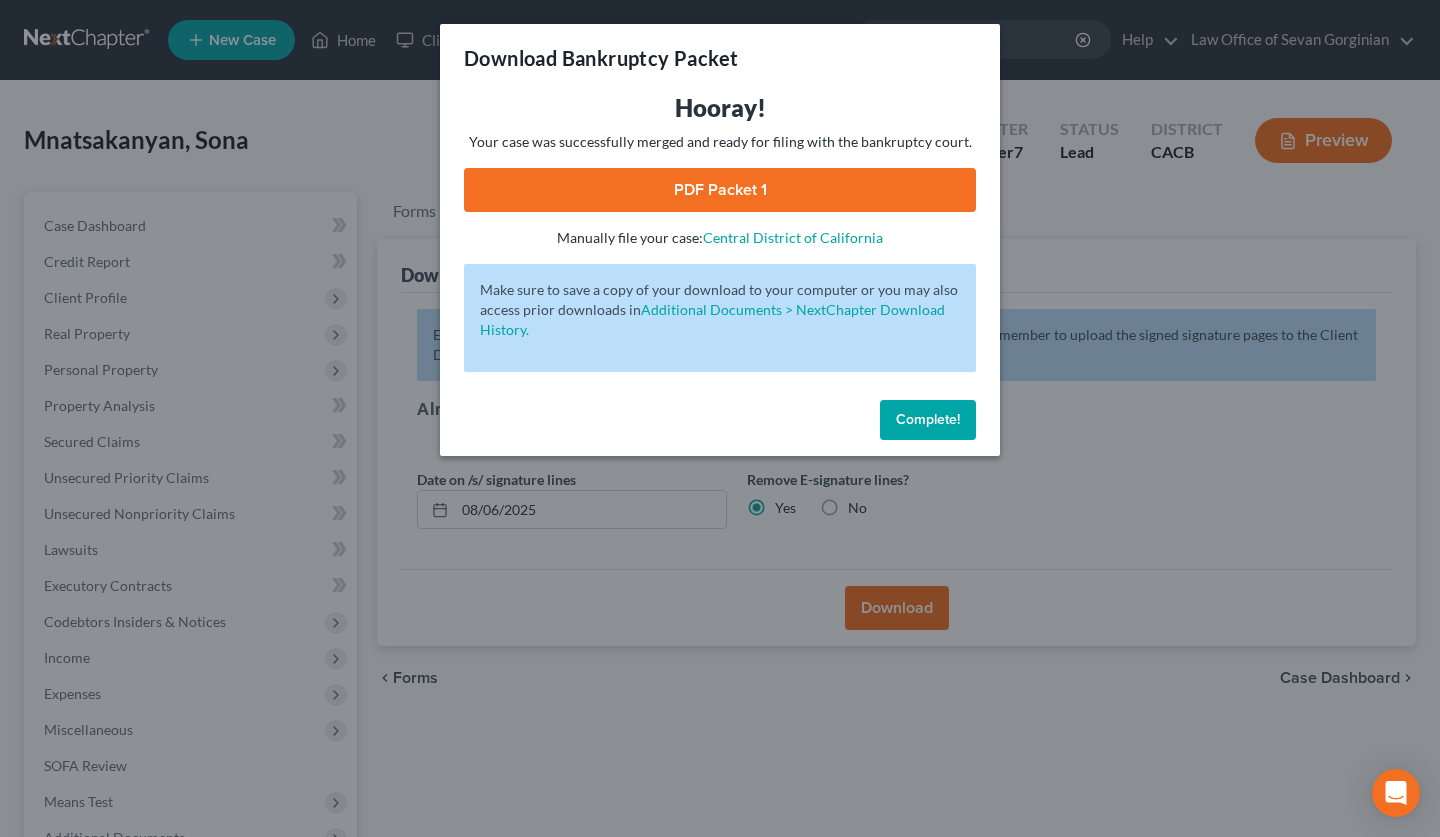 click on "PDF Packet 1" at bounding box center [720, 190] 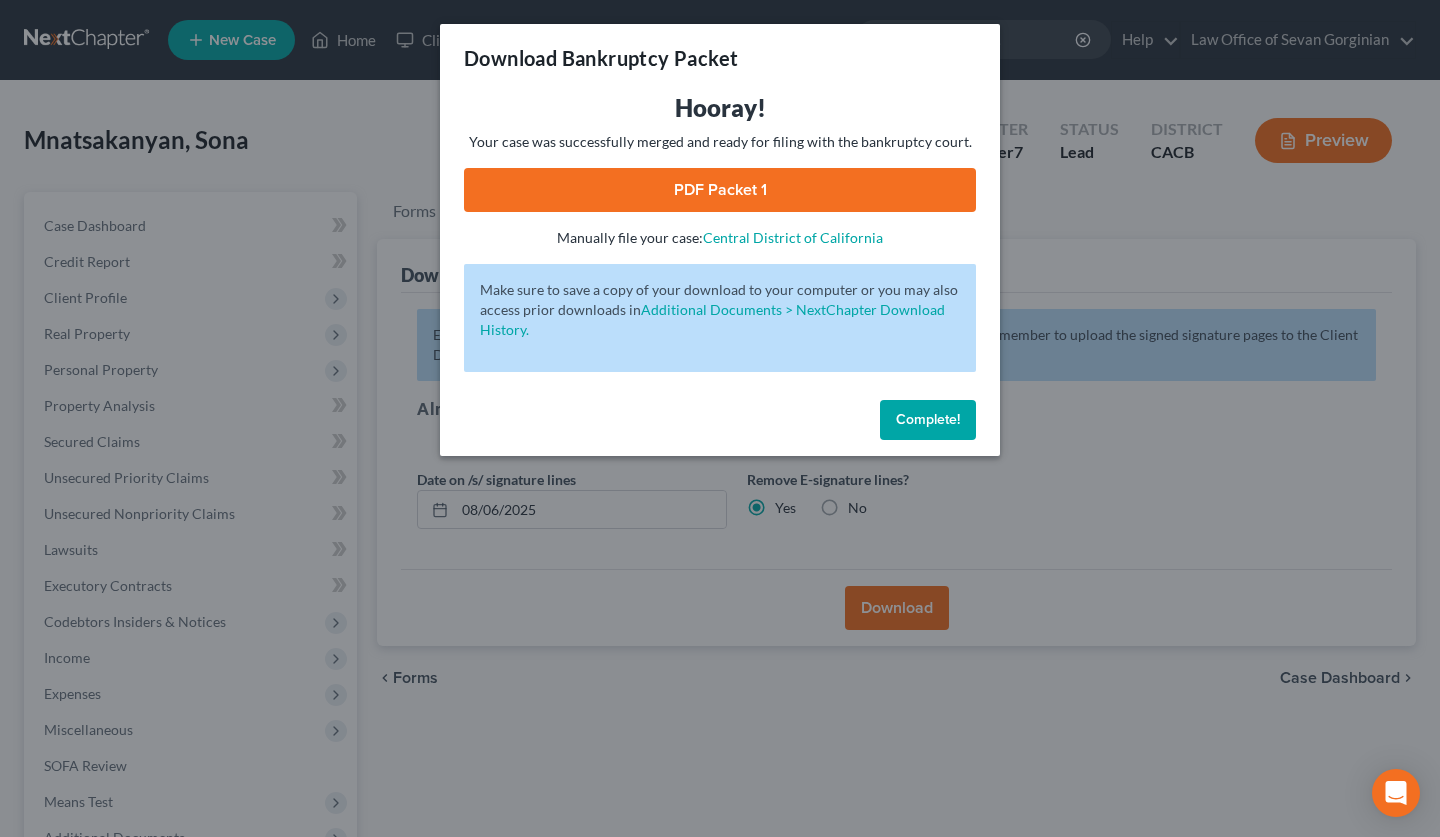 click on "Complete!" at bounding box center [928, 419] 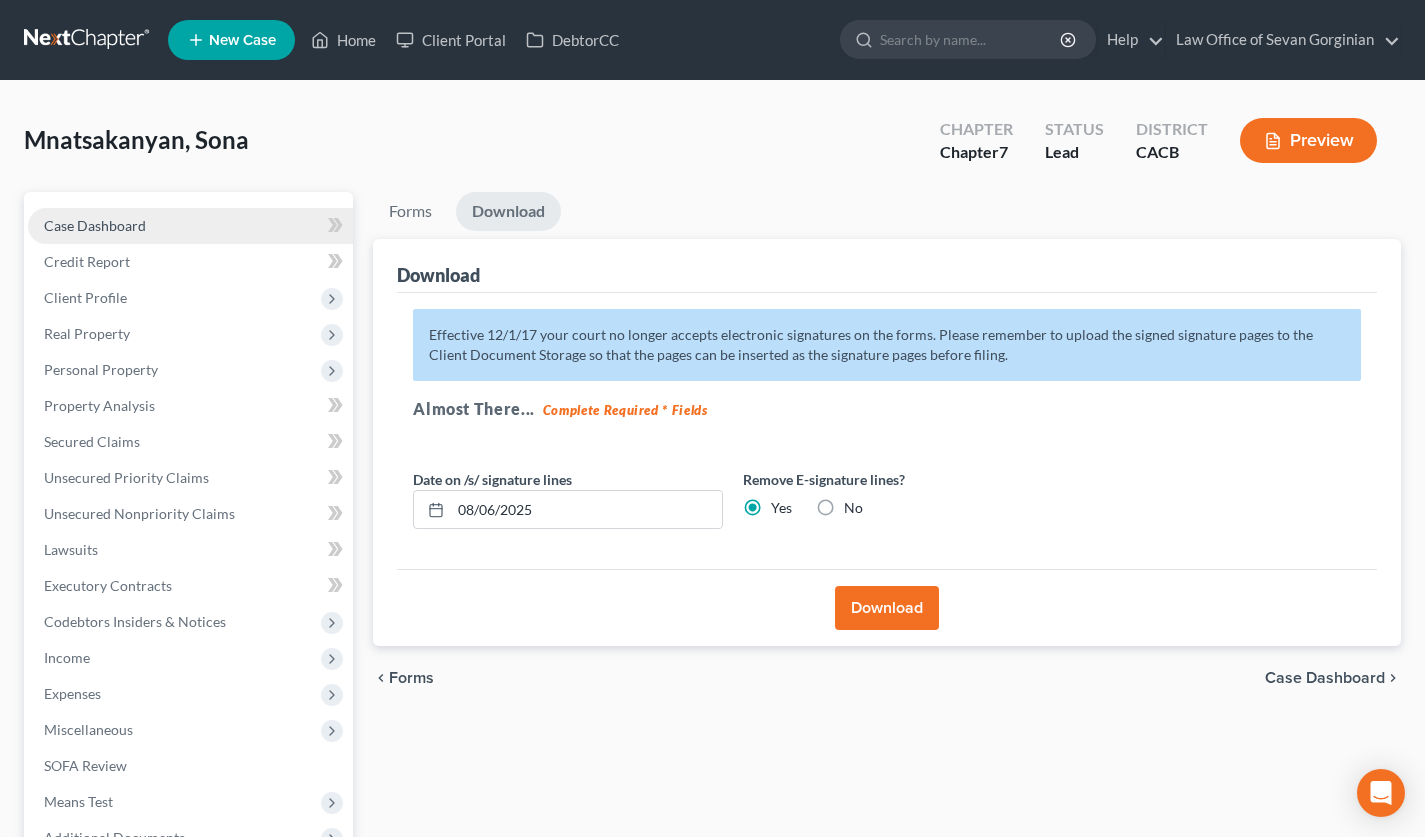 click on "Case Dashboard" at bounding box center [190, 226] 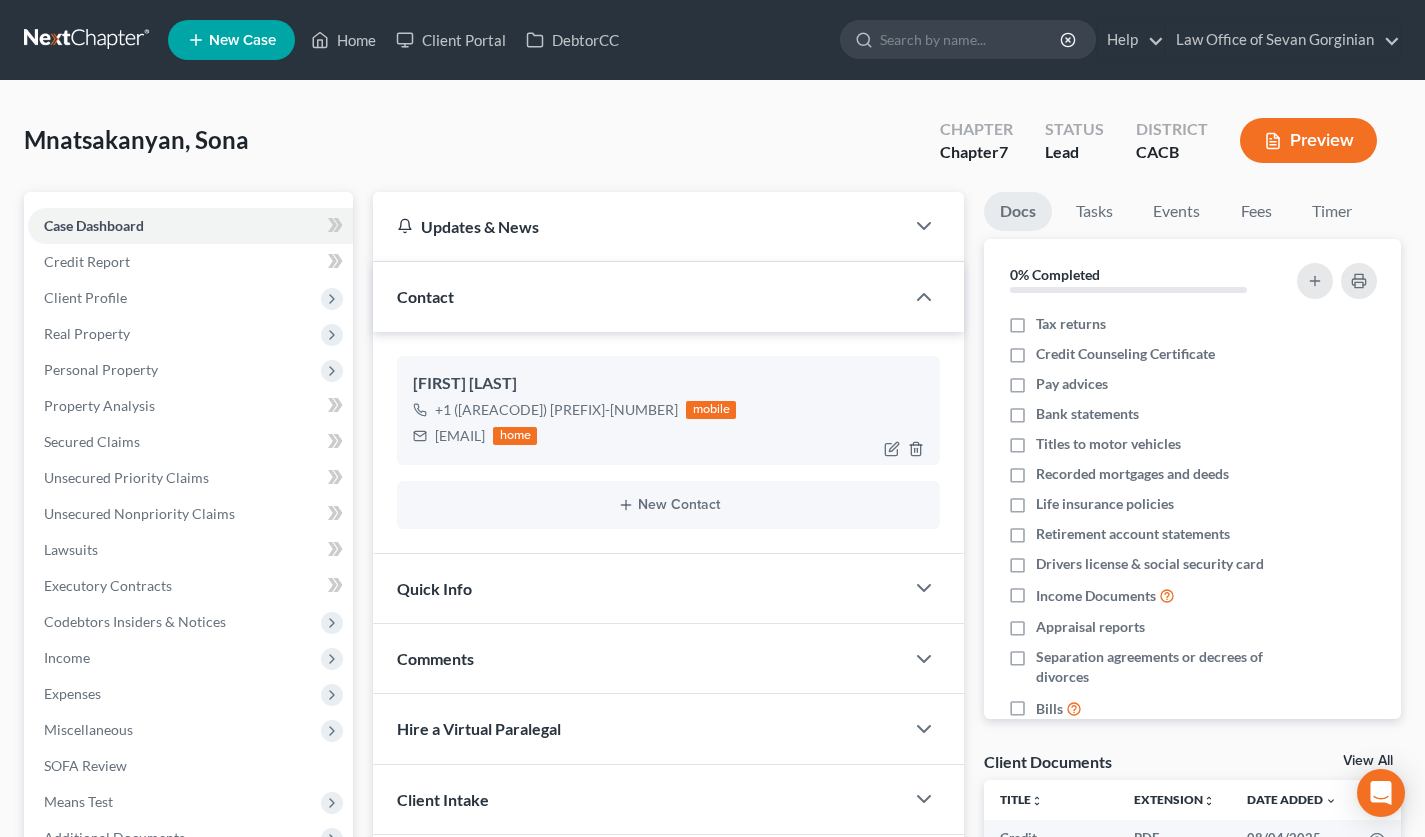 click on "sonashisam7071@gmail.com" at bounding box center (460, 436) 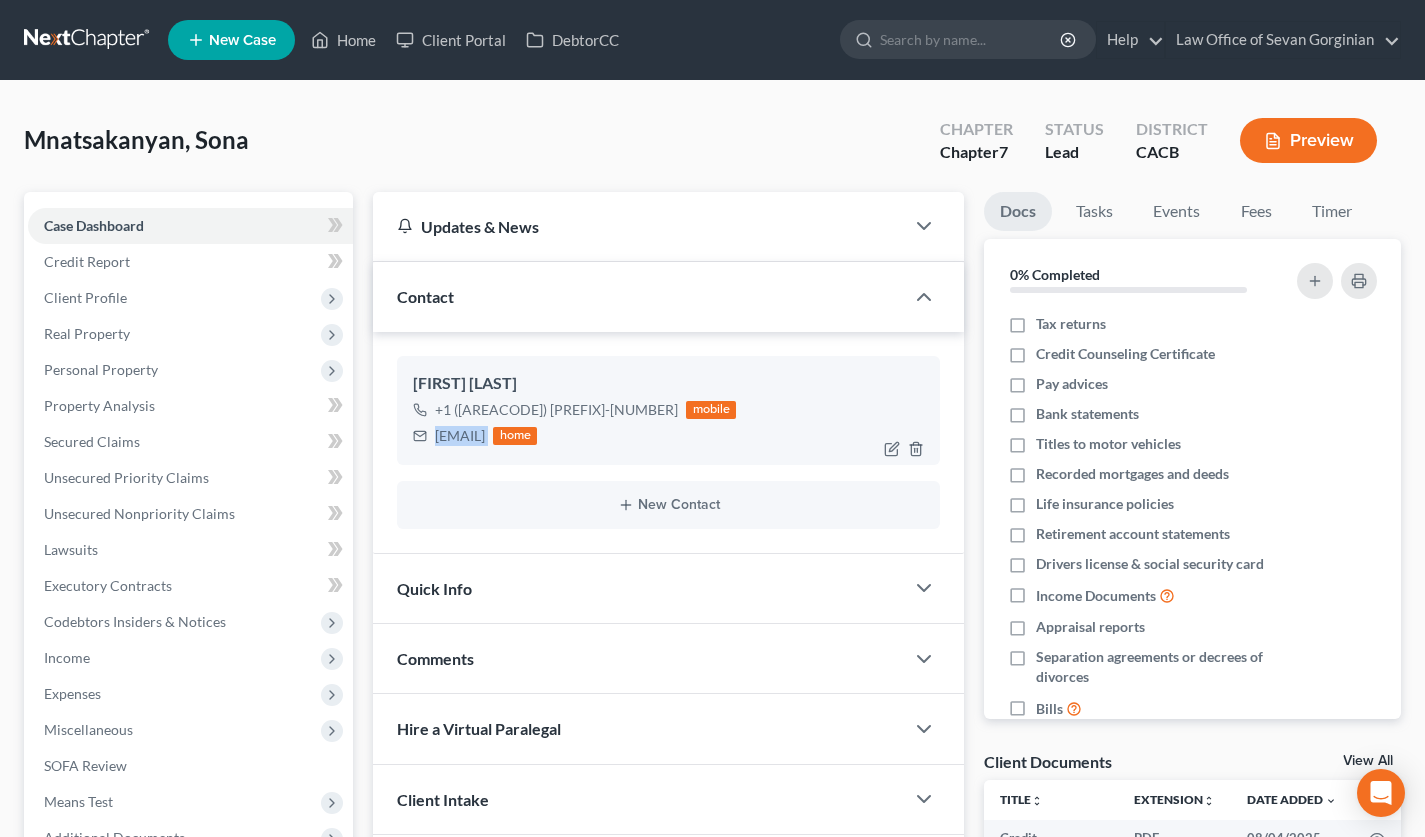 click on "sonashisam7071@gmail.com" at bounding box center [460, 436] 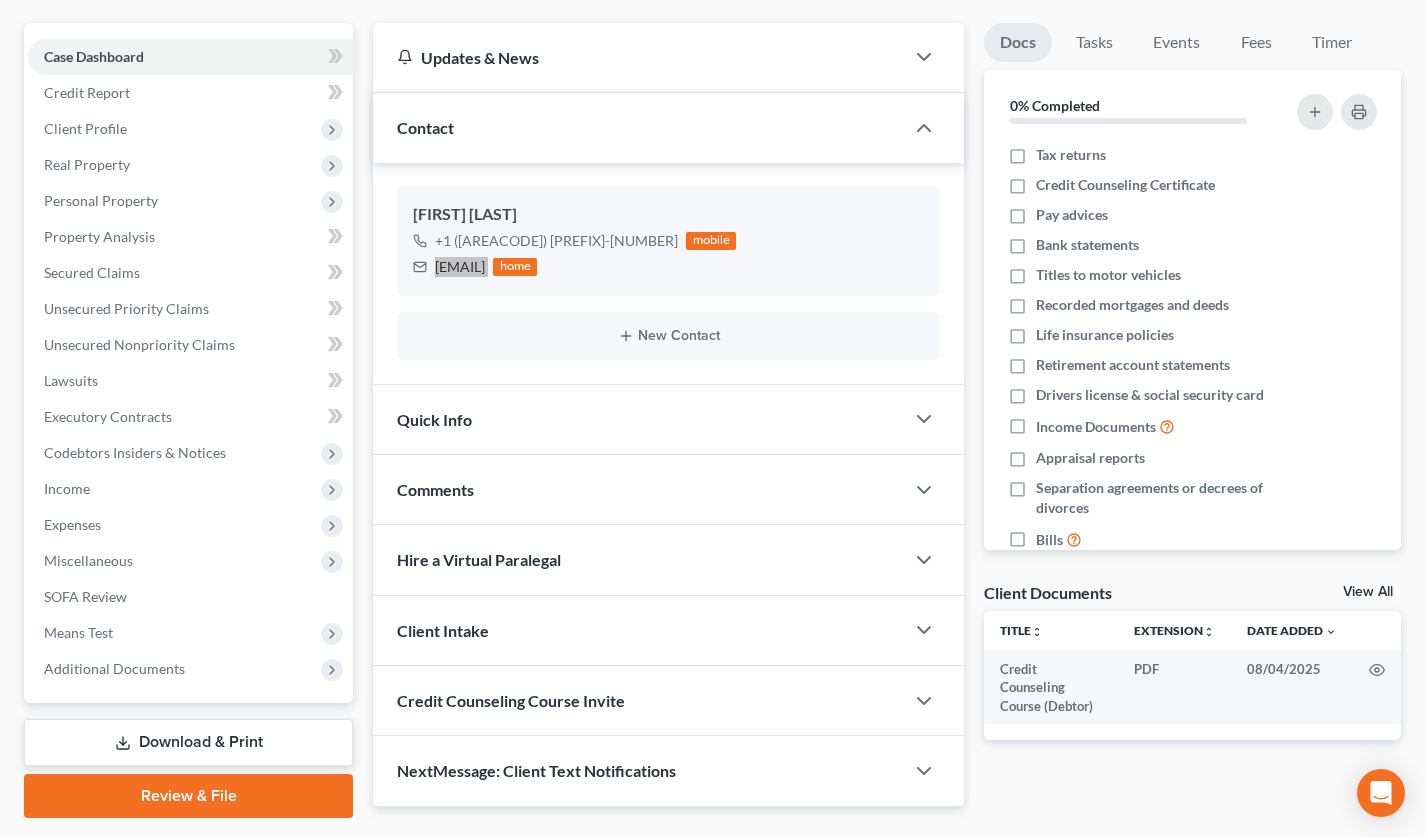 scroll, scrollTop: 224, scrollLeft: 0, axis: vertical 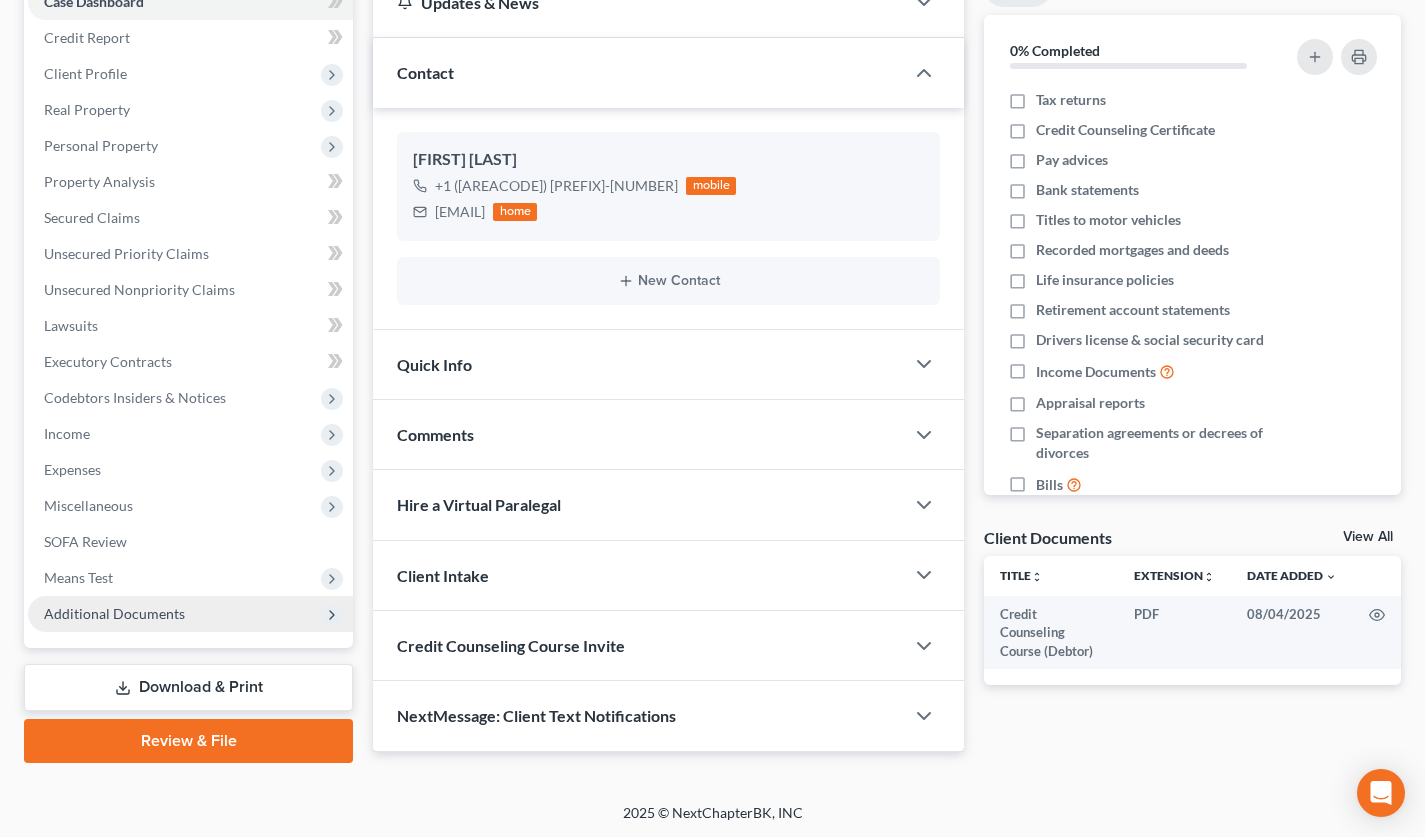 drag, startPoint x: 149, startPoint y: 620, endPoint x: 161, endPoint y: 617, distance: 12.369317 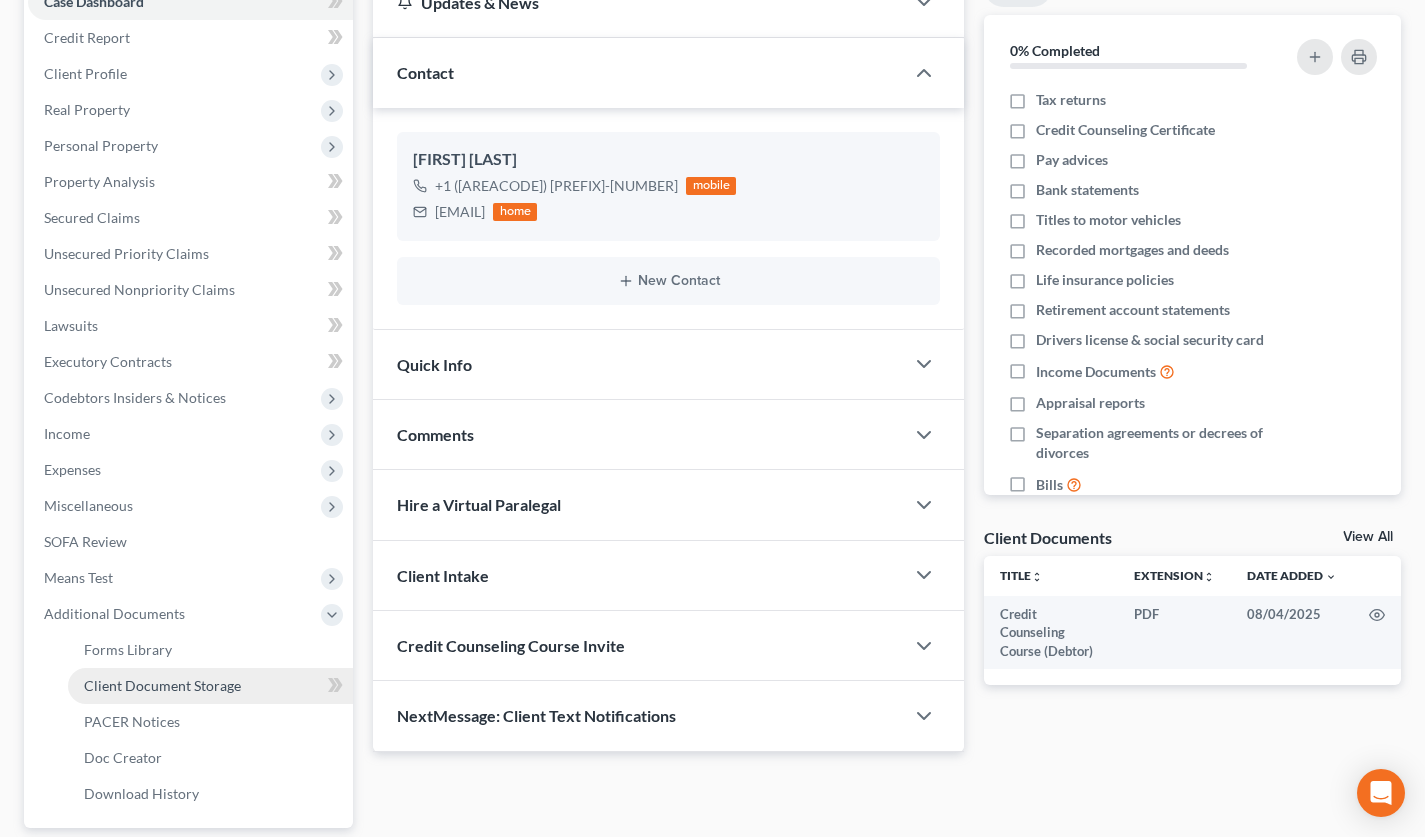 click on "Client Document Storage" at bounding box center (162, 685) 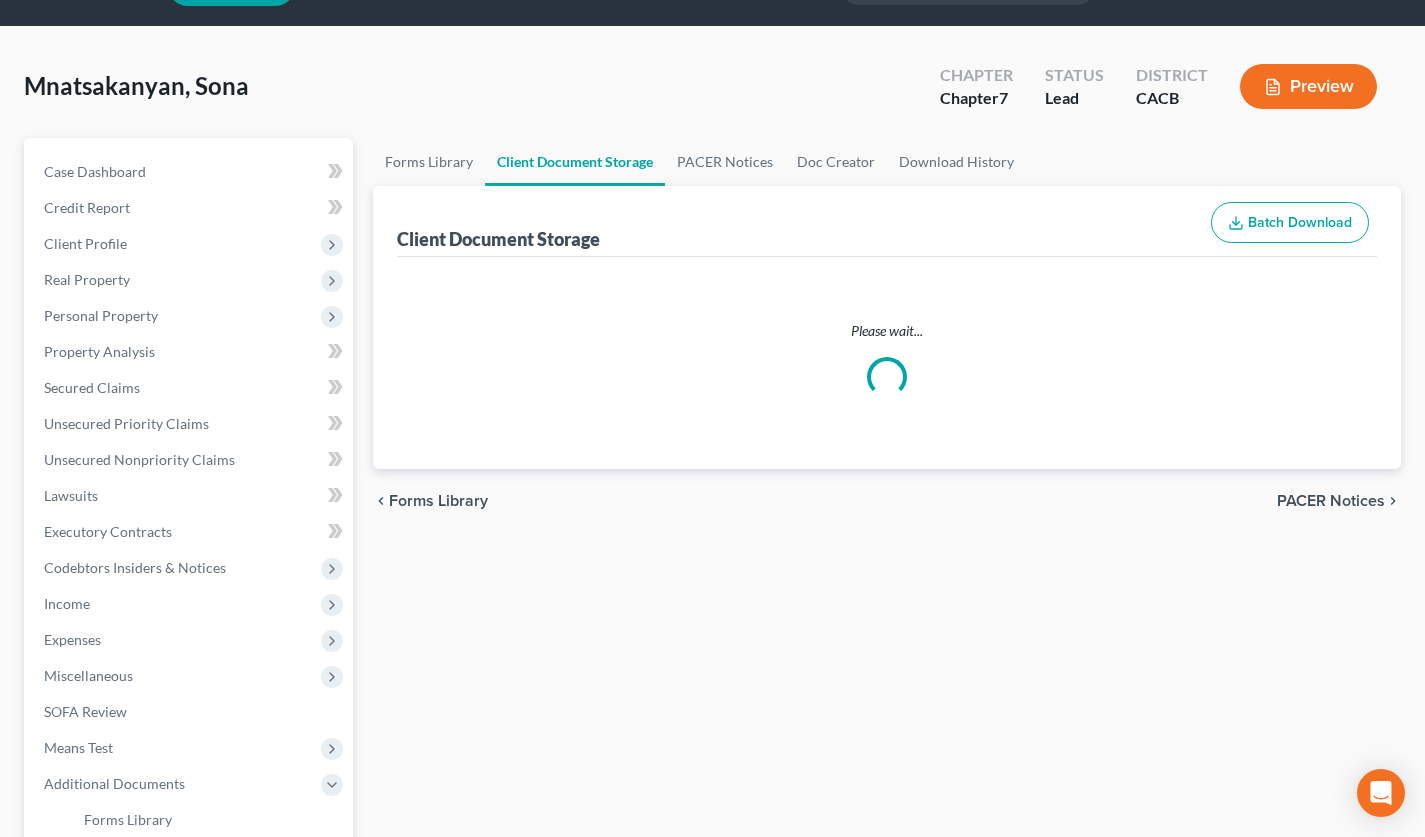 scroll, scrollTop: 0, scrollLeft: 0, axis: both 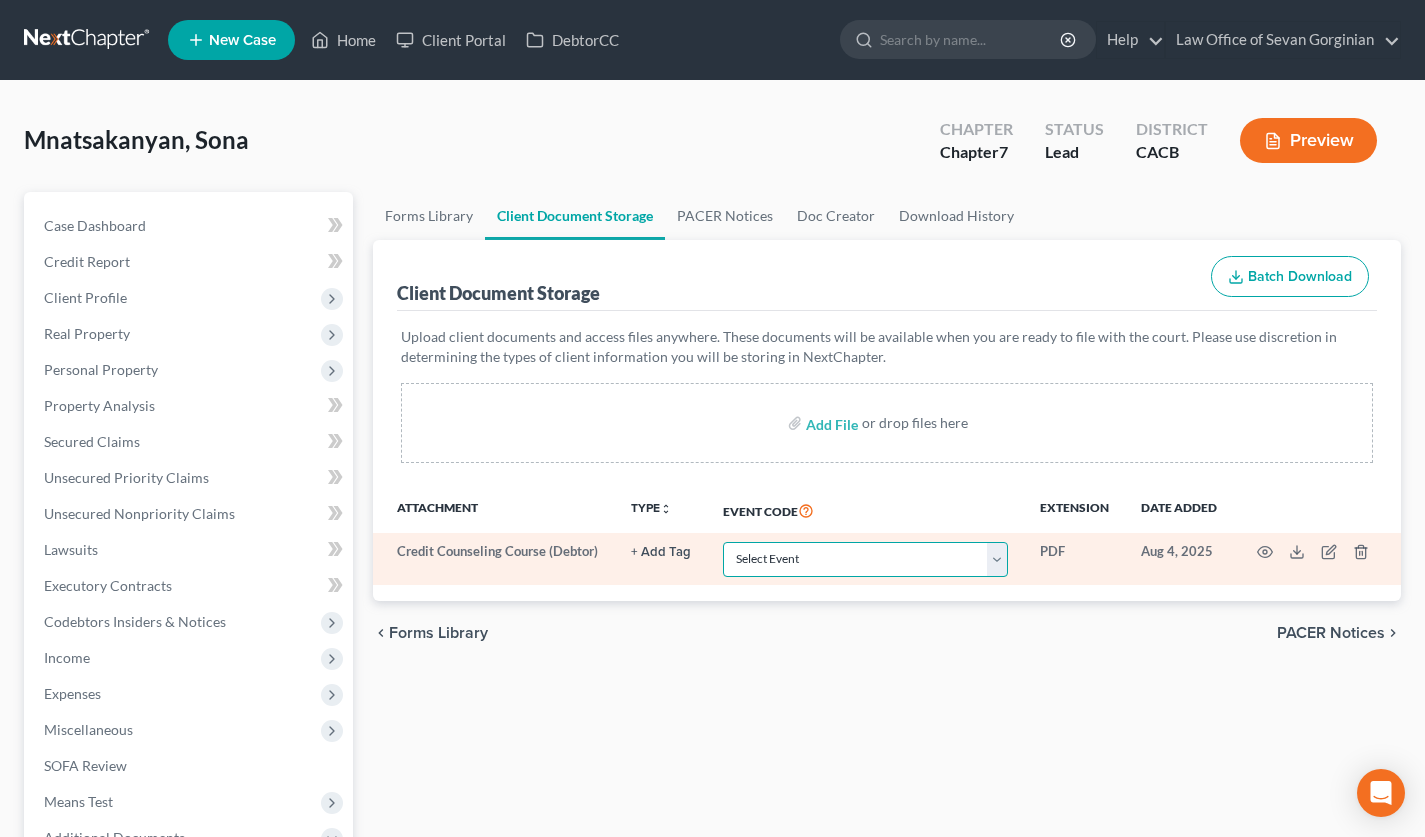 click on "Select Event Amended Chapter 11 Plan Amended Chapter 11 Small Business Plan Amended Chapter 13 Plan Amended Disclosure Statement Amended List of Creditors (Fee) Amendment - Amending Schedules D and/or E/F (Official Form 106D, 106E/F, 206D, or 206E/F) (Fee) Attachment to Voluntary Petition for Non-Individuals (Chapter 11) (Official Form 201A) Attorney's Discl of Comp Arrangement in Indv Ch 7 Case (LBR Form F2090-1) Balance Sheet Cash Flow Statement Certificate of Credit Counseling Certification About a Financial Management Course for Debtor 1 (Official Form 423) Certification About a Financial Management Course for Debtor 2 (Joint Debtor) (Official Form 423) Chapter 11 Ballots Chapter 11 Plan Chapter 11 Small Business Plan Chapter 11 Statement of Your Current Monthly Income (Official Form 122B) Chapter 11 or Chapter 9: List of Creditors Who Have the 20 Largest Unsecured Claims and Are Not Insi Chapter 13 Calculation of Disposable Income (Official Form 122C-2) Chapter 13 Plan (LBR F3015-1) Disclosure Statement" at bounding box center (865, 559) 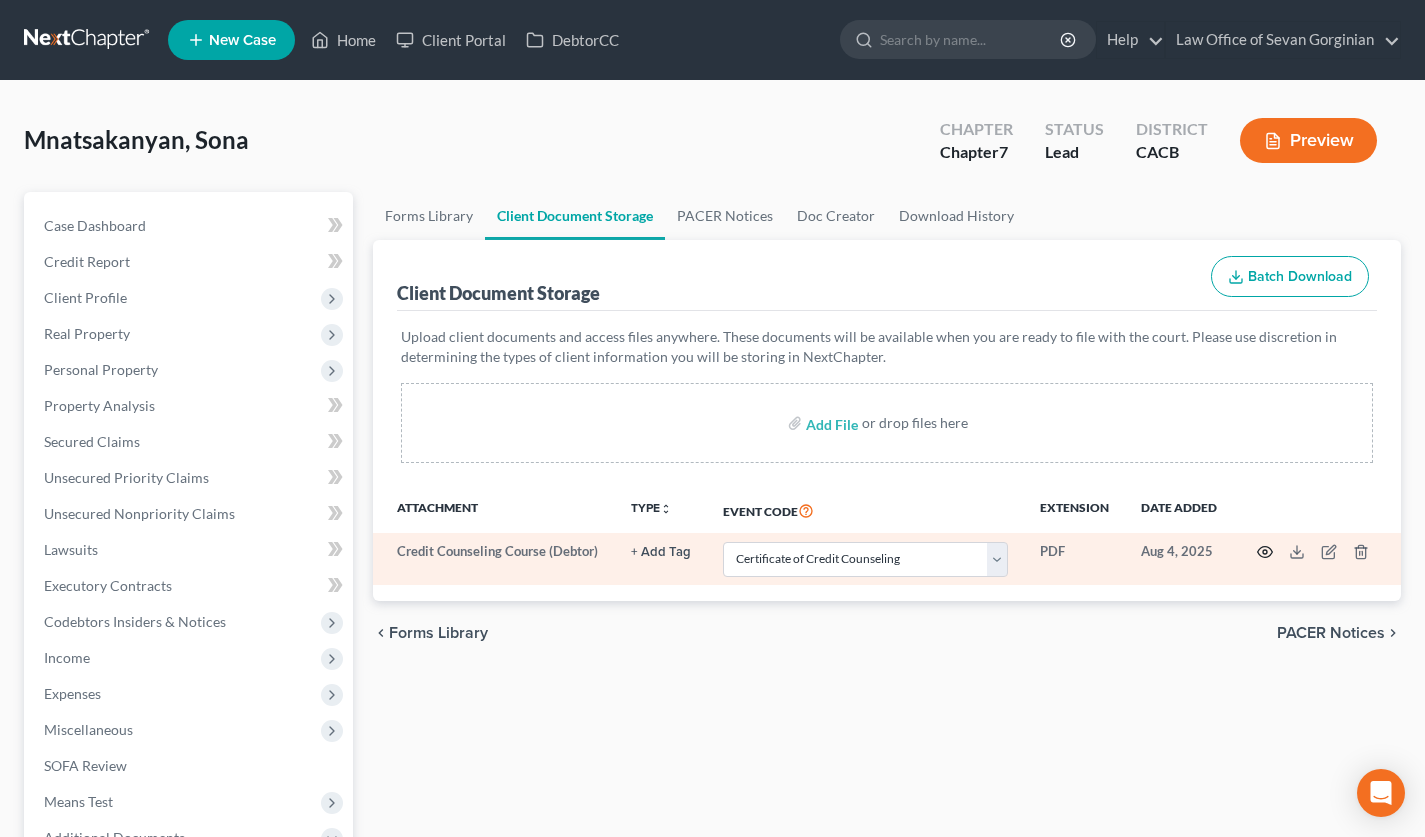 click 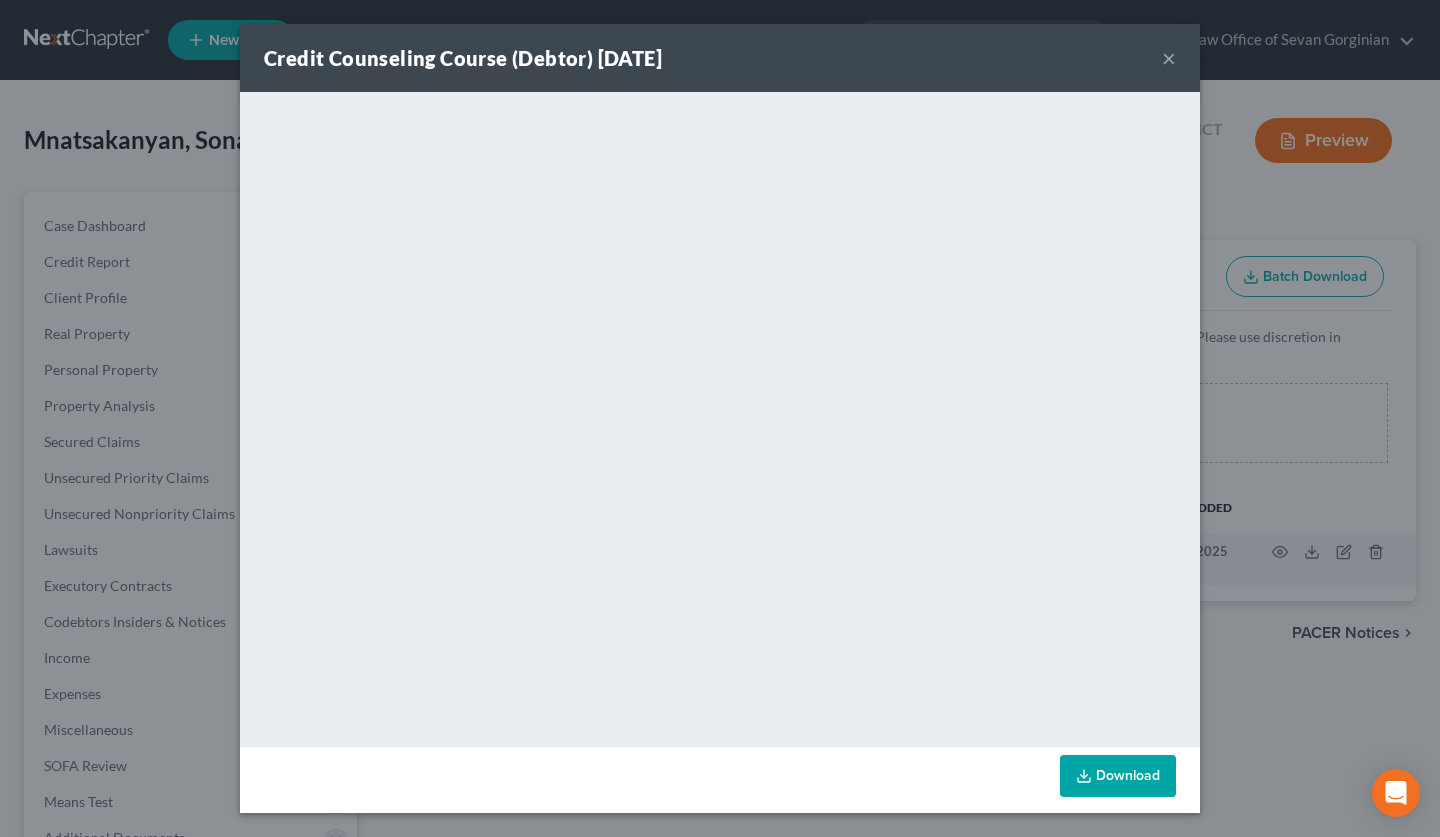 click on "×" at bounding box center [1169, 58] 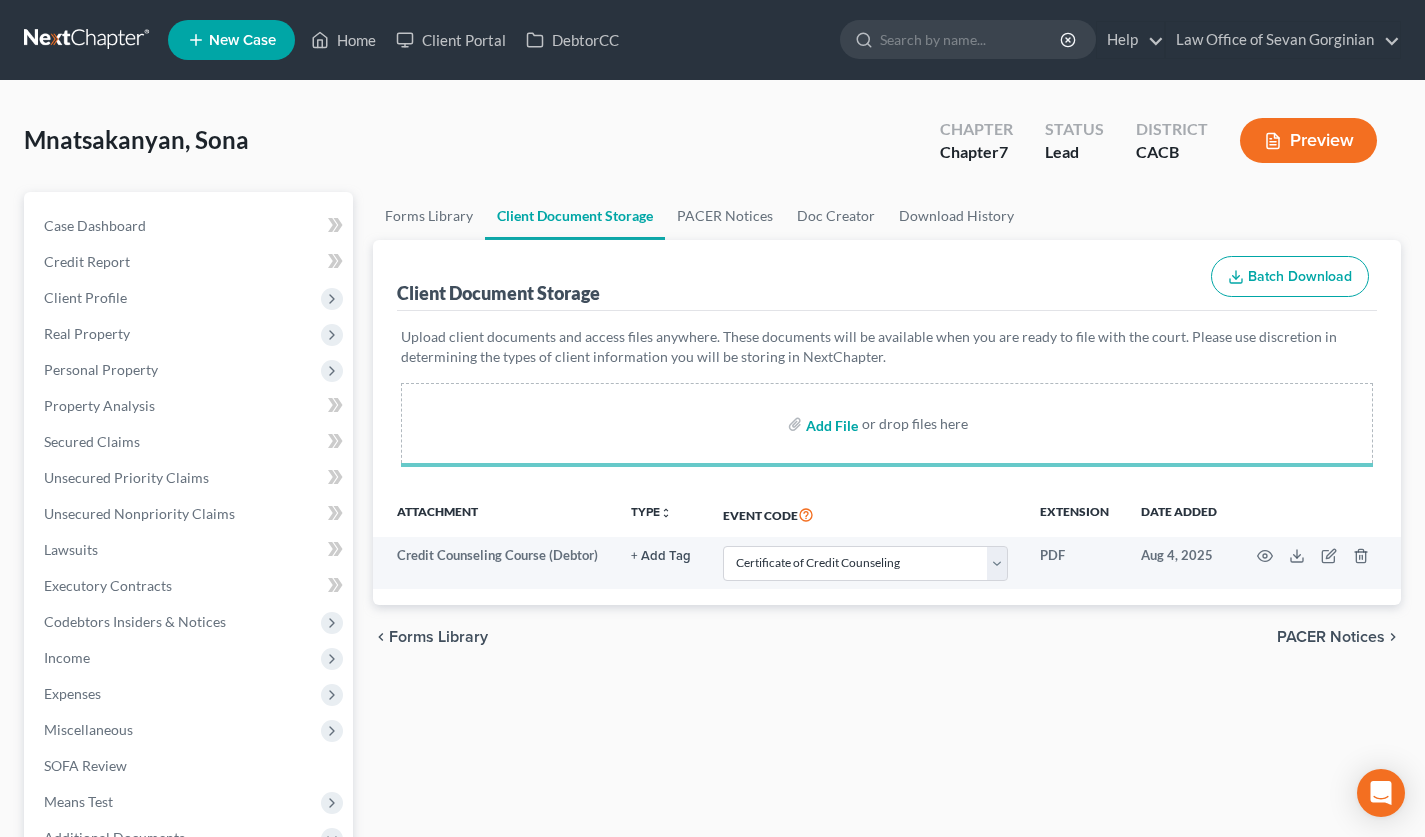 select on "10" 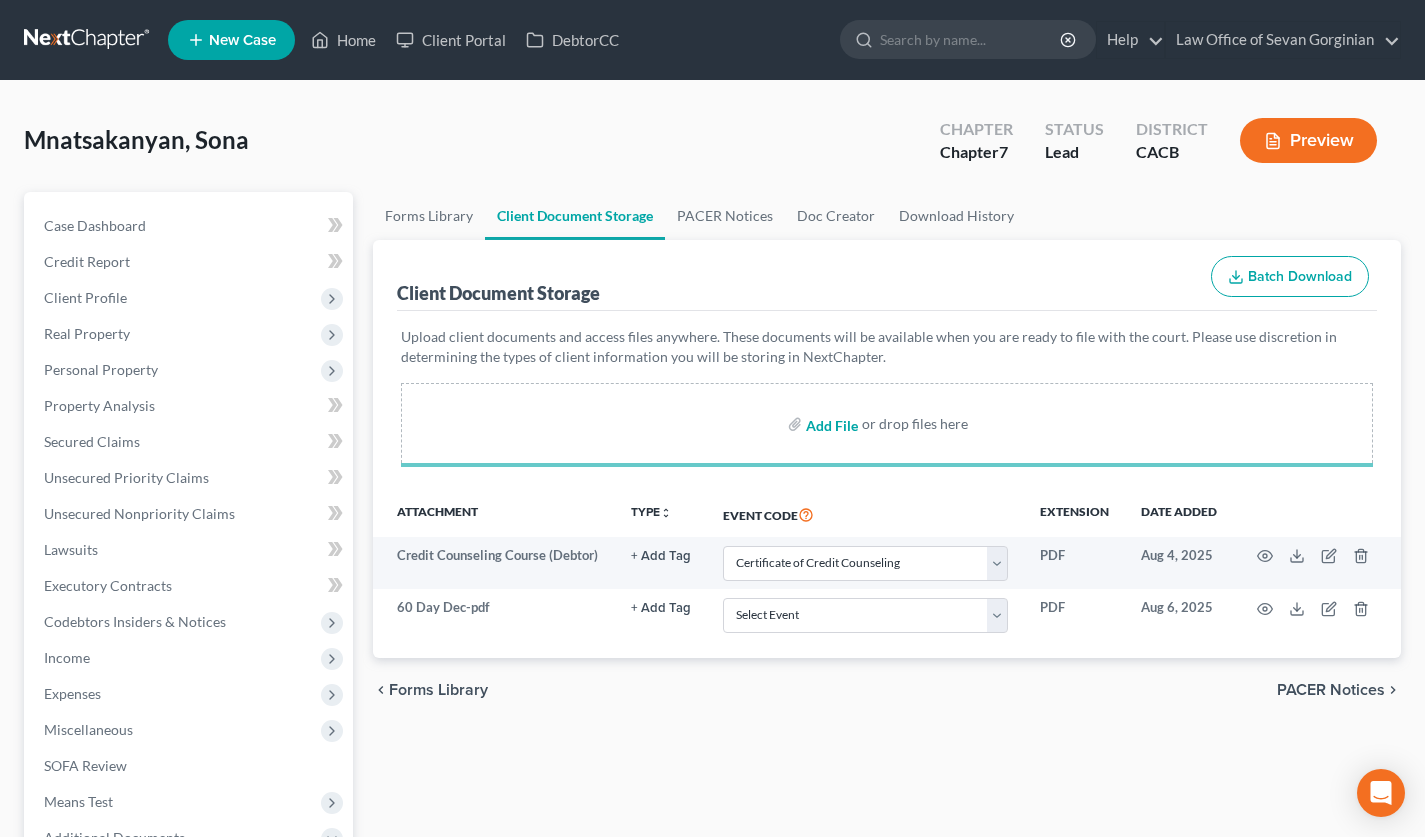 select on "10" 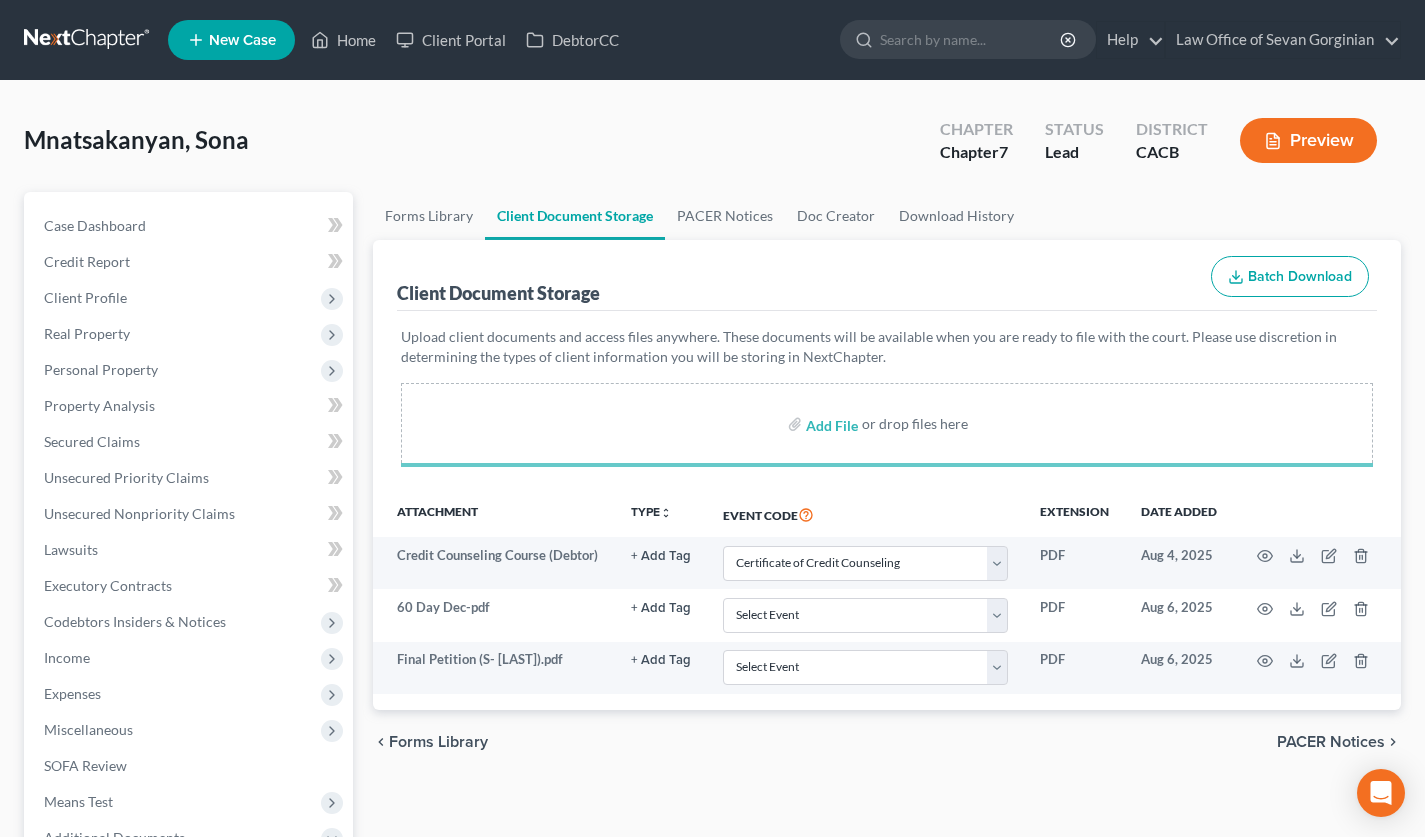select on "10" 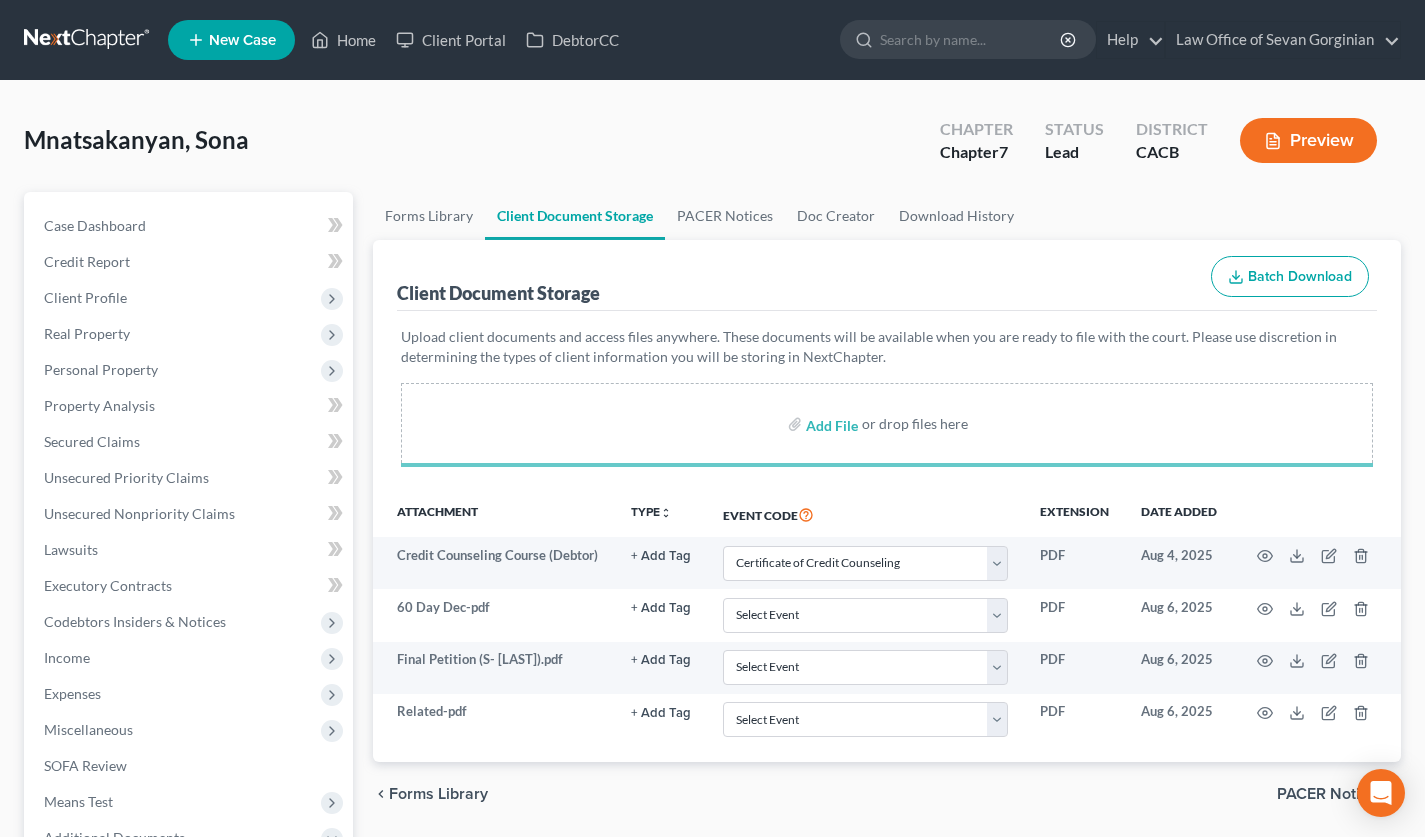 select on "10" 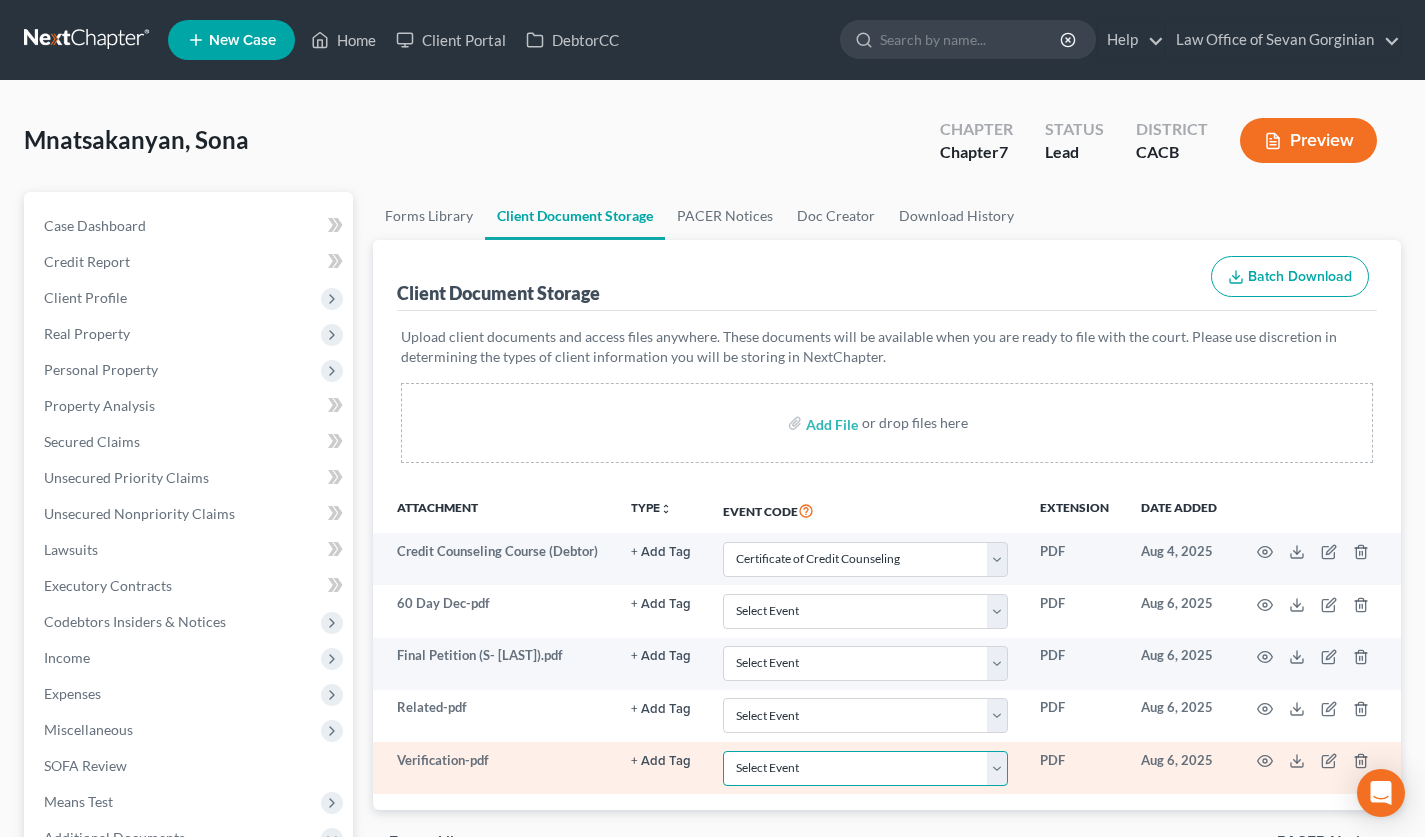 click on "Select Event Amended Chapter 11 Plan Amended Chapter 11 Small Business Plan Amended Chapter 13 Plan Amended Disclosure Statement Amended List of Creditors (Fee) Amendment - Amending Schedules D and/or E/F (Official Form 106D, 106E/F, 206D, or 206E/F) (Fee) Attachment to Voluntary Petition for Non-Individuals (Chapter 11) (Official Form 201A) Attorney's Discl of Comp Arrangement in Indv Ch 7 Case (LBR Form F2090-1) Balance Sheet Cash Flow Statement Certificate of Credit Counseling Certification About a Financial Management Course for Debtor 1 (Official Form 423) Certification About a Financial Management Course for Debtor 2 (Joint Debtor) (Official Form 423) Chapter 11 Ballots Chapter 11 Plan Chapter 11 Small Business Plan Chapter 11 Statement of Your Current Monthly Income (Official Form 122B) Chapter 11 or Chapter 9: List of Creditors Who Have the 20 Largest Unsecured Claims and Are Not Insi Chapter 13 Calculation of Disposable Income (Official Form 122C-2) Chapter 13 Plan (LBR F3015-1) Disclosure Statement" at bounding box center [865, 768] 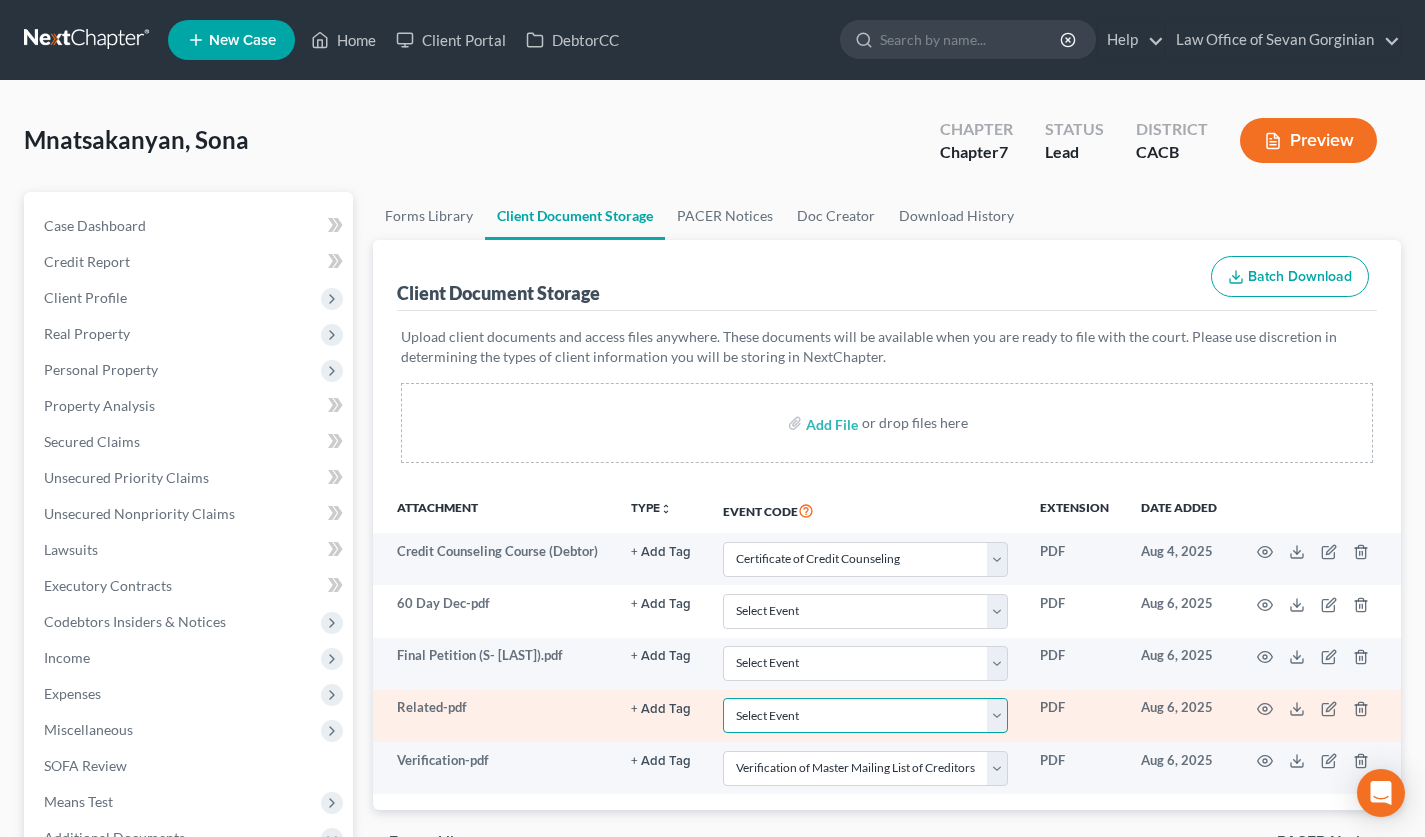 click on "Select Event Amended Chapter 11 Plan Amended Chapter 11 Small Business Plan Amended Chapter 13 Plan Amended Disclosure Statement Amended List of Creditors (Fee) Amendment - Amending Schedules D and/or E/F (Official Form 106D, 106E/F, 206D, or 206E/F) (Fee) Attachment to Voluntary Petition for Non-Individuals (Chapter 11) (Official Form 201A) Attorney's Discl of Comp Arrangement in Indv Ch 7 Case (LBR Form F2090-1) Balance Sheet Cash Flow Statement Certificate of Credit Counseling Certification About a Financial Management Course for Debtor 1 (Official Form 423) Certification About a Financial Management Course for Debtor 2 (Joint Debtor) (Official Form 423) Chapter 11 Ballots Chapter 11 Plan Chapter 11 Small Business Plan Chapter 11 Statement of Your Current Monthly Income (Official Form 122B) Chapter 11 or Chapter 9: List of Creditors Who Have the 20 Largest Unsecured Claims and Are Not Insi Chapter 13 Calculation of Disposable Income (Official Form 122C-2) Chapter 13 Plan (LBR F3015-1) Disclosure Statement" at bounding box center [865, 715] 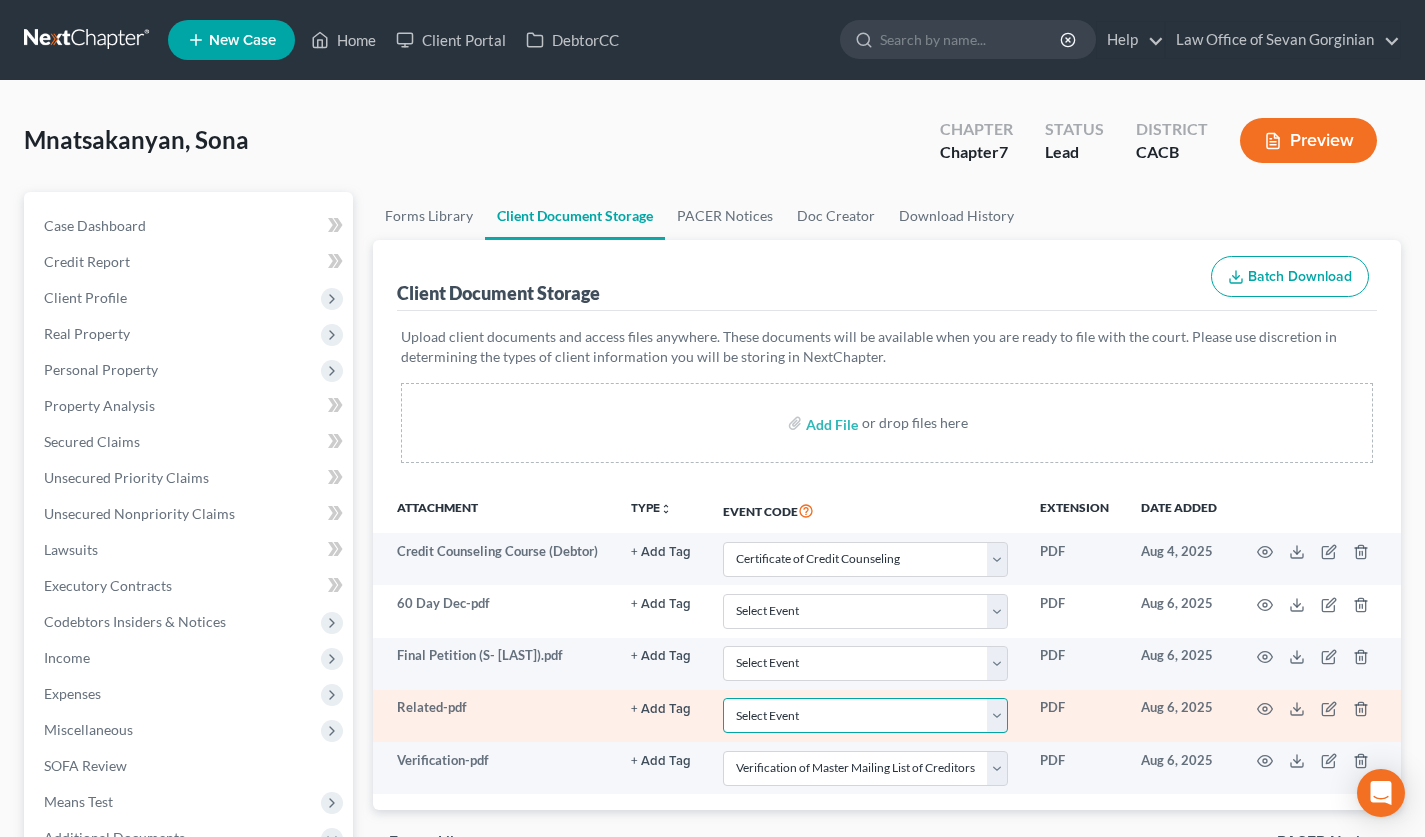 select on "65" 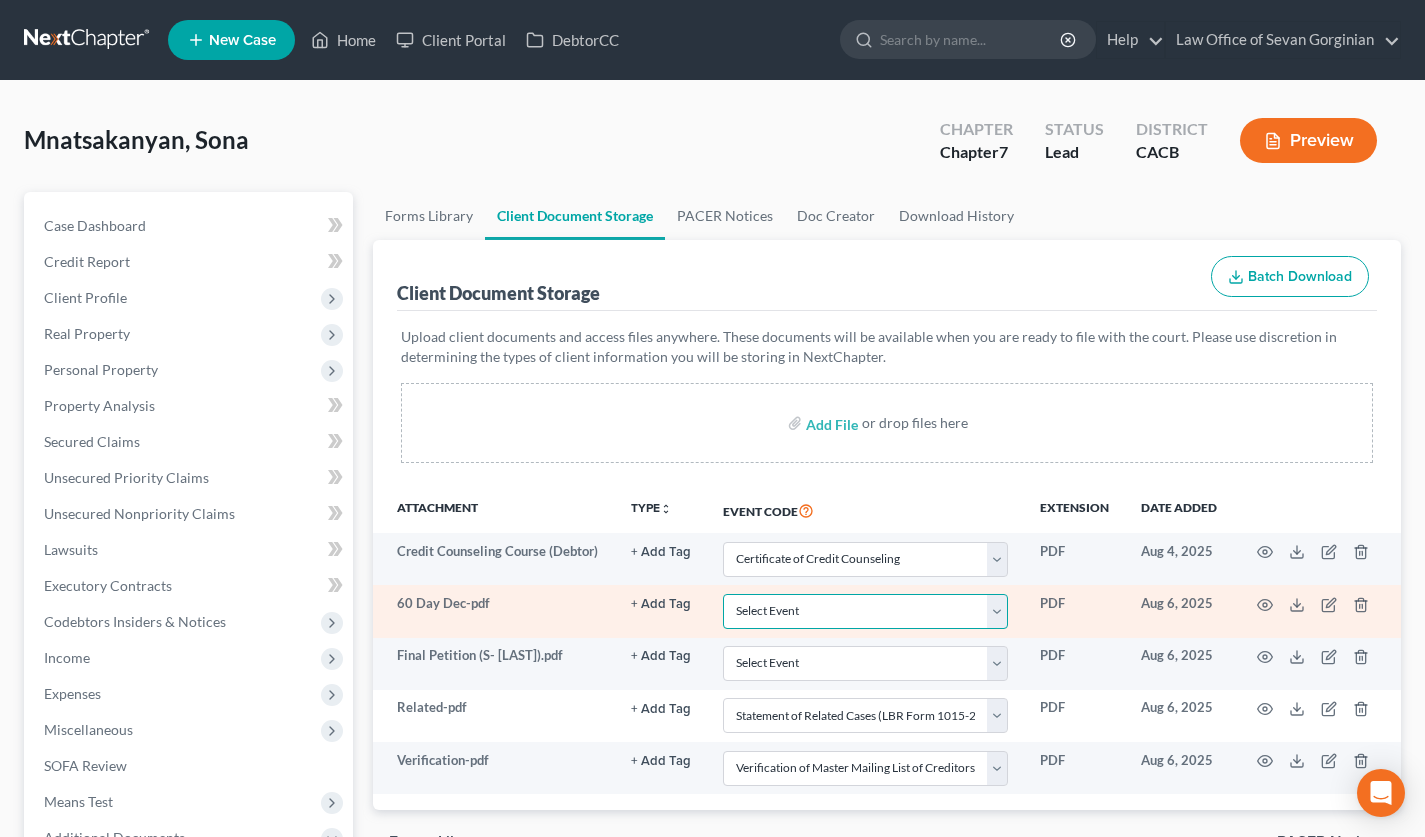 click on "Select Event Amended Chapter 11 Plan Amended Chapter 11 Small Business Plan Amended Chapter 13 Plan Amended Disclosure Statement Amended List of Creditors (Fee) Amendment - Amending Schedules D and/or E/F (Official Form 106D, 106E/F, 206D, or 206E/F) (Fee) Attachment to Voluntary Petition for Non-Individuals (Chapter 11) (Official Form 201A) Attorney's Discl of Comp Arrangement in Indv Ch 7 Case (LBR Form F2090-1) Balance Sheet Cash Flow Statement Certificate of Credit Counseling Certification About a Financial Management Course for Debtor 1 (Official Form 423) Certification About a Financial Management Course for Debtor 2 (Joint Debtor) (Official Form 423) Chapter 11 Ballots Chapter 11 Plan Chapter 11 Small Business Plan Chapter 11 Statement of Your Current Monthly Income (Official Form 122B) Chapter 11 or Chapter 9: List of Creditors Who Have the 20 Largest Unsecured Claims and Are Not Insi Chapter 13 Calculation of Disposable Income (Official Form 122C-2) Chapter 13 Plan (LBR F3015-1) Disclosure Statement" at bounding box center (865, 611) 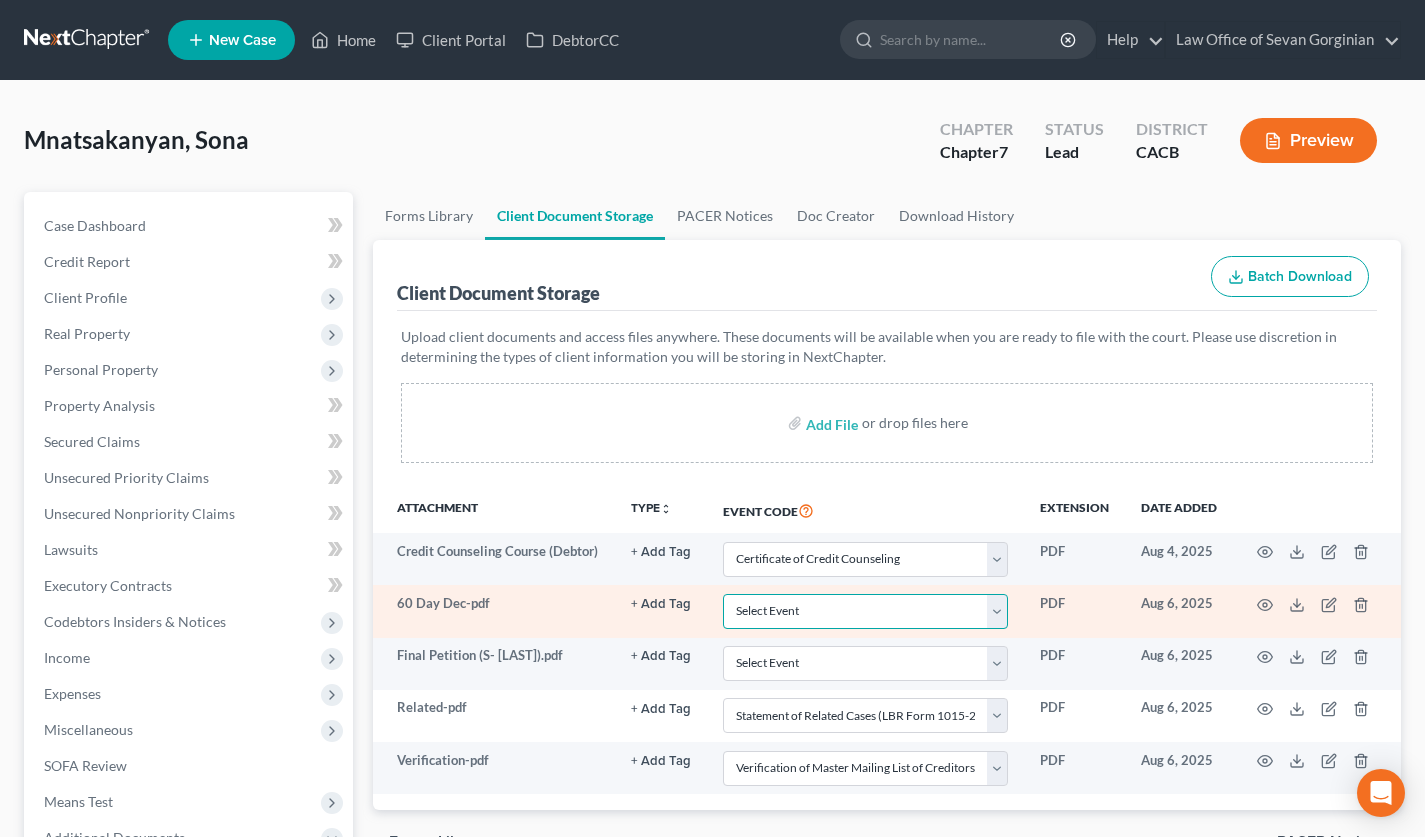 select on "30" 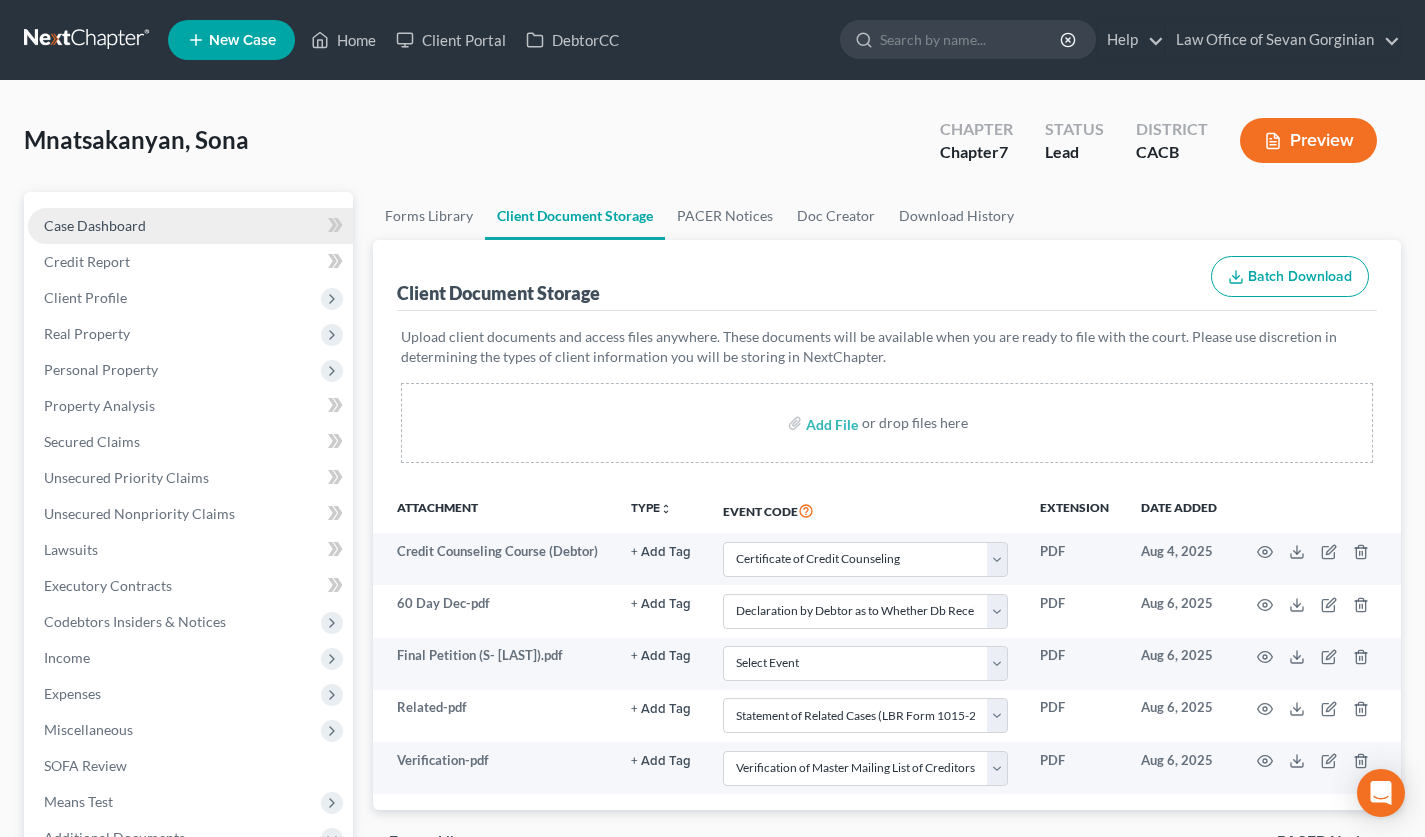click on "Case Dashboard" at bounding box center (190, 226) 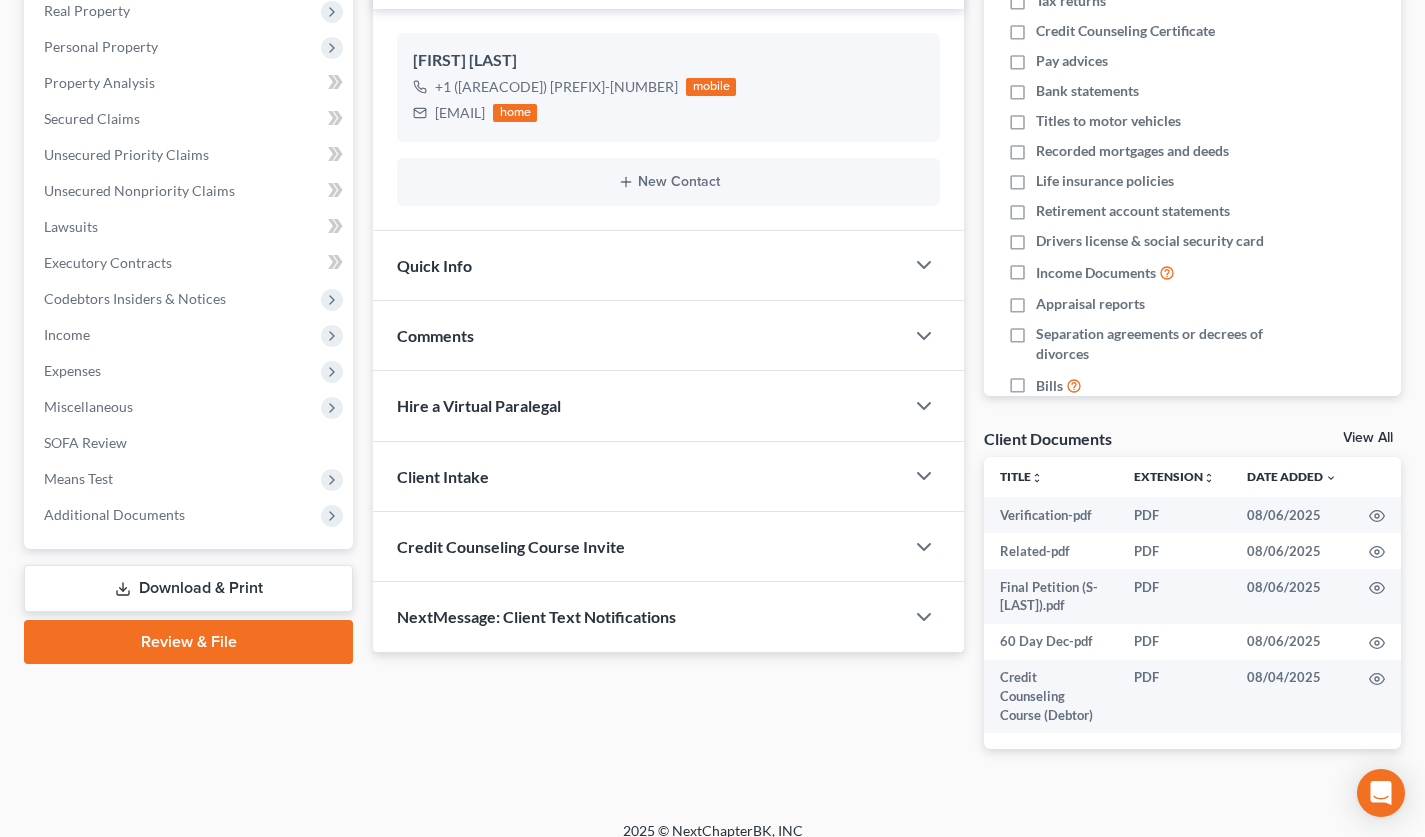 scroll, scrollTop: 338, scrollLeft: 0, axis: vertical 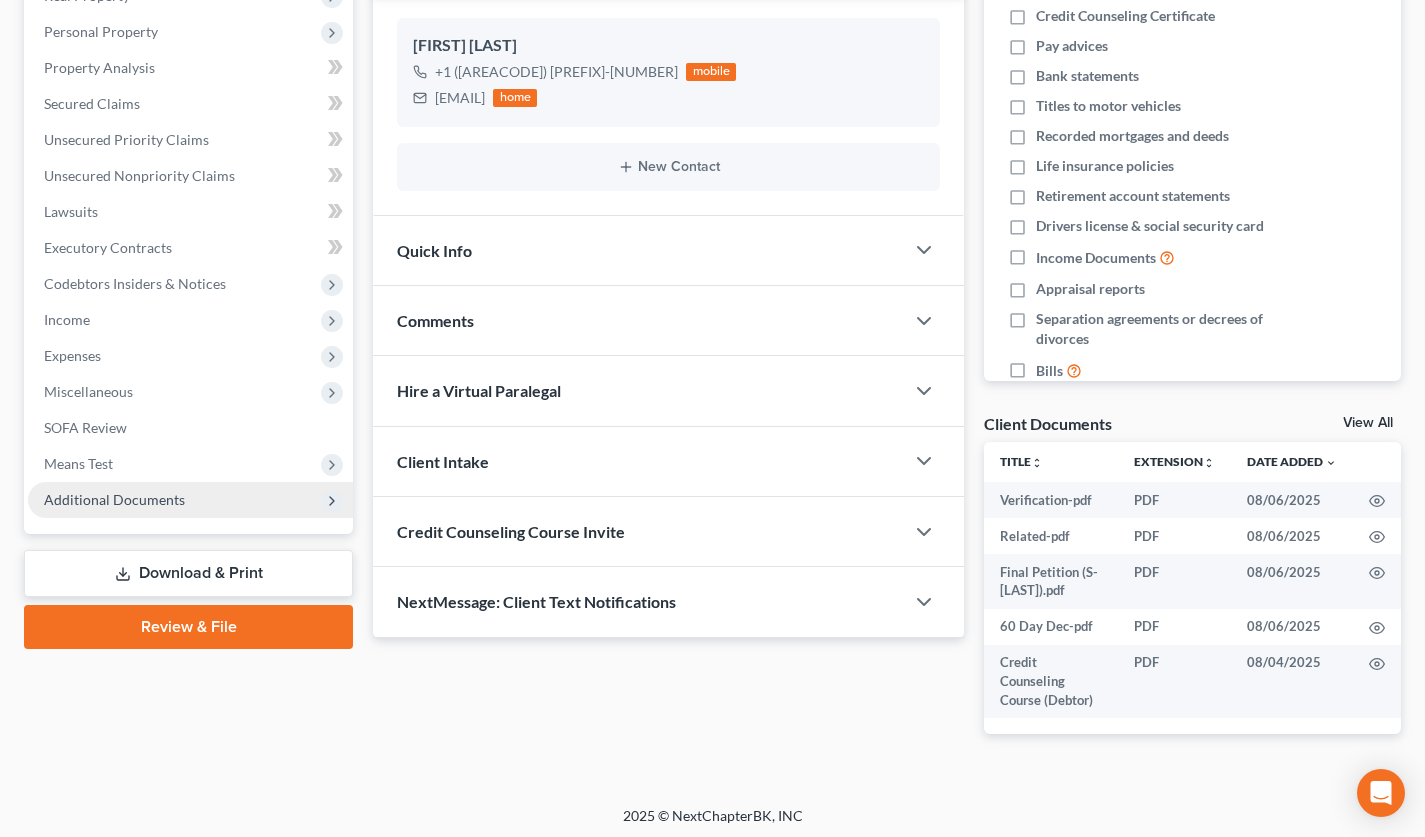 click on "Additional Documents" at bounding box center (190, 500) 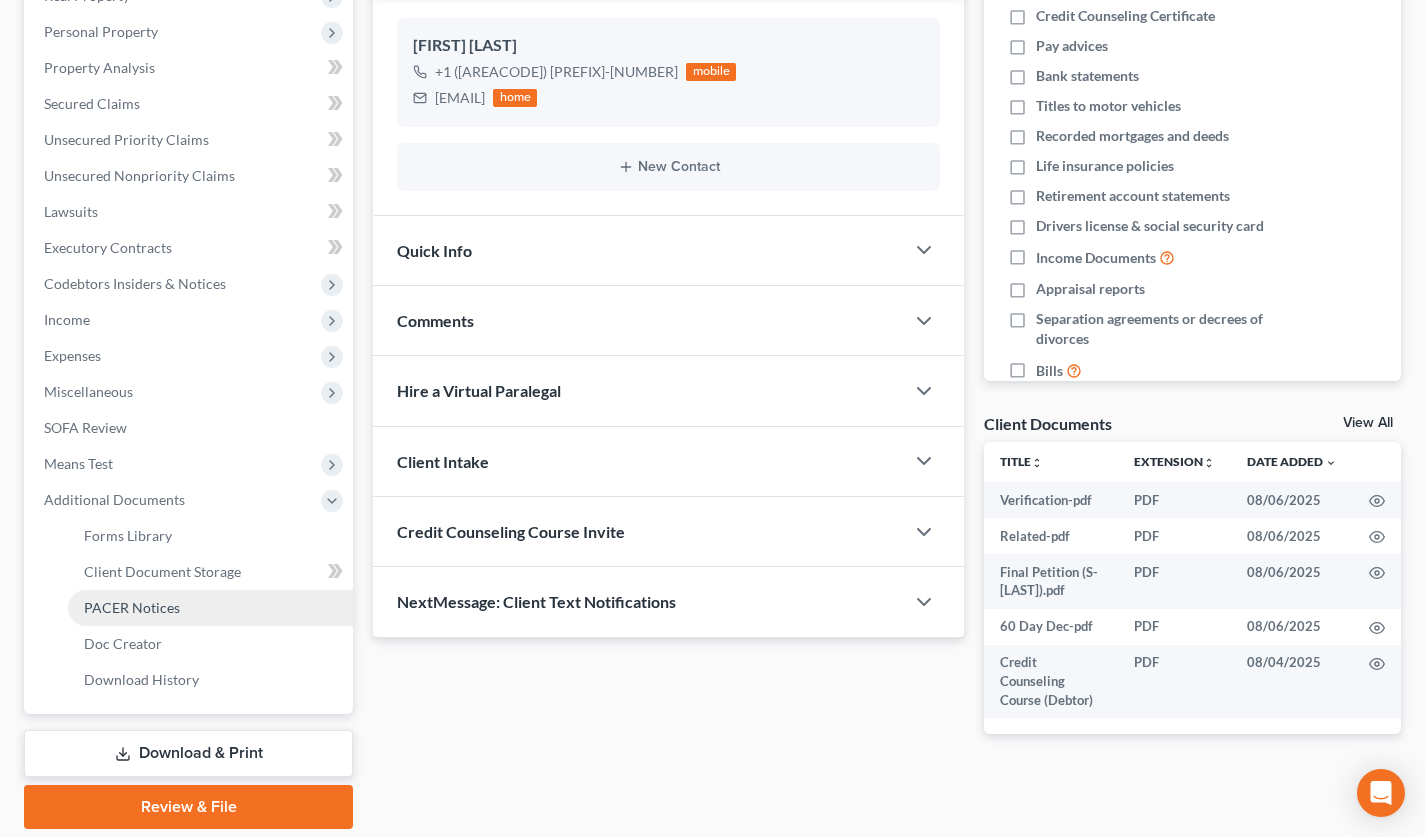 click on "PACER Notices" at bounding box center [210, 608] 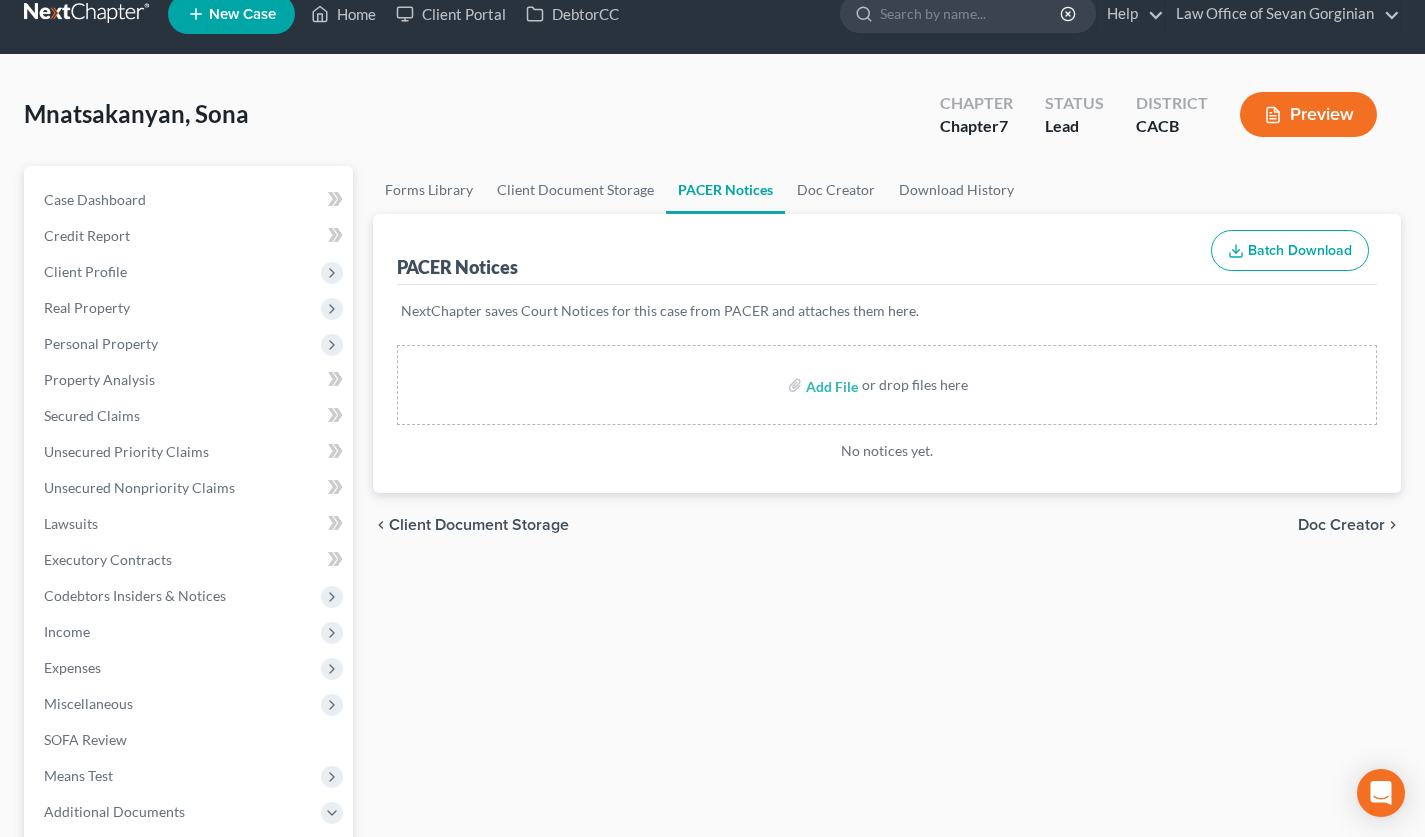 scroll, scrollTop: 0, scrollLeft: 0, axis: both 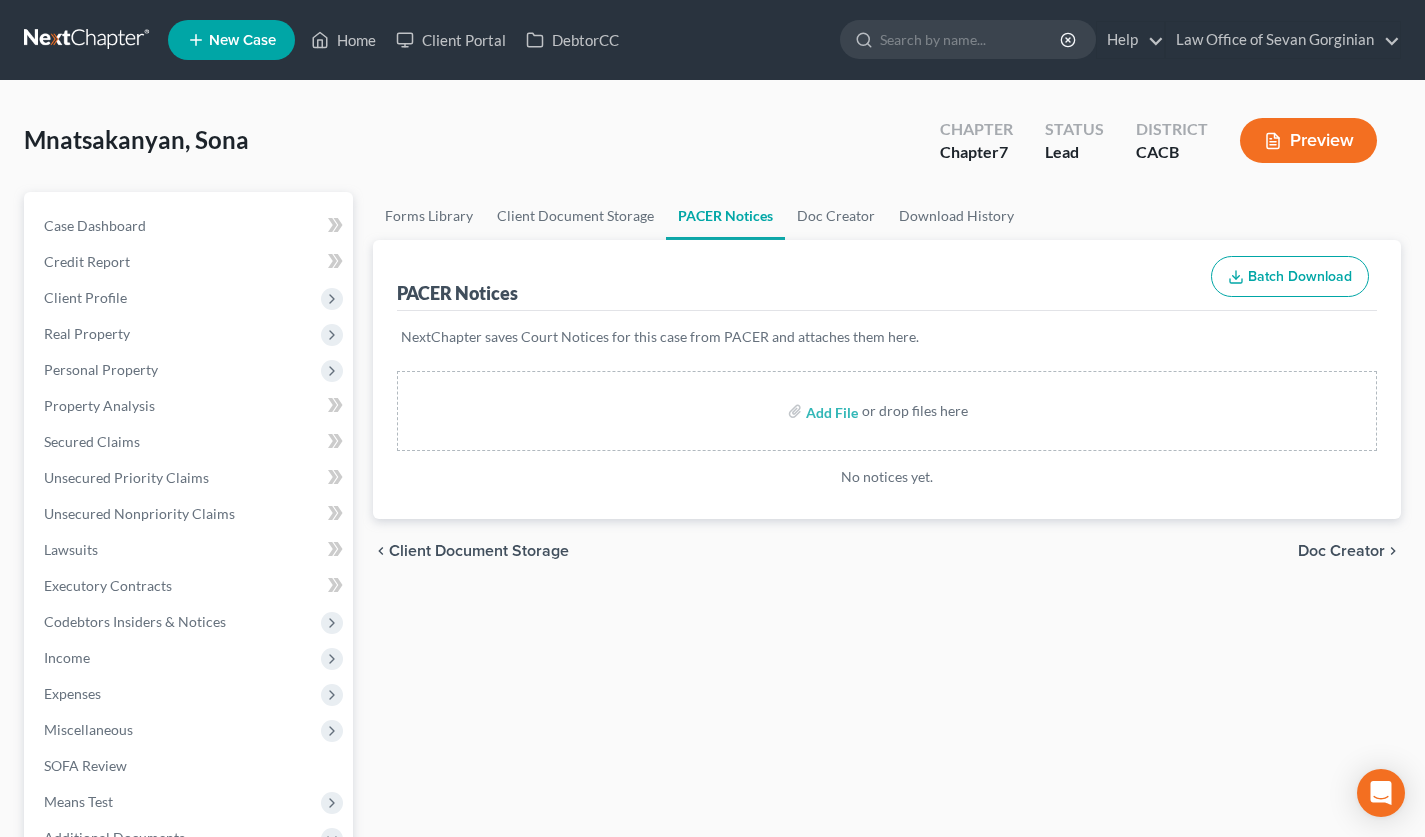 click at bounding box center [88, 40] 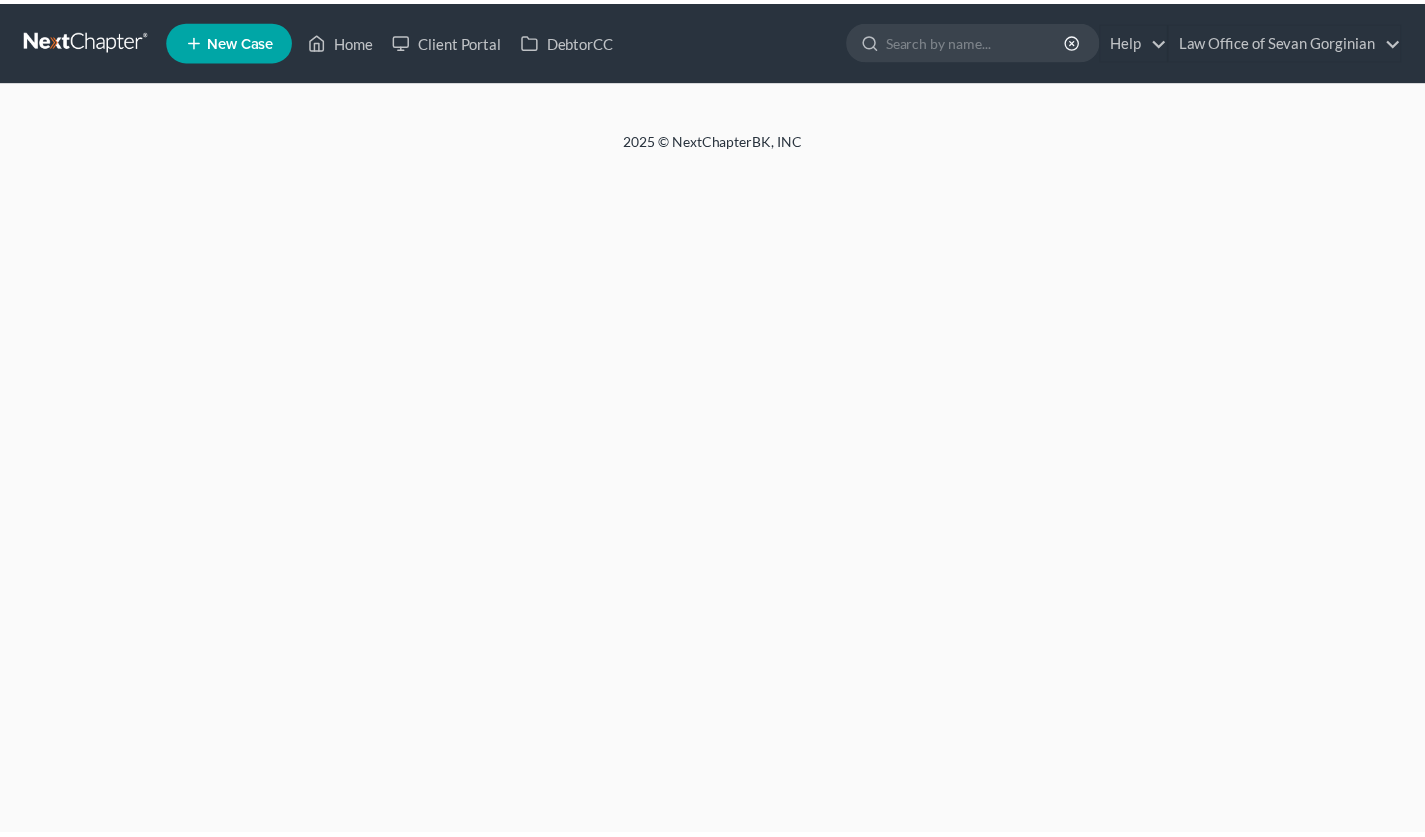scroll, scrollTop: 0, scrollLeft: 0, axis: both 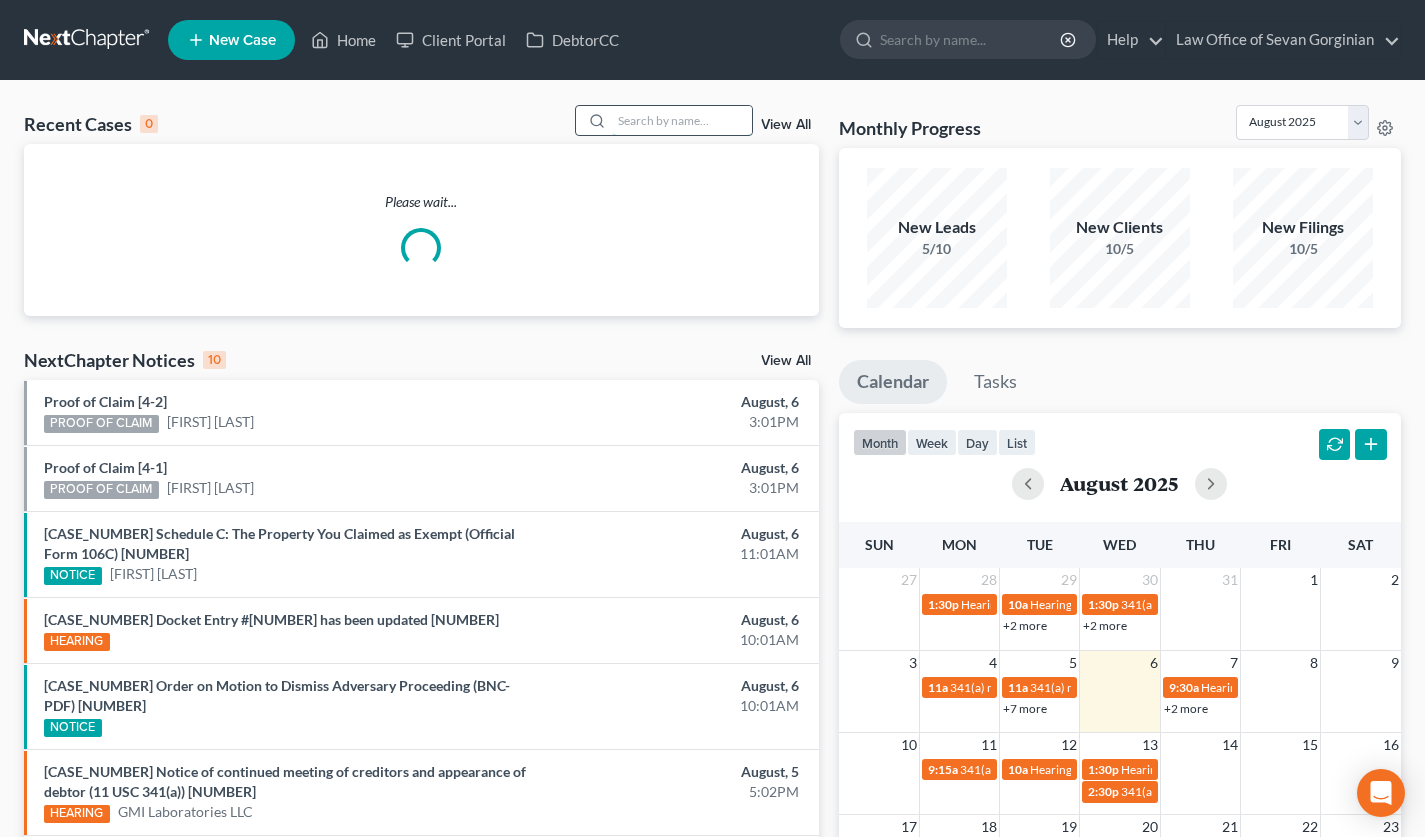 click at bounding box center [682, 120] 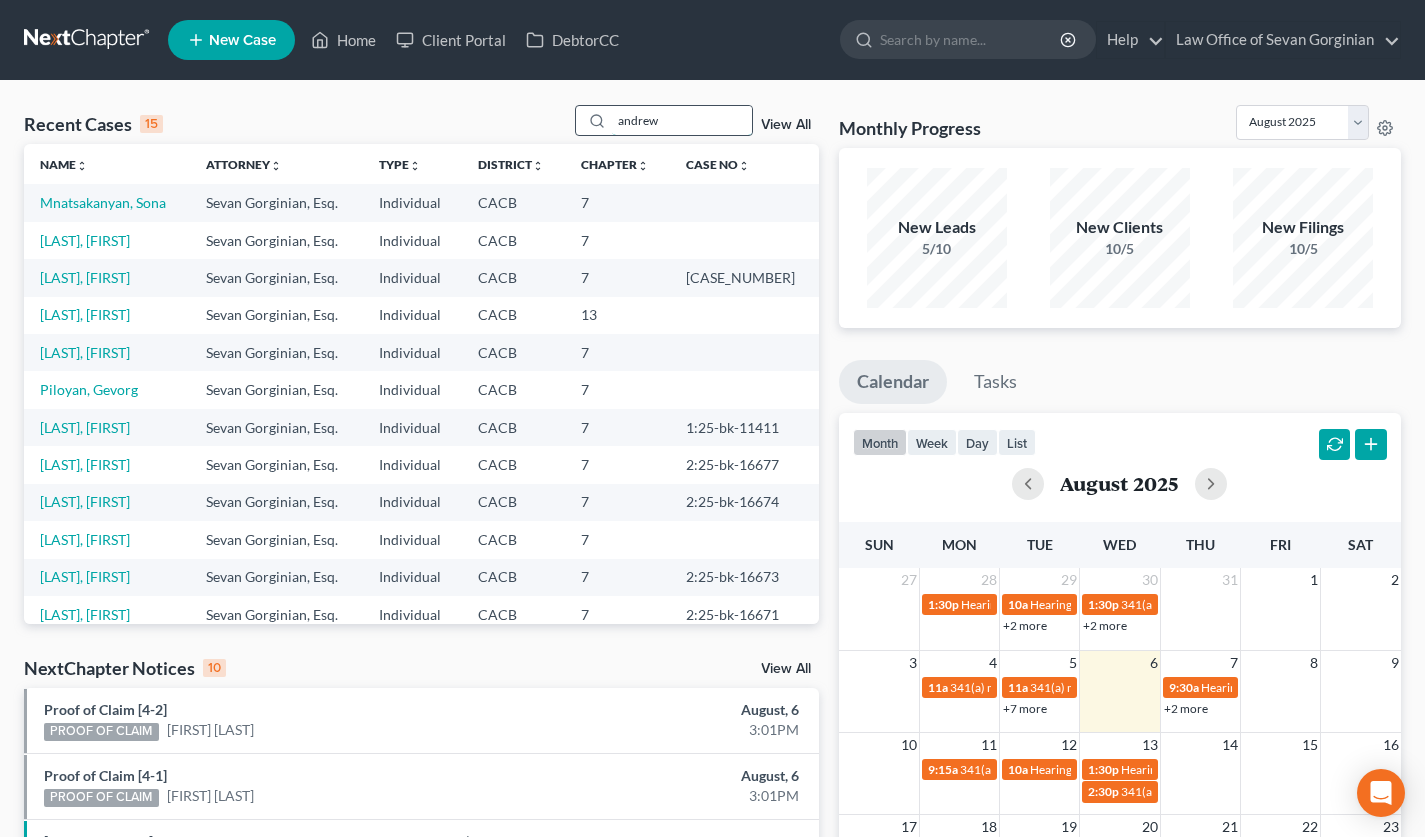 type on "andrew" 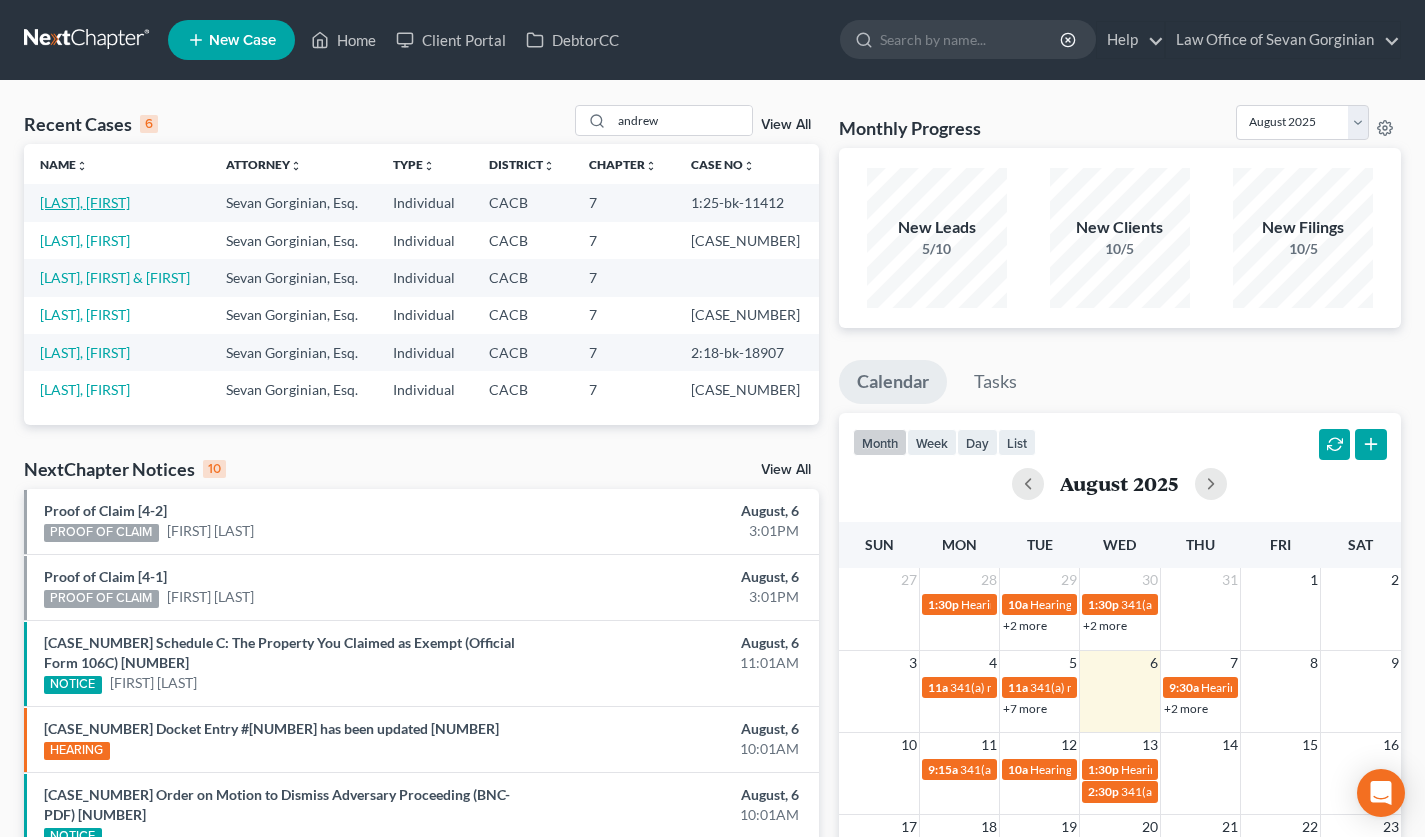 click on "Zamora, Juan" at bounding box center (85, 202) 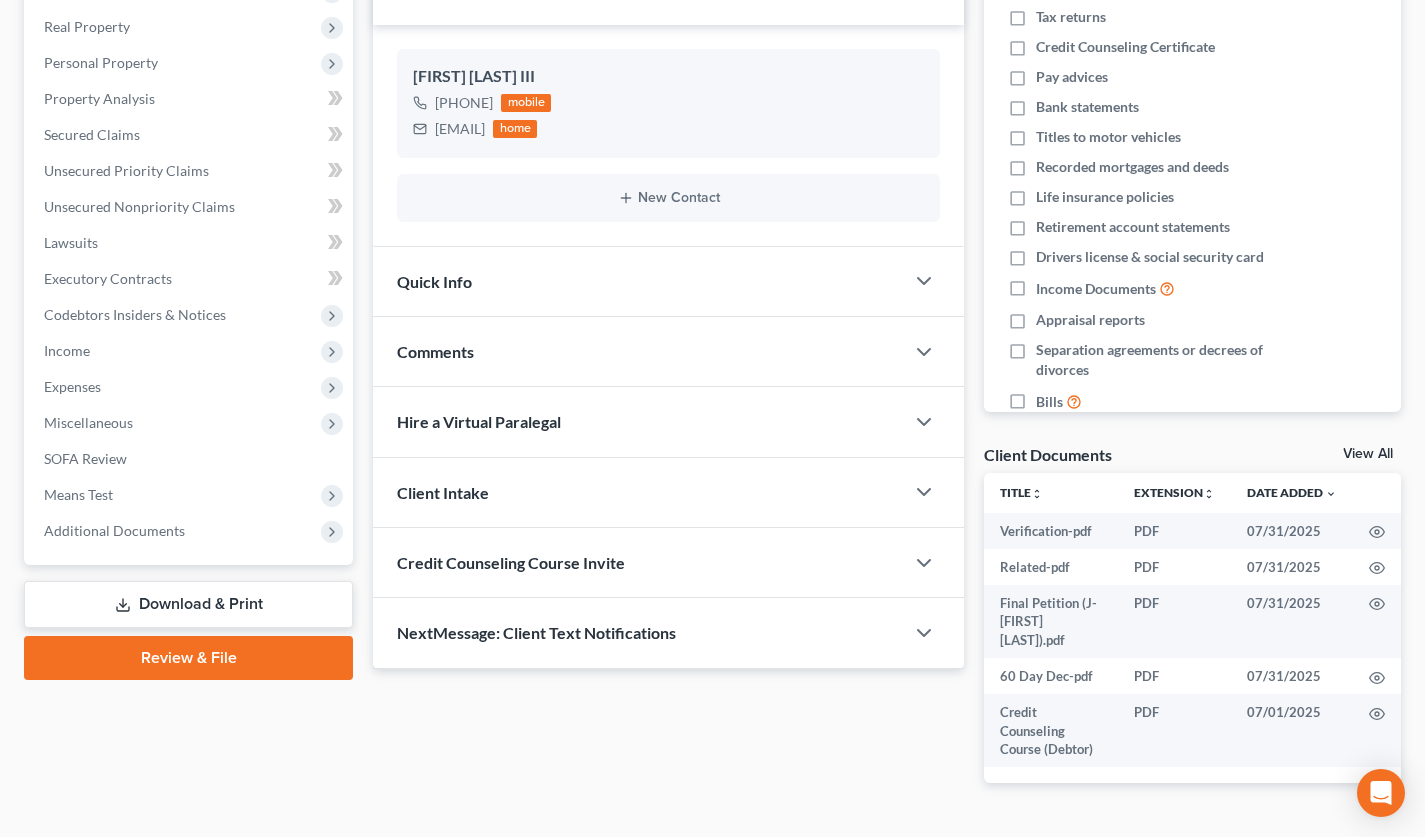 scroll, scrollTop: 360, scrollLeft: 0, axis: vertical 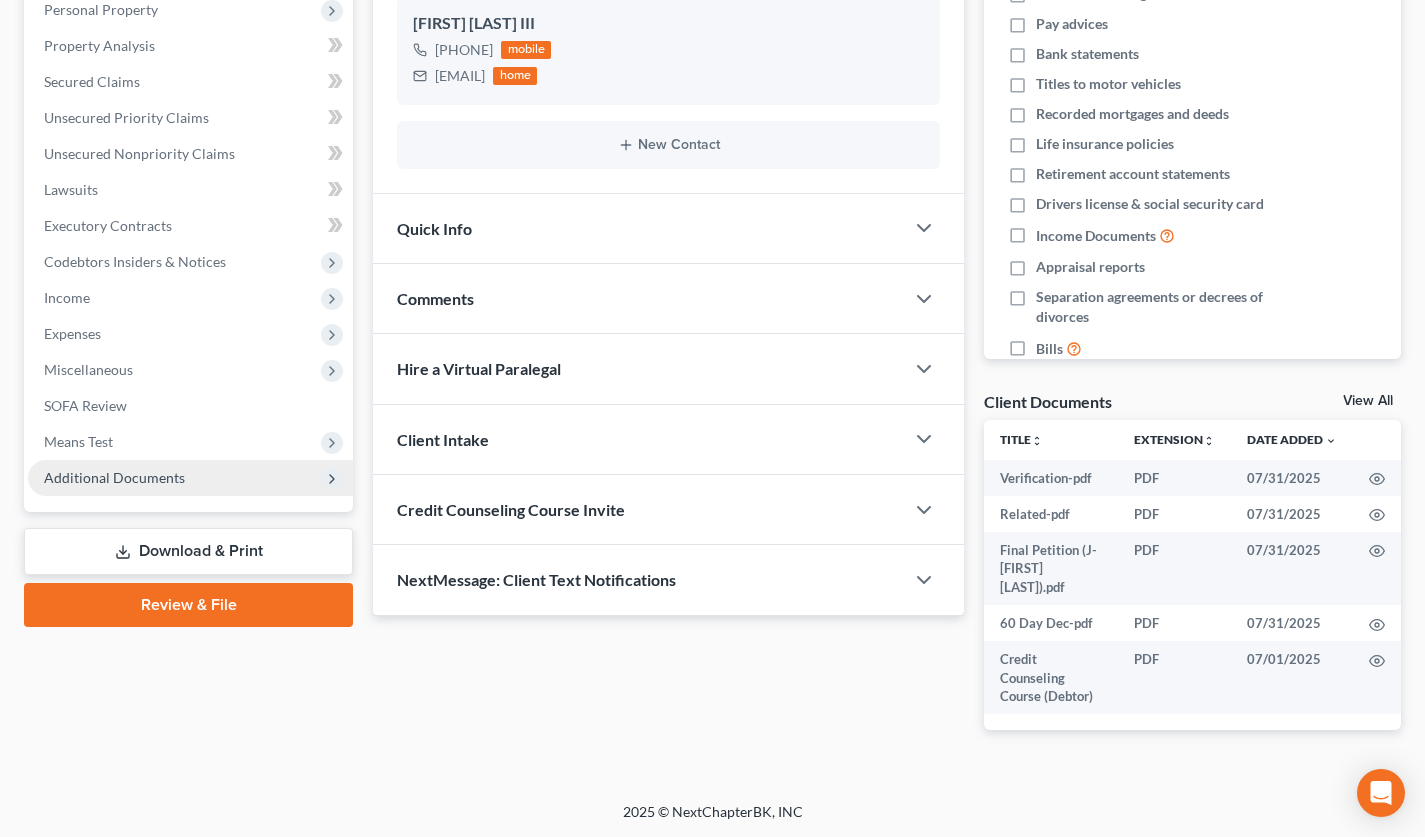 click on "Additional Documents" at bounding box center [190, 478] 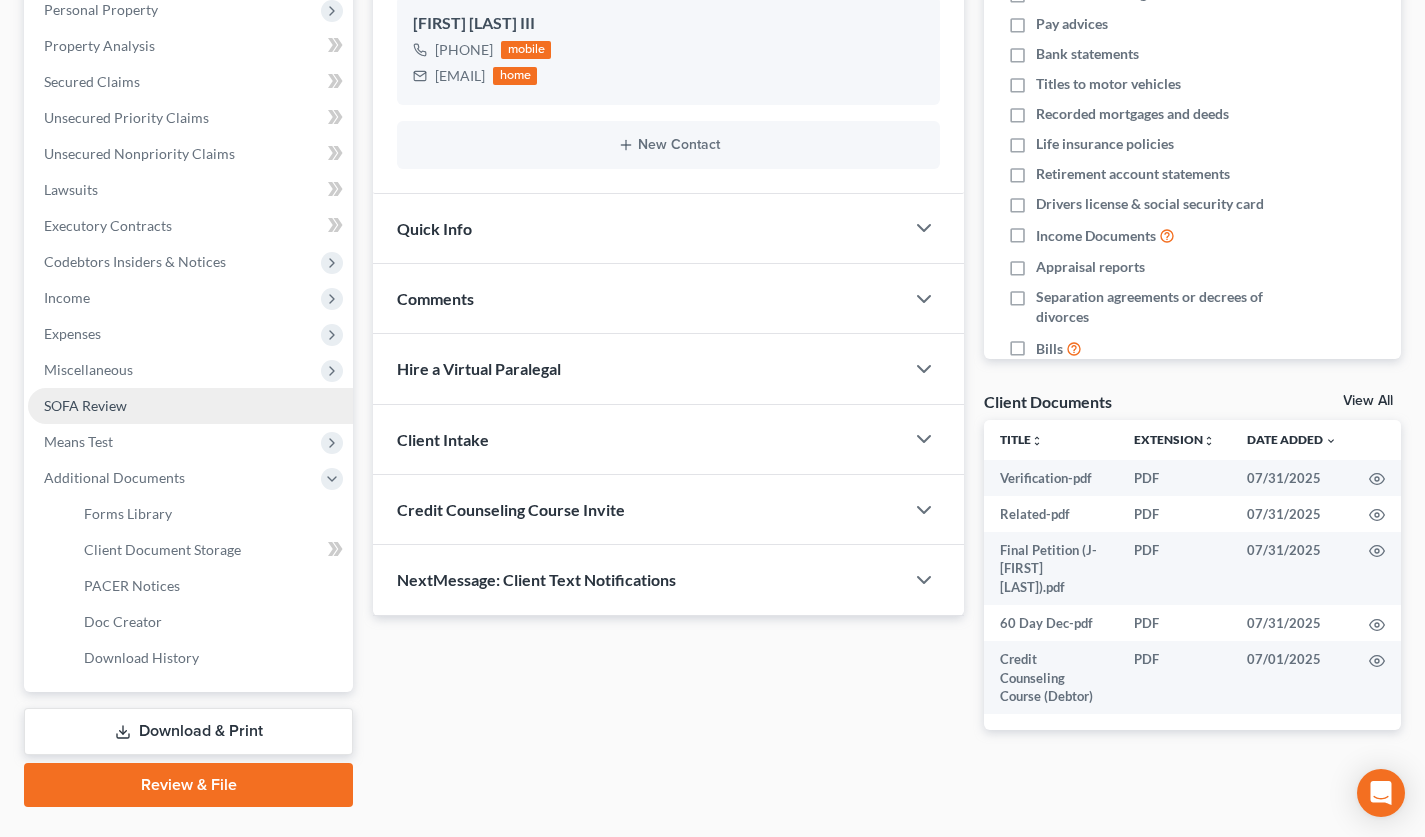 click on "SOFA Review" at bounding box center (190, 406) 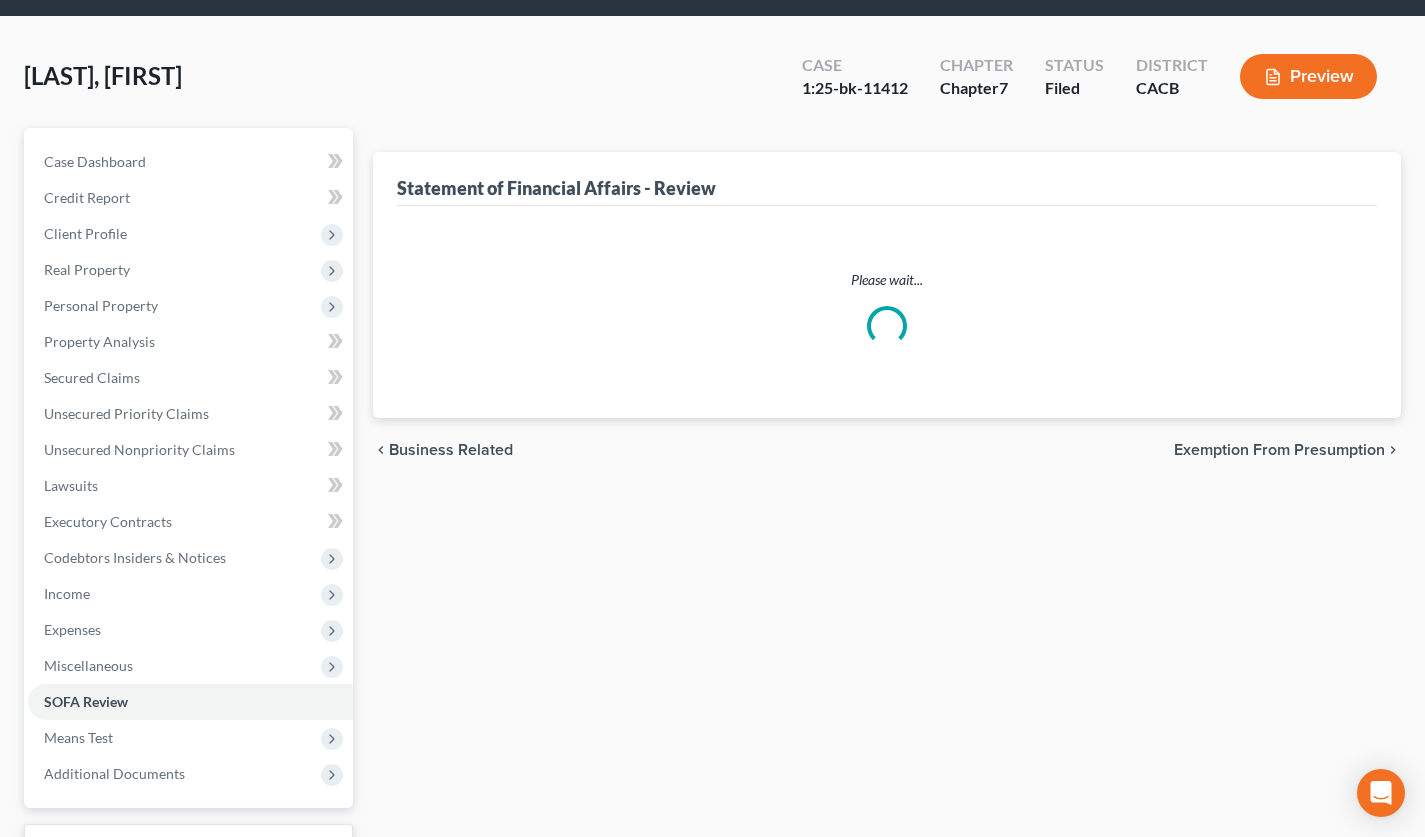 scroll, scrollTop: 0, scrollLeft: 0, axis: both 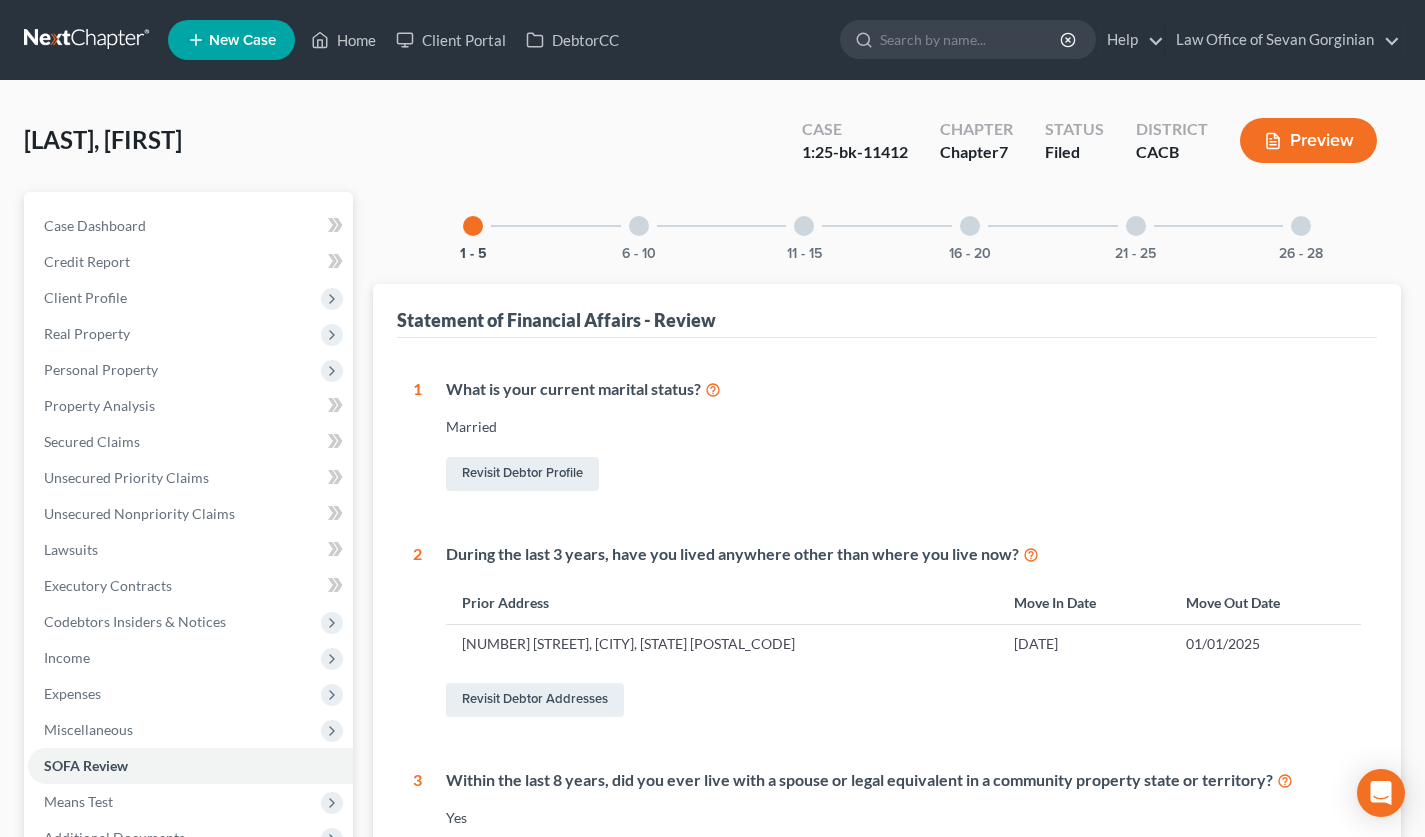 click on "26 - 28" at bounding box center (1301, 226) 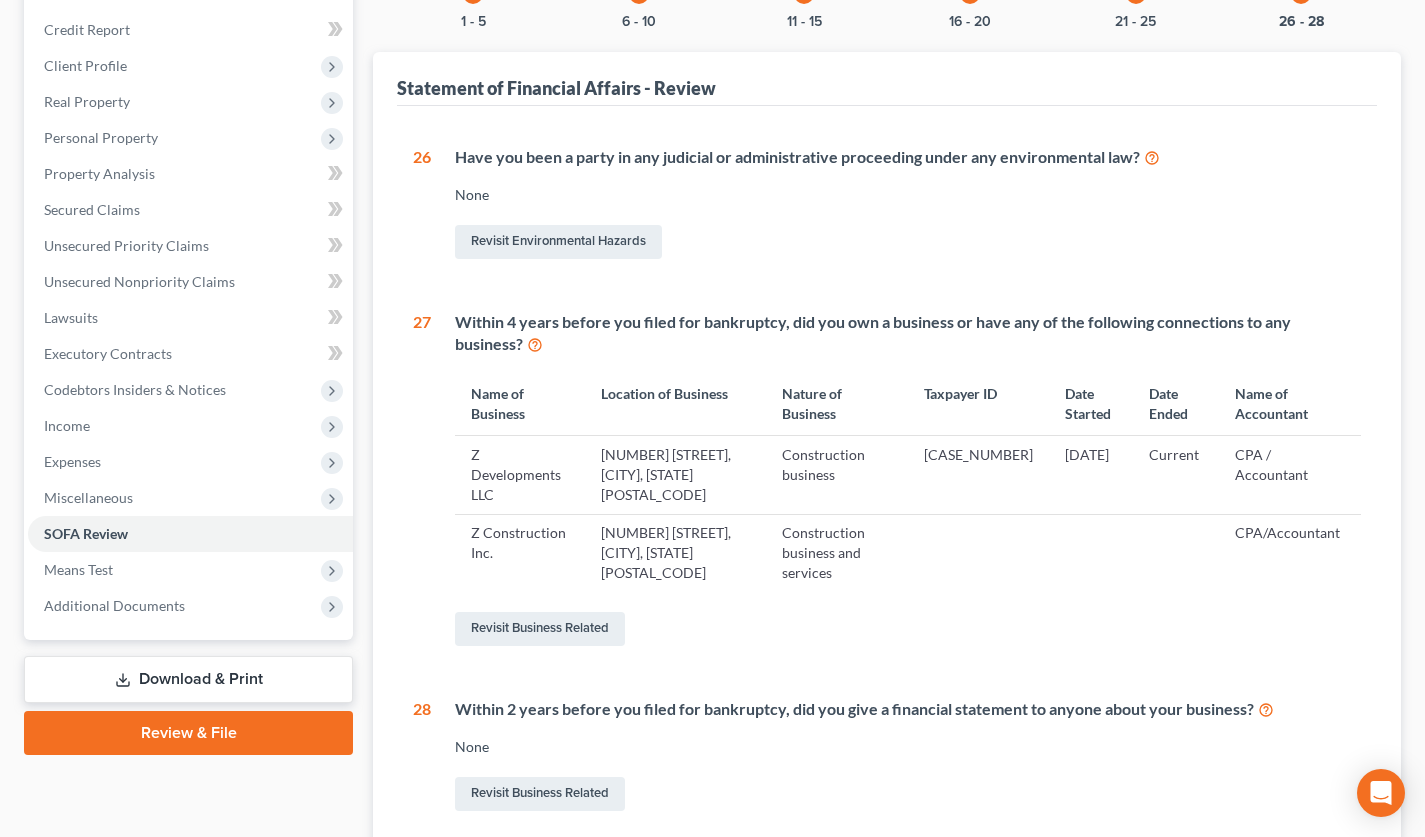 scroll, scrollTop: 238, scrollLeft: 0, axis: vertical 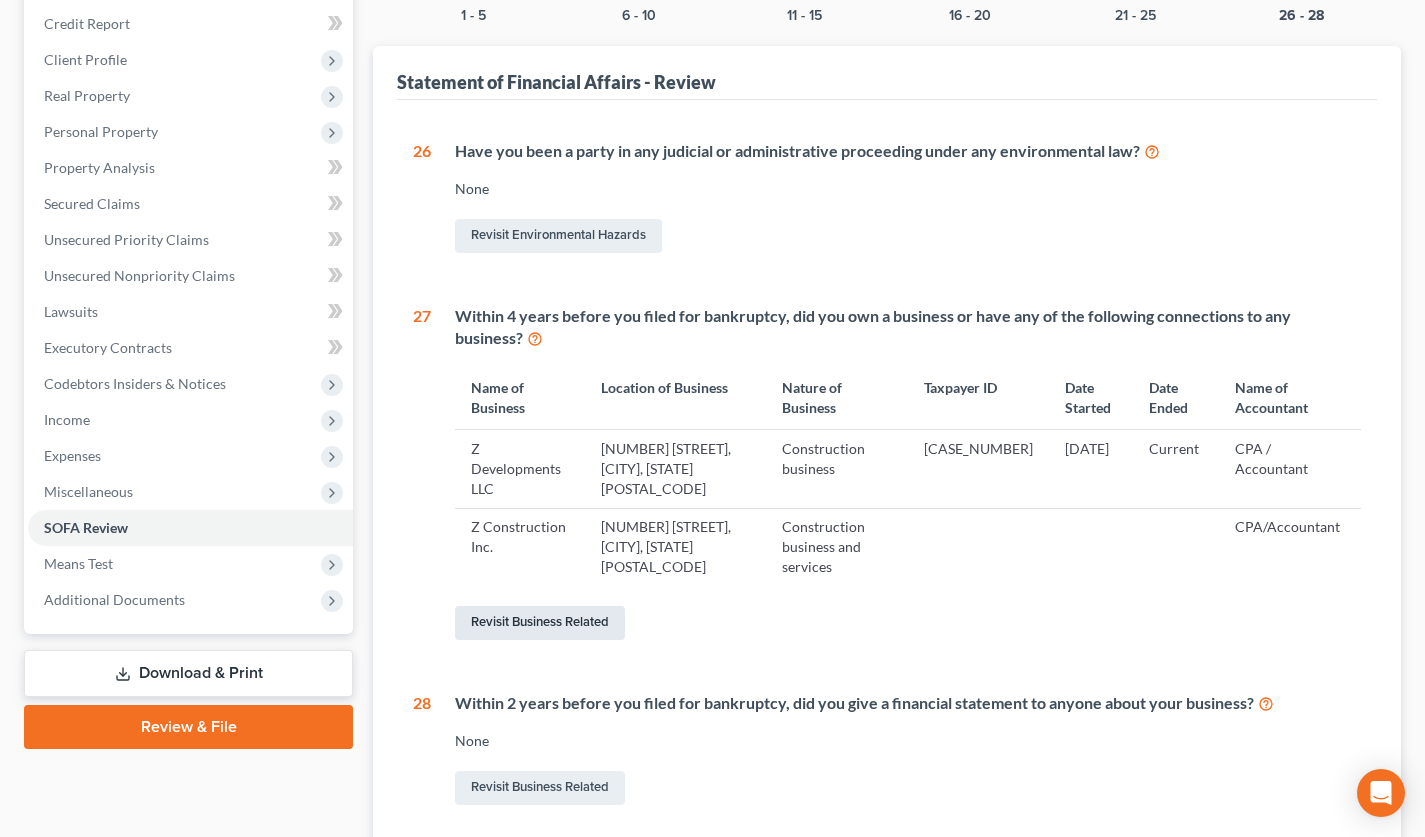 click on "Revisit Business Related" at bounding box center (540, 623) 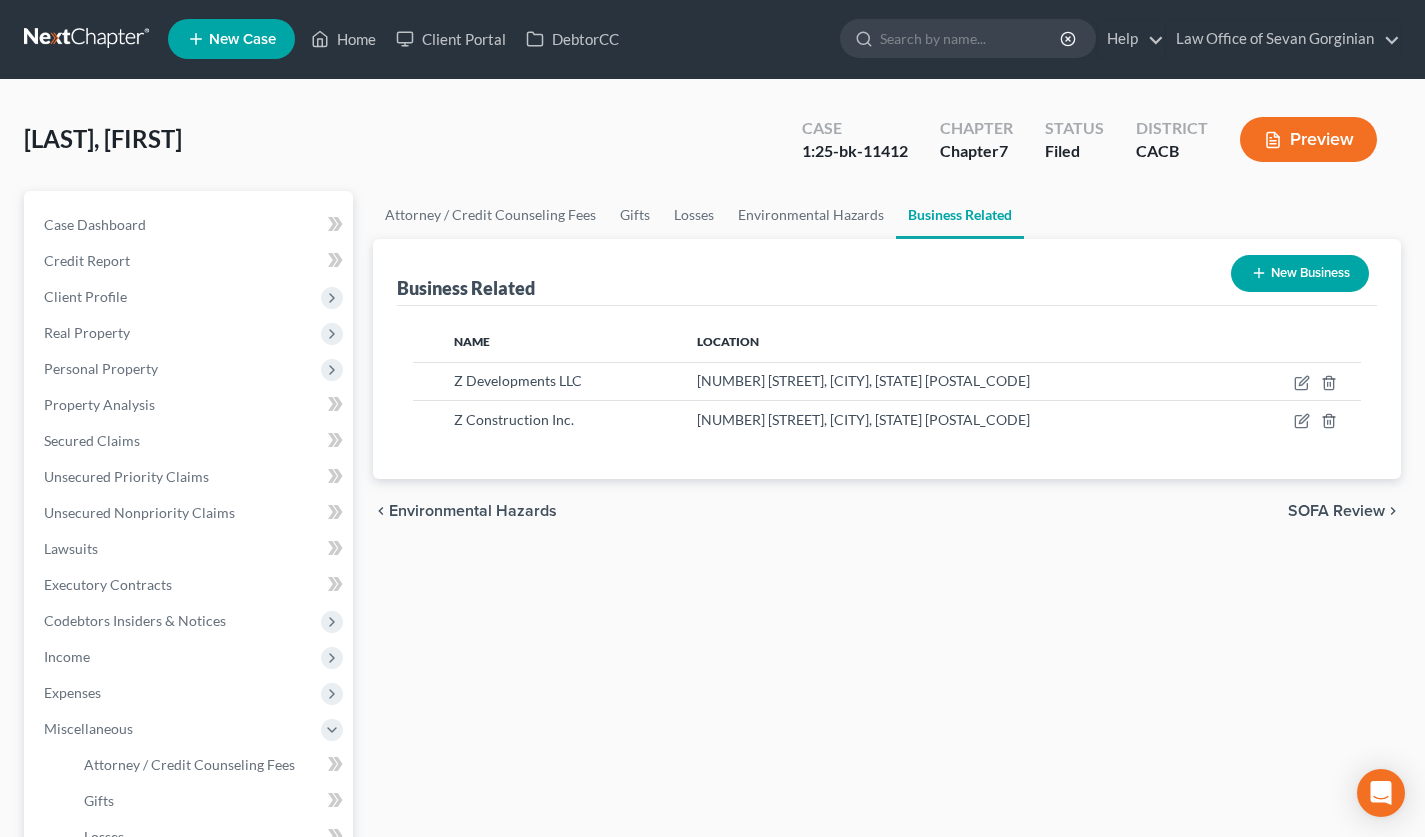 scroll, scrollTop: 0, scrollLeft: 0, axis: both 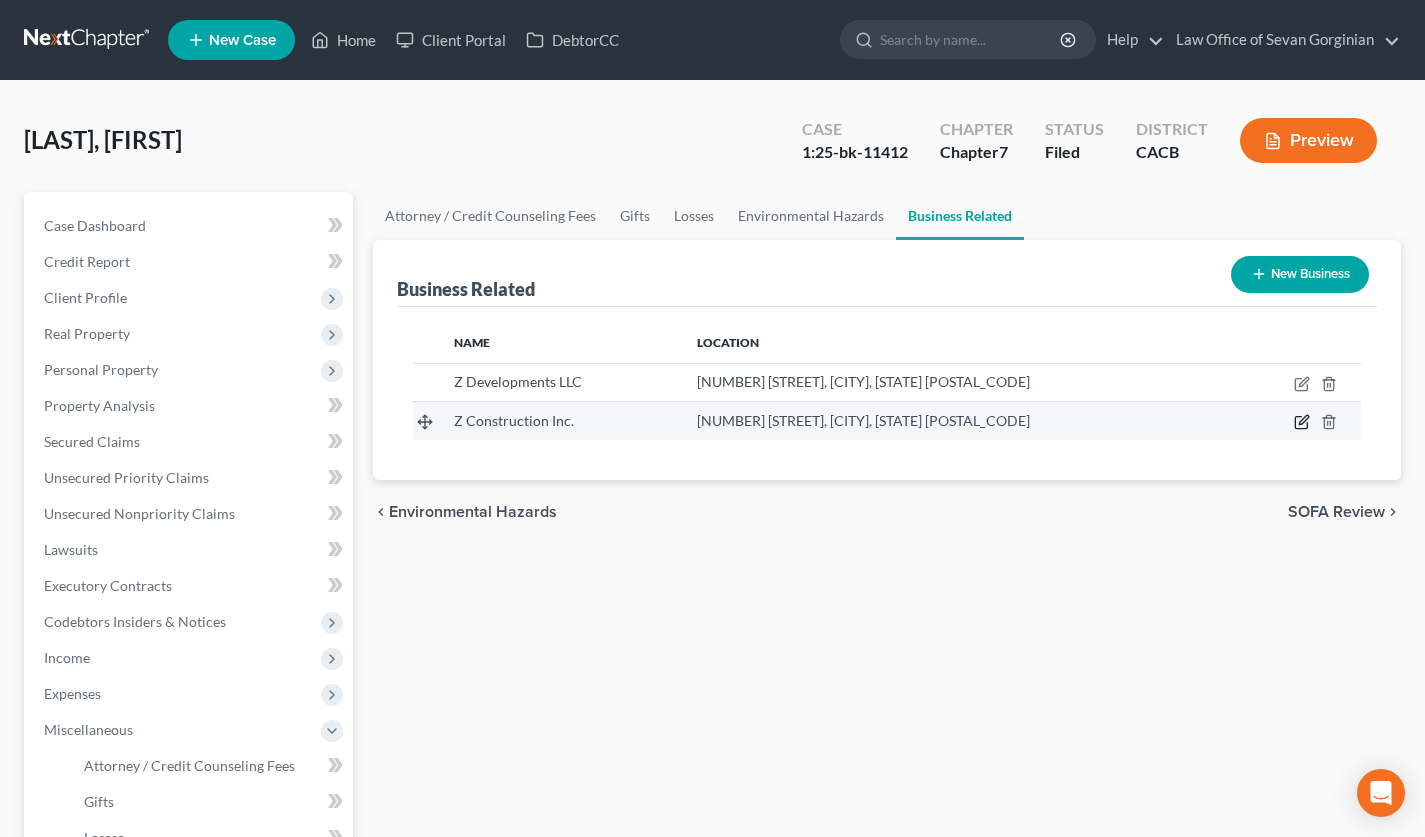 click 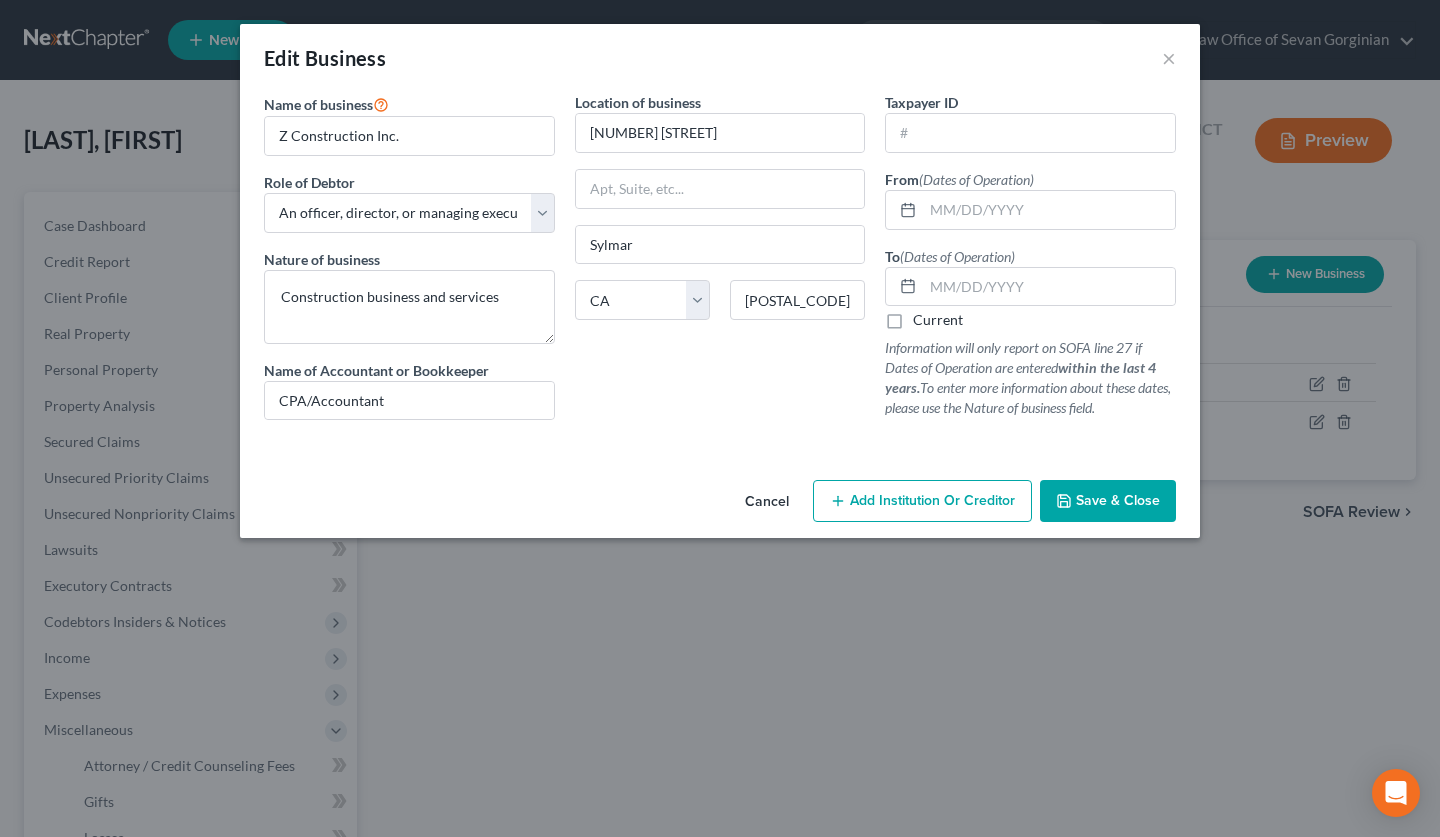 click on "Cancel" at bounding box center (767, 502) 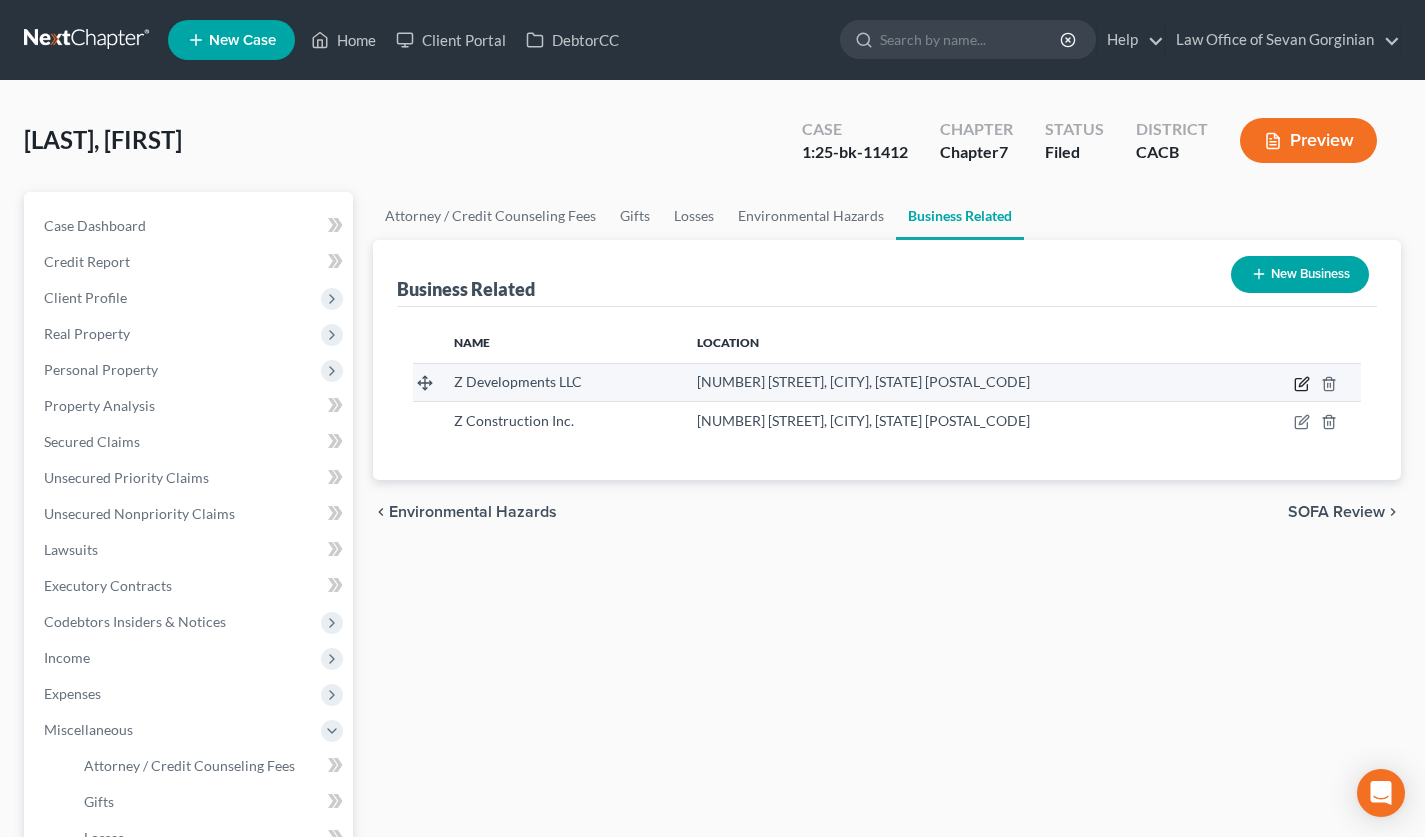 click 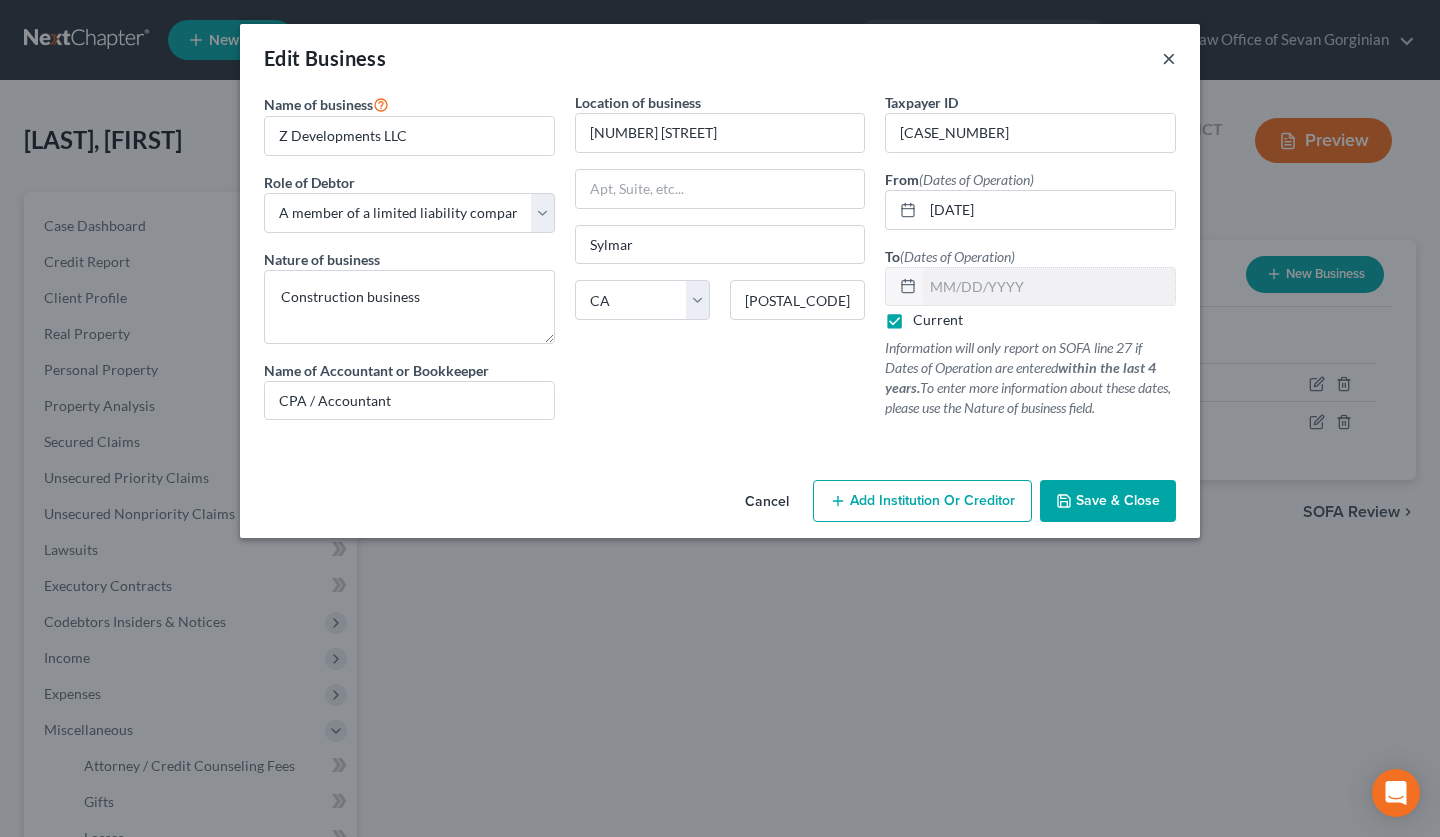 click on "×" at bounding box center [1169, 58] 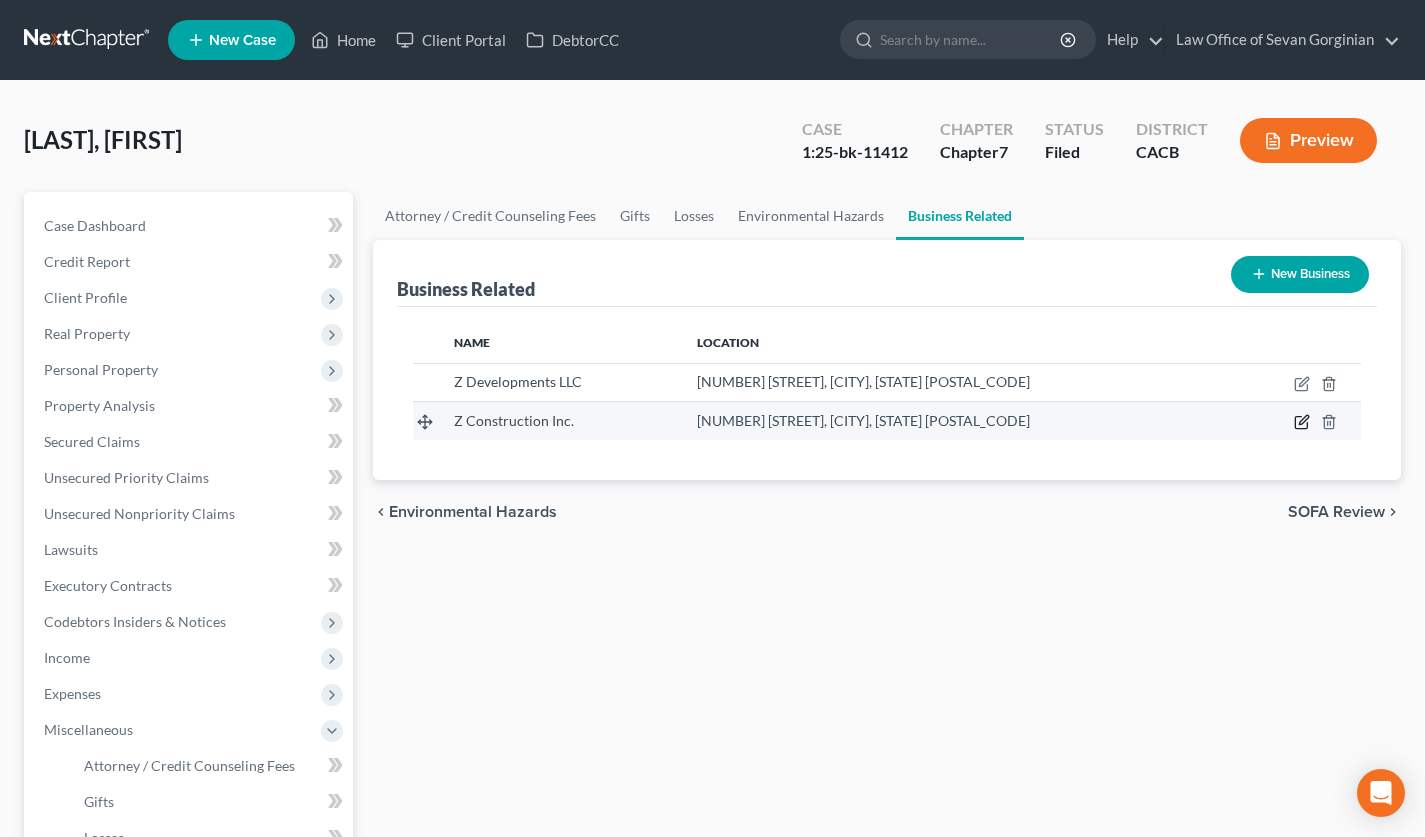 click 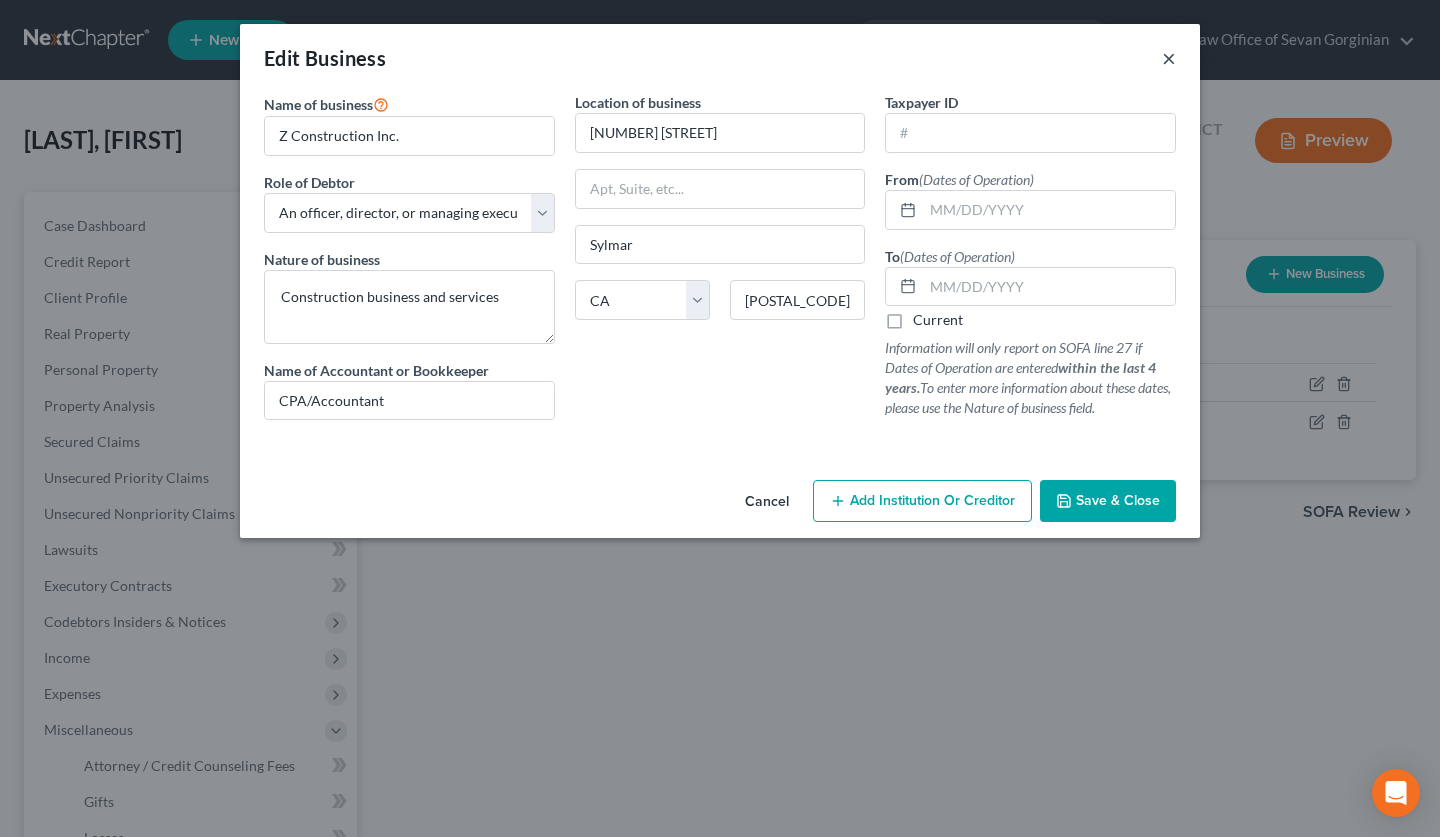 click on "×" at bounding box center (1169, 58) 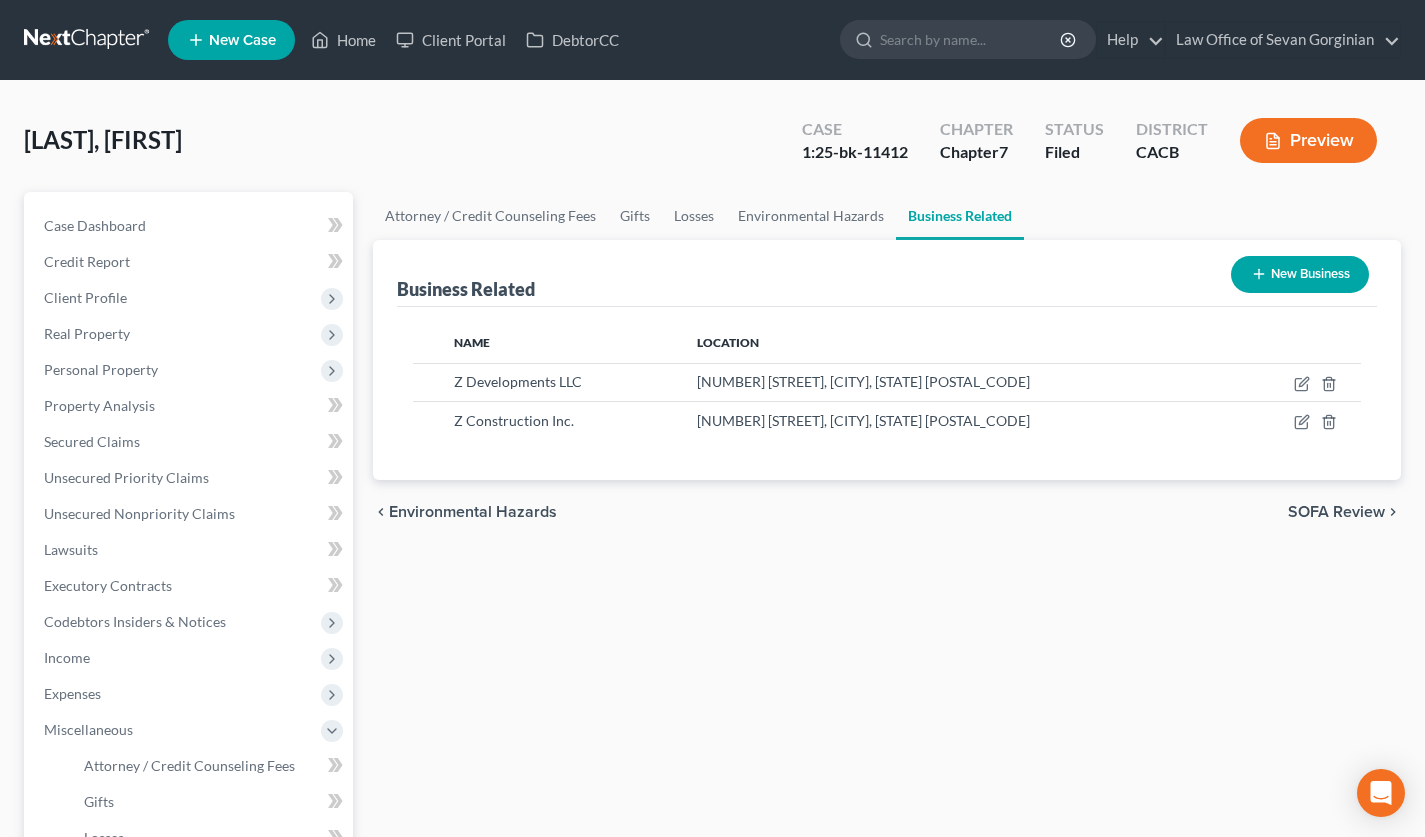click at bounding box center (88, 40) 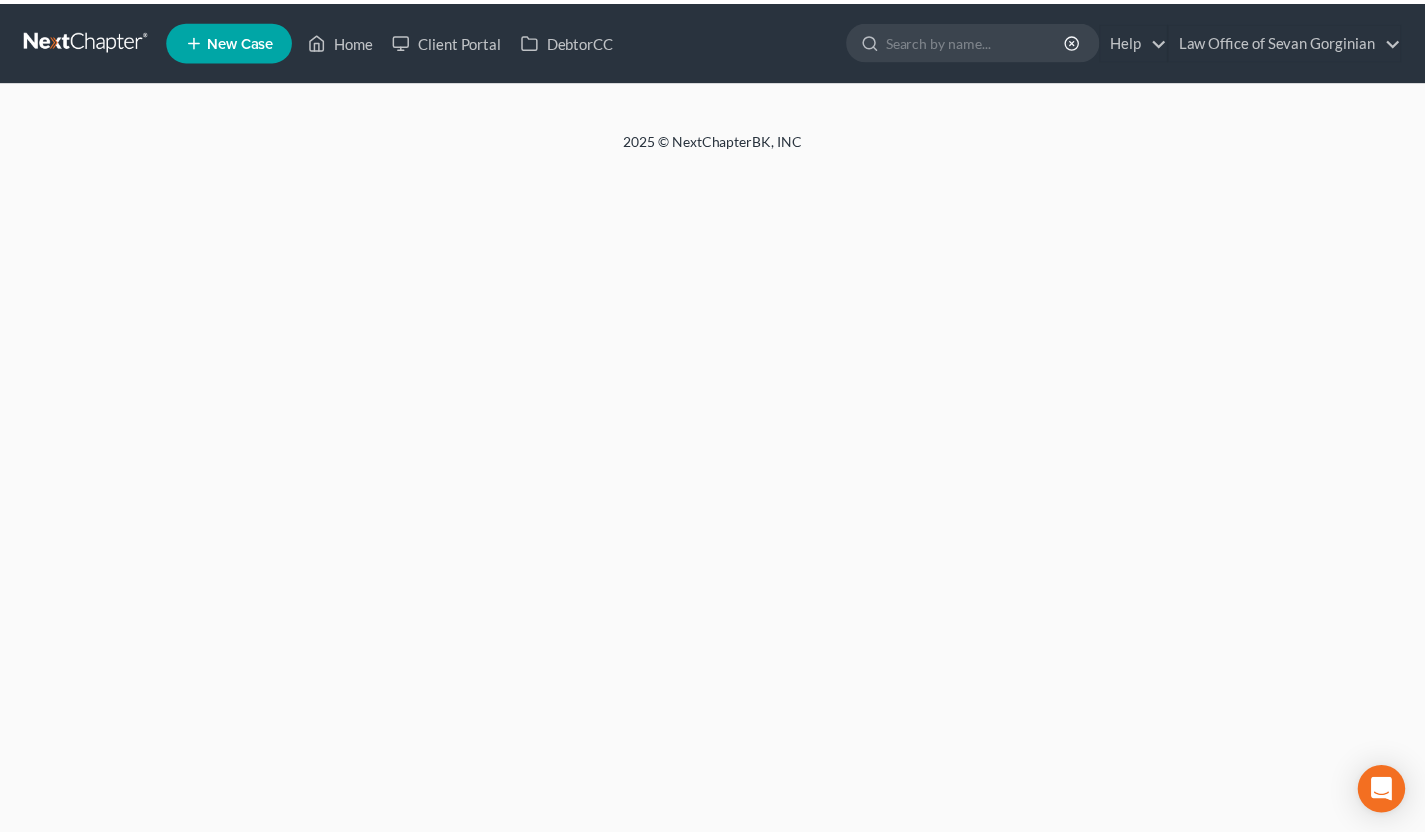 scroll, scrollTop: 0, scrollLeft: 0, axis: both 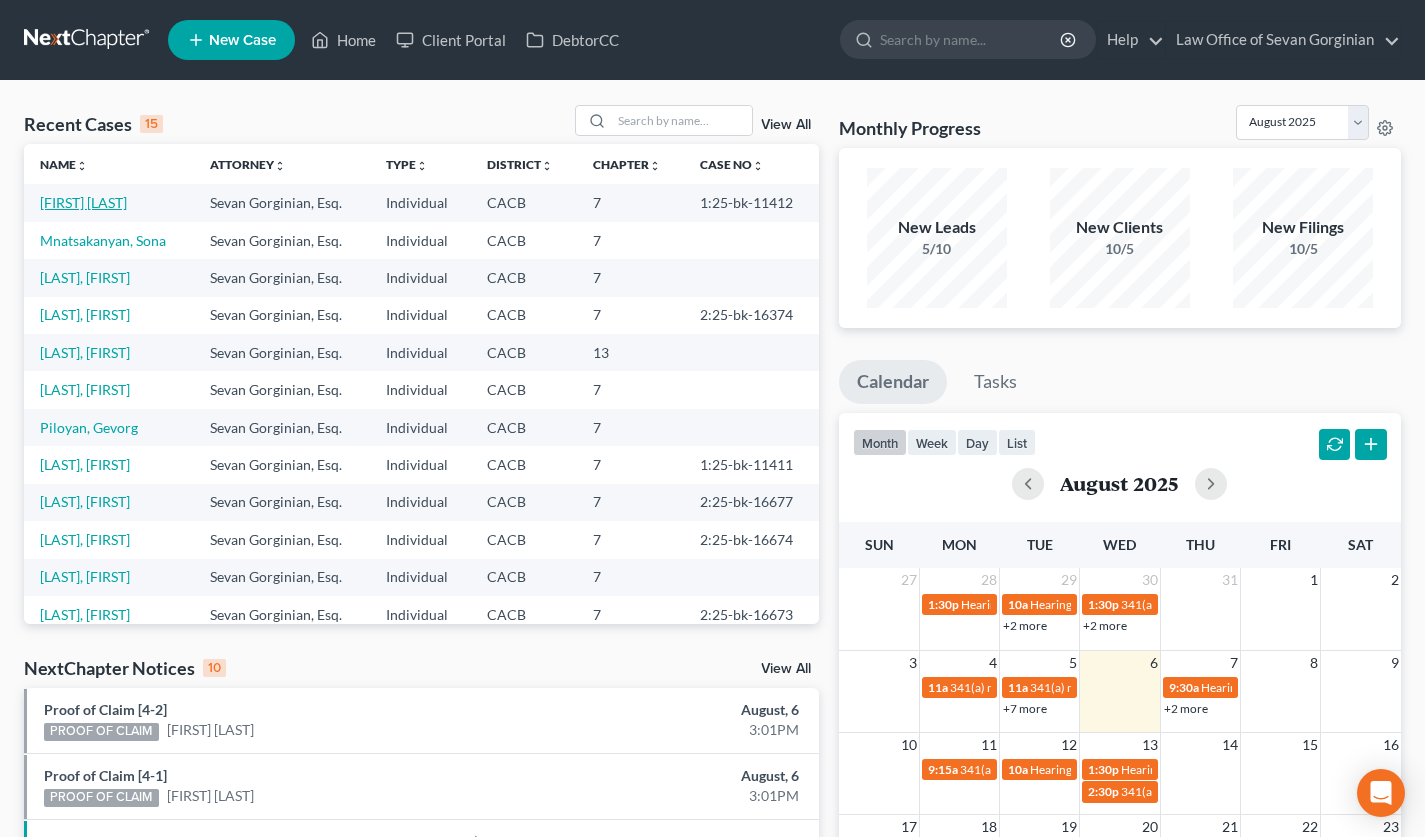 click on "Zamora, Juan" at bounding box center (83, 202) 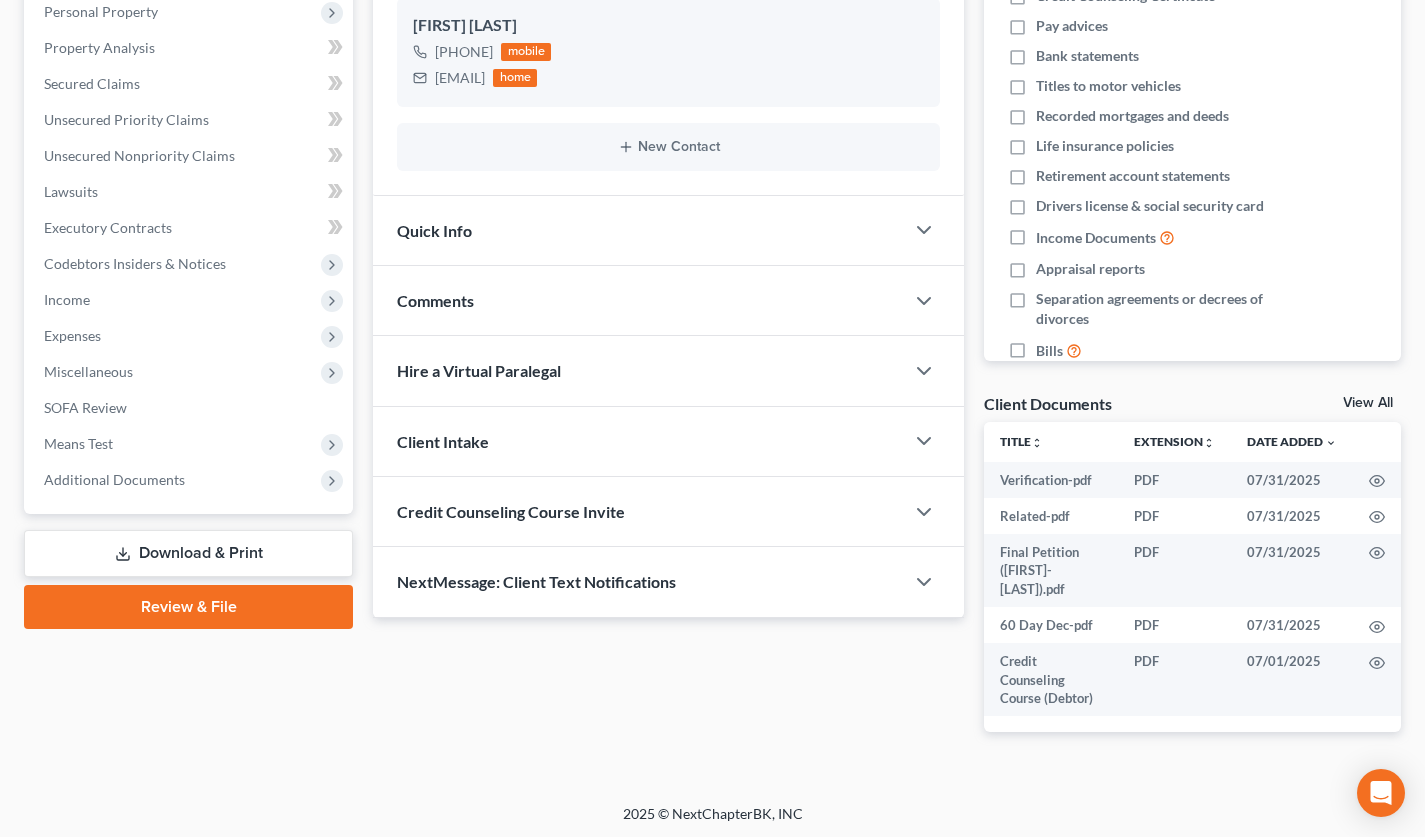 scroll, scrollTop: 360, scrollLeft: 0, axis: vertical 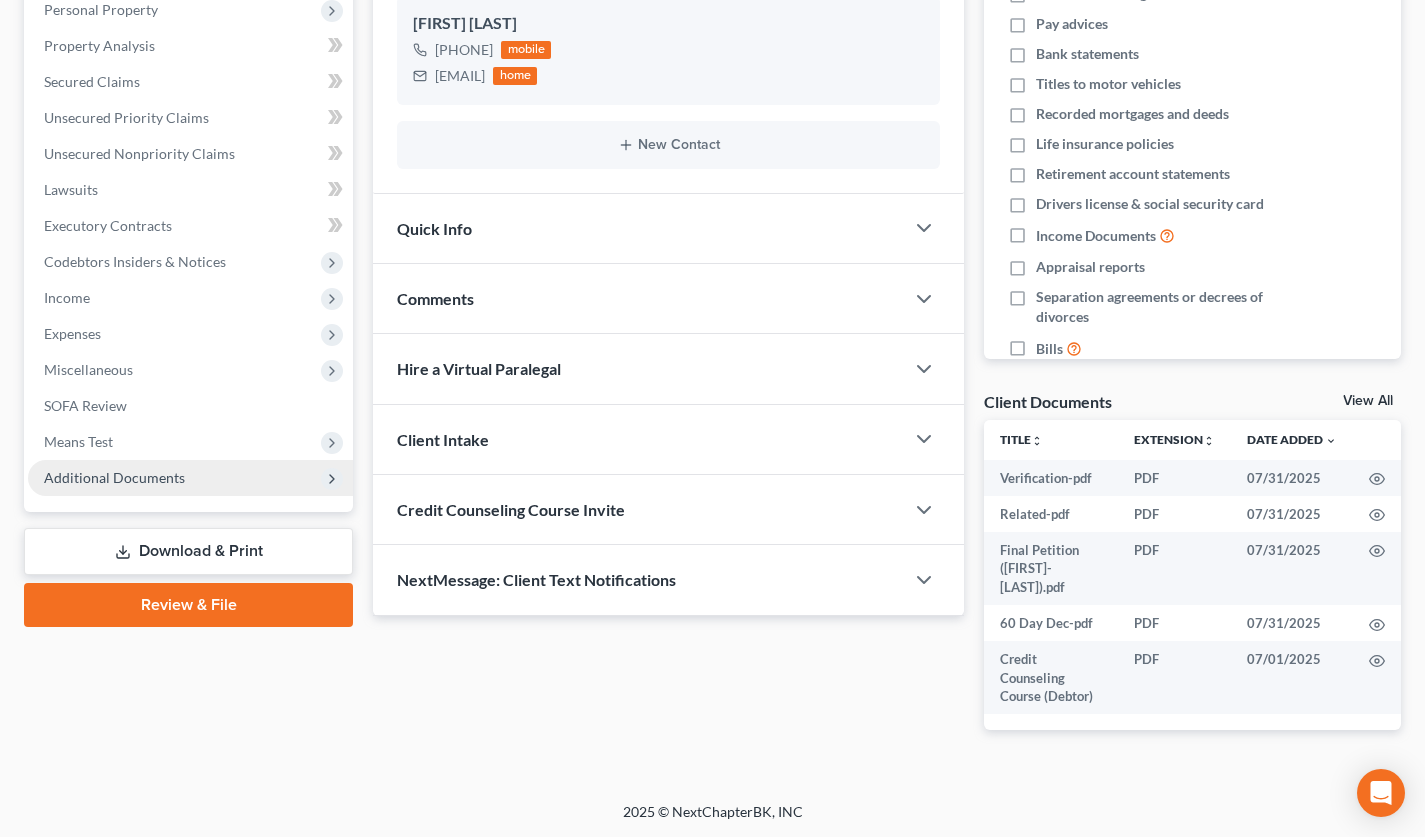 click on "Additional Documents" at bounding box center (114, 477) 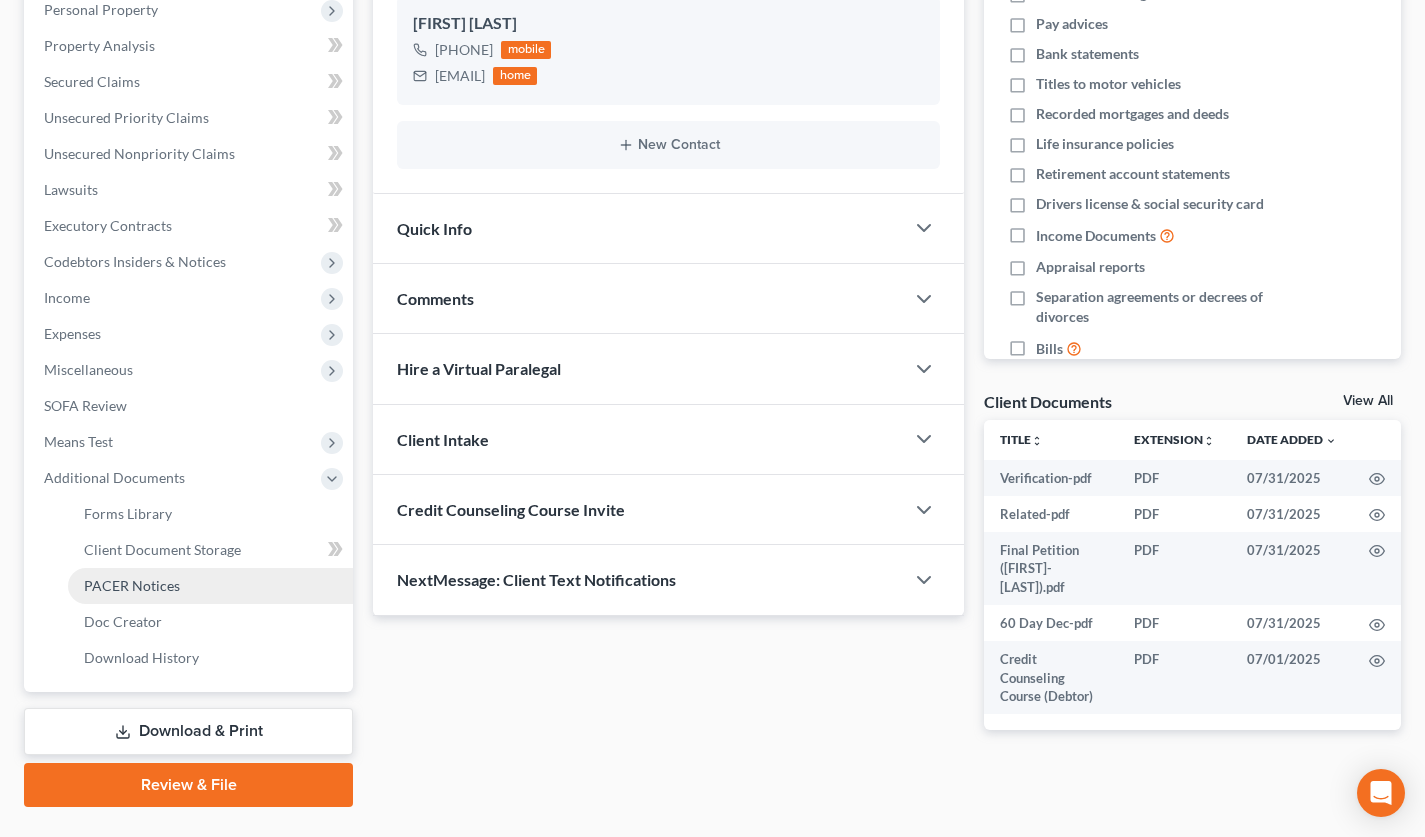 click on "PACER Notices" at bounding box center (210, 586) 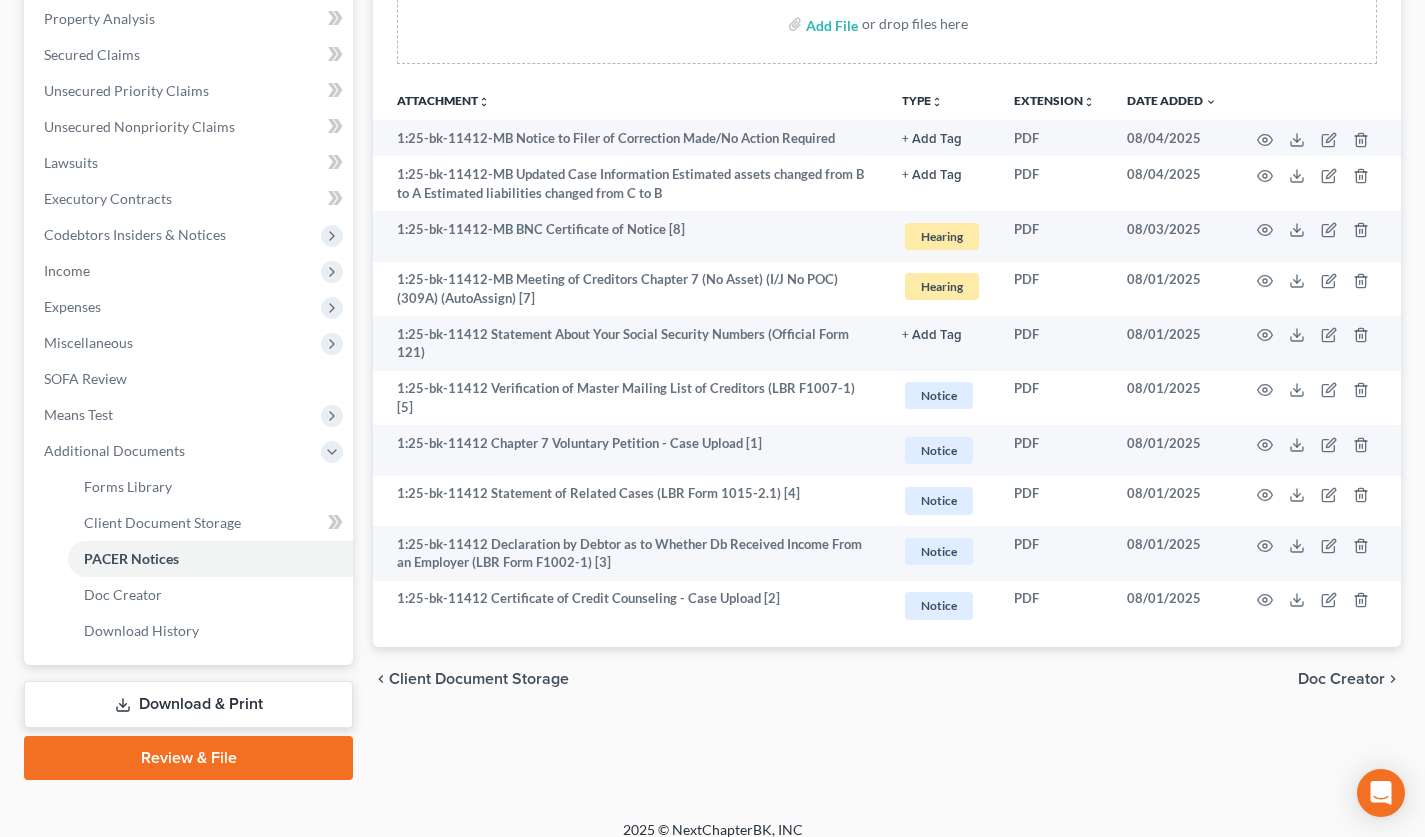 scroll, scrollTop: 404, scrollLeft: 0, axis: vertical 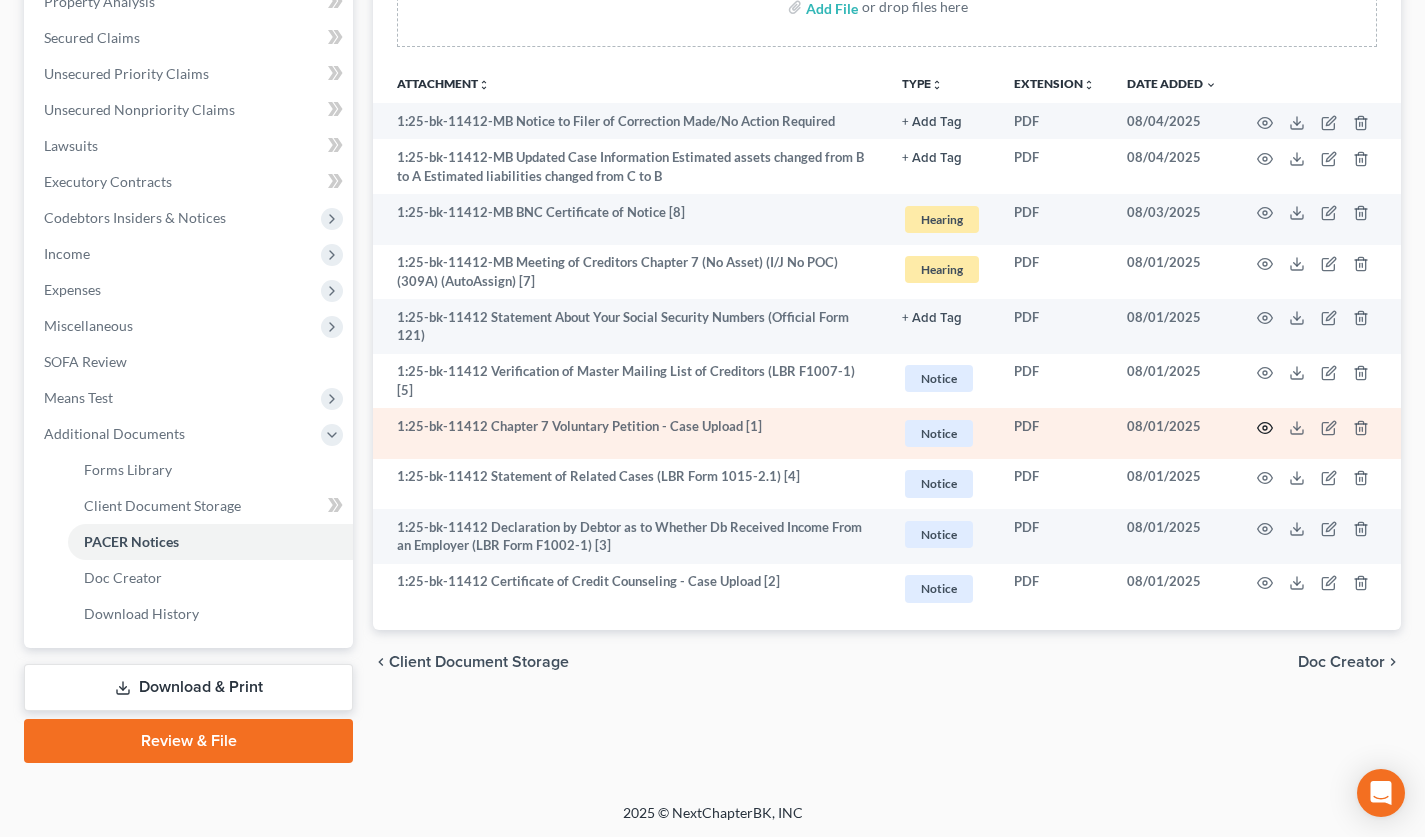 click 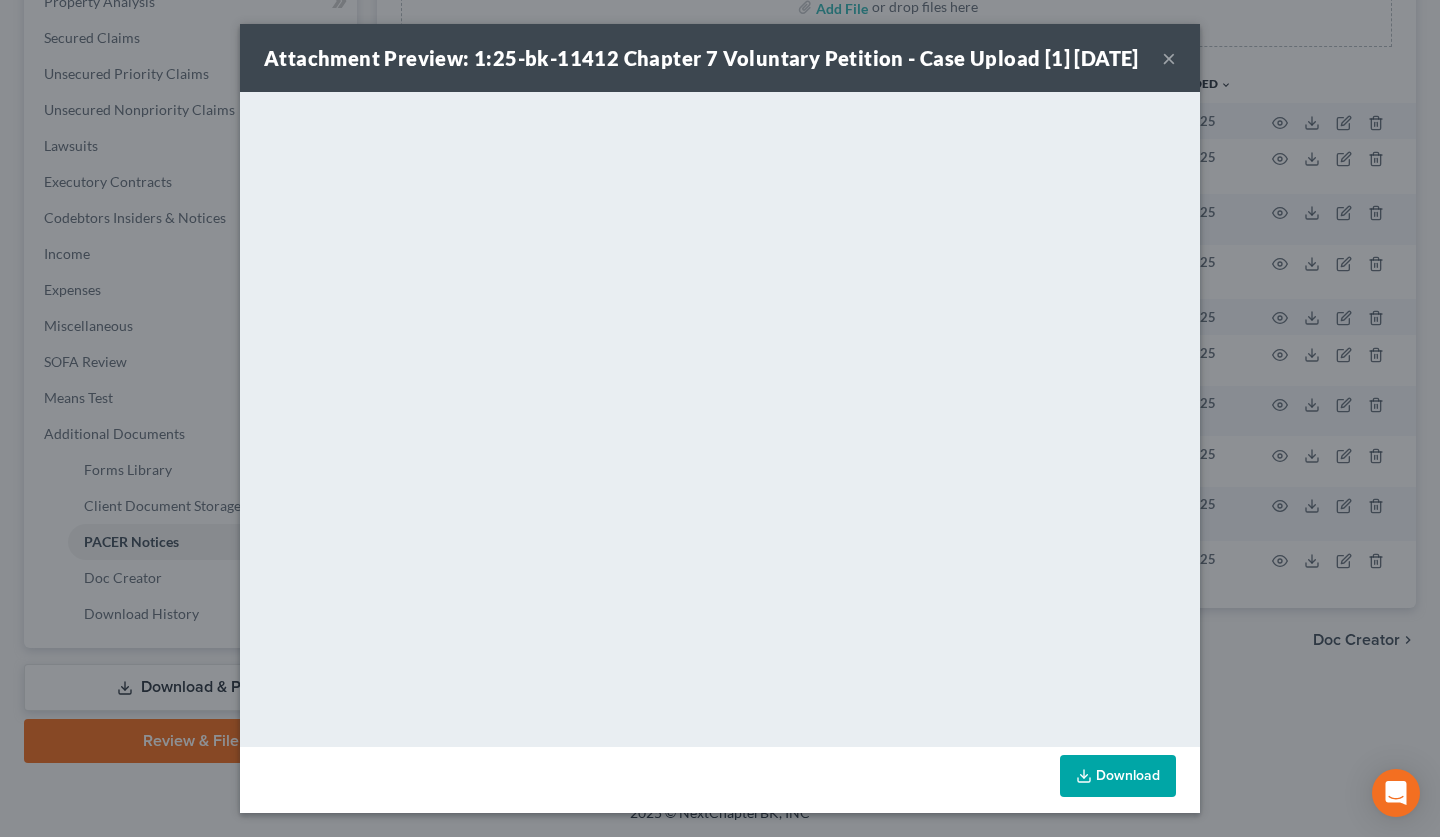 click on "×" at bounding box center [1169, 58] 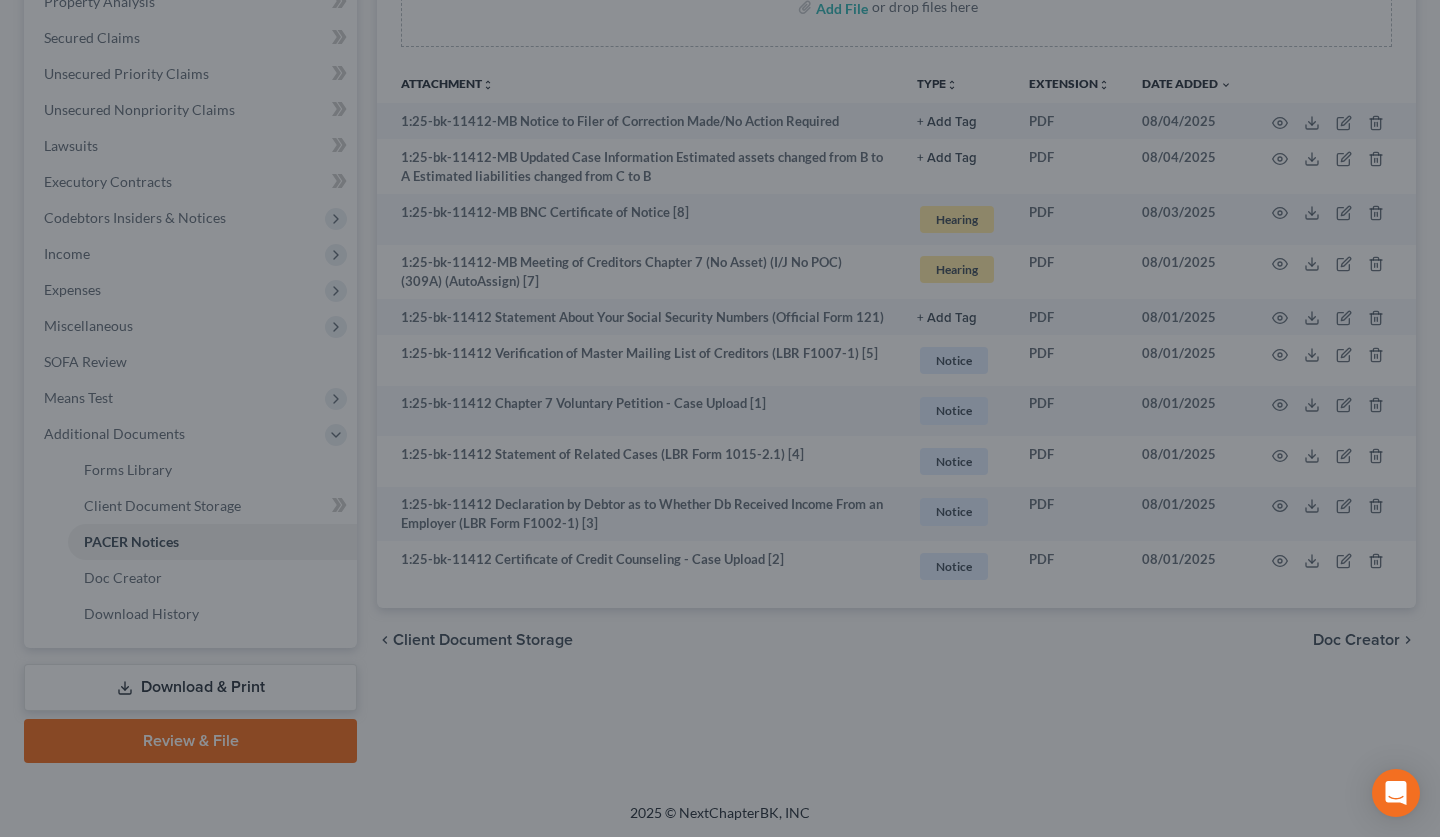 click on "Attachment Preview: 1:25-bk-11412 Chapter 7 Voluntary Petition - Case Upload [1] 08/01/2025 ×
Download" at bounding box center [720, 418] 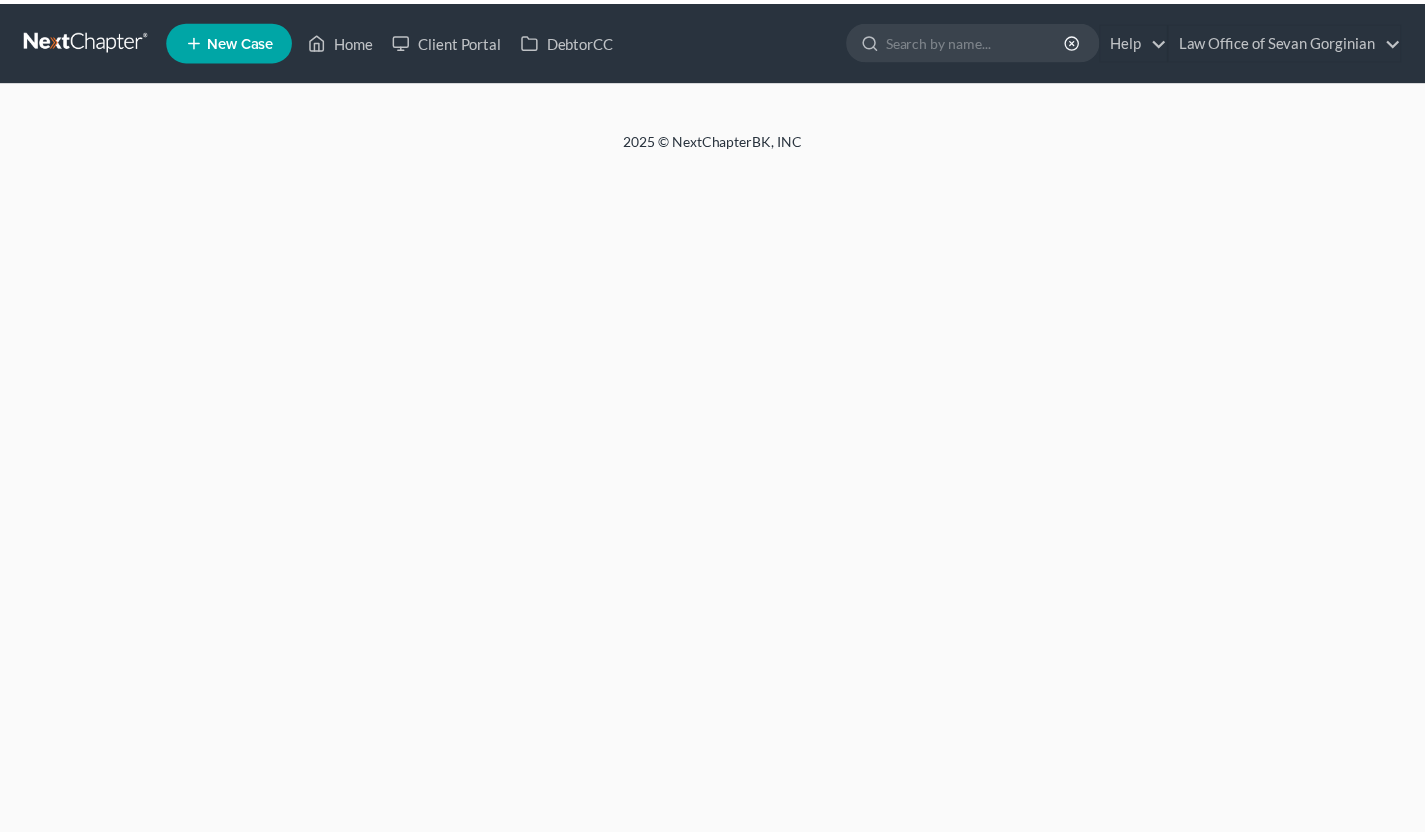 scroll, scrollTop: 0, scrollLeft: 0, axis: both 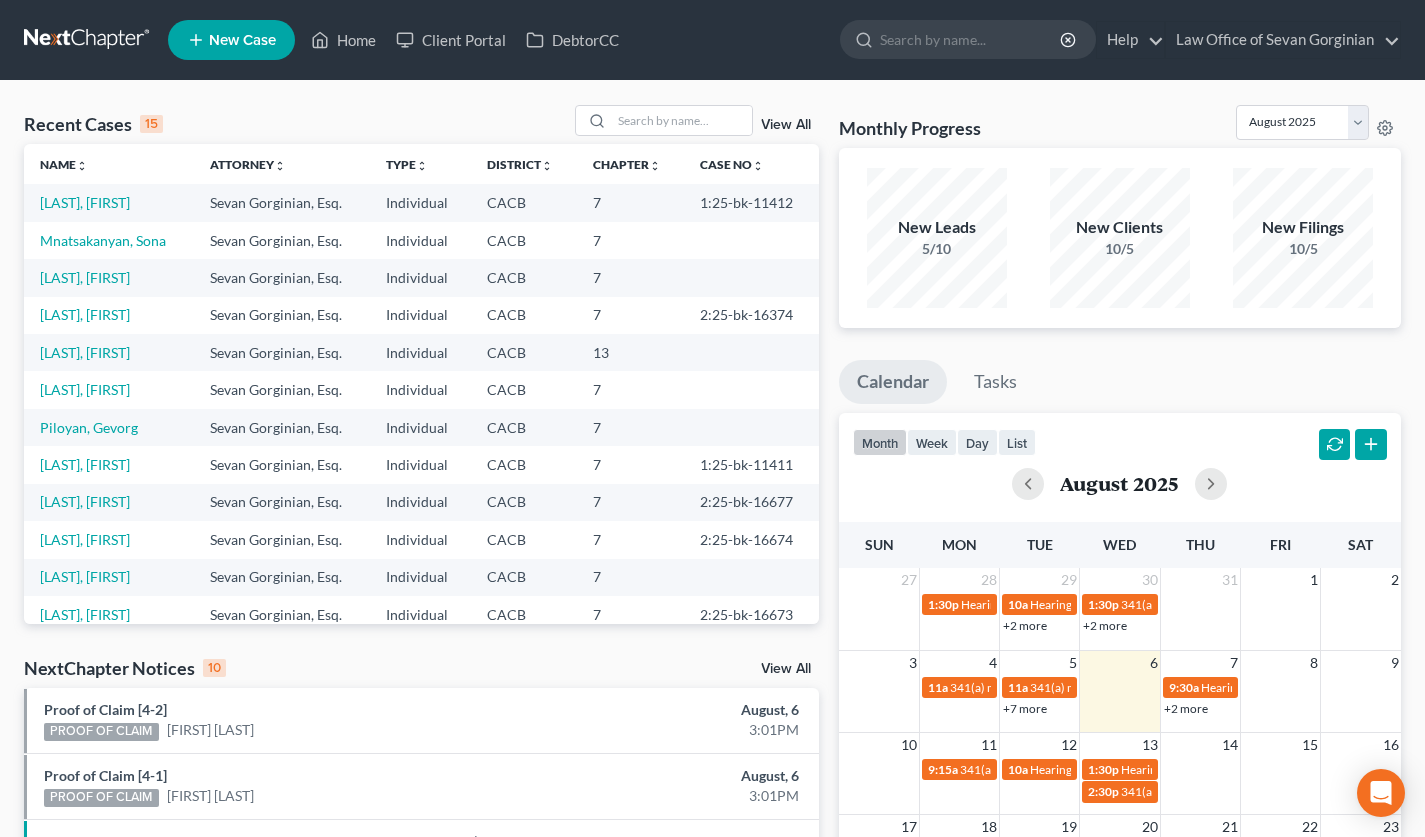 click on "+2 more" at bounding box center [1186, 708] 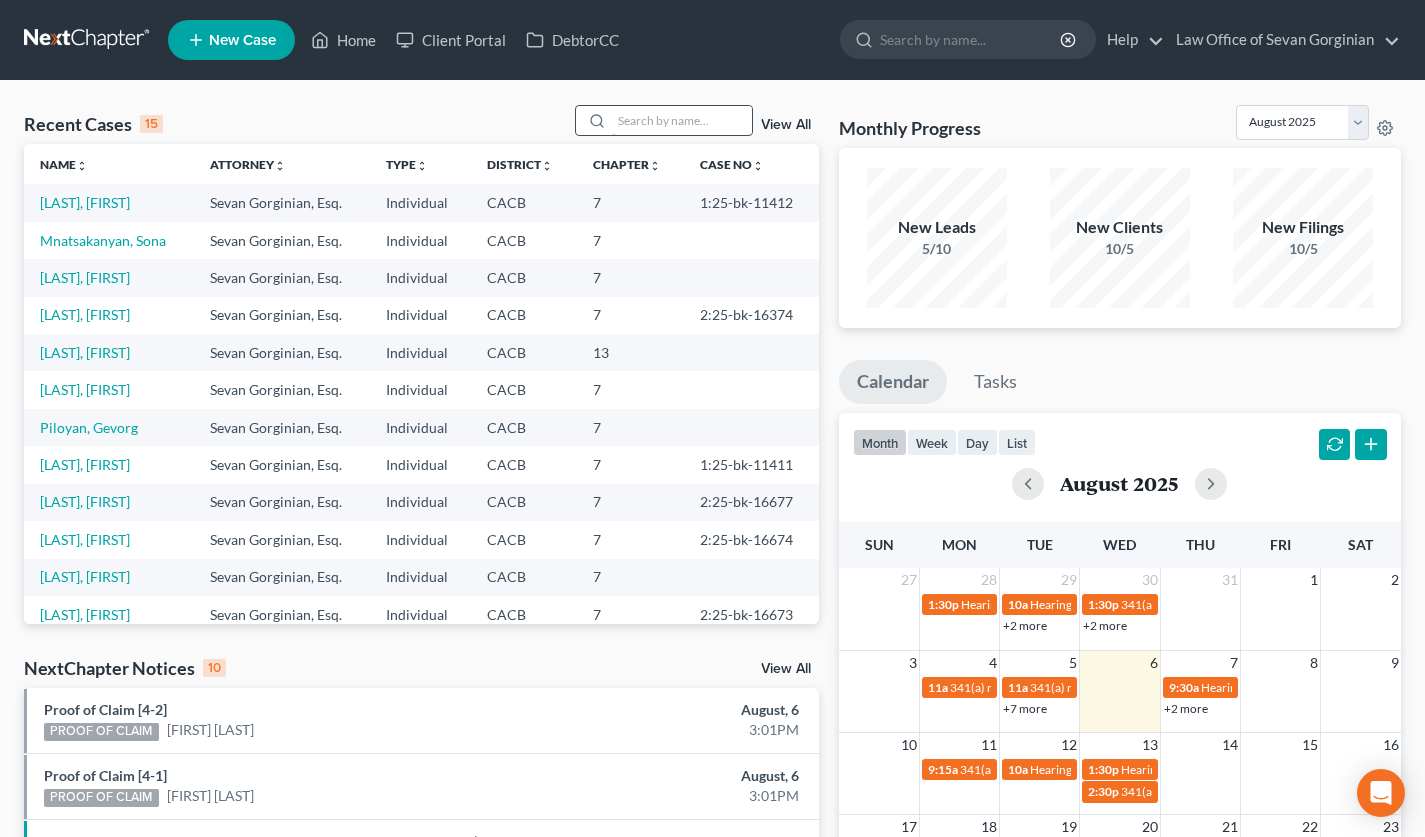 click at bounding box center [682, 120] 